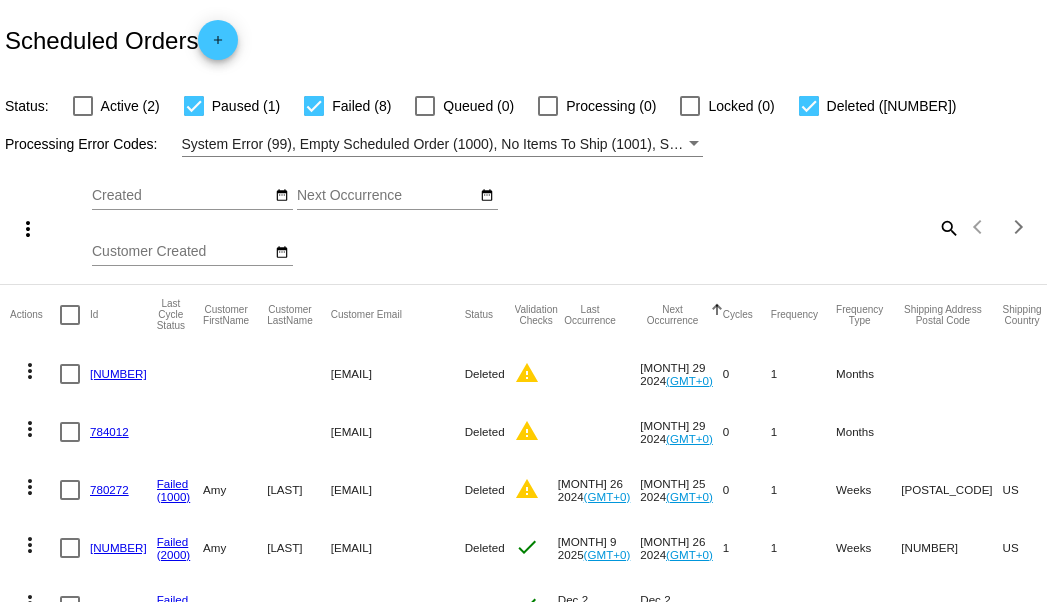 scroll, scrollTop: 0, scrollLeft: 0, axis: both 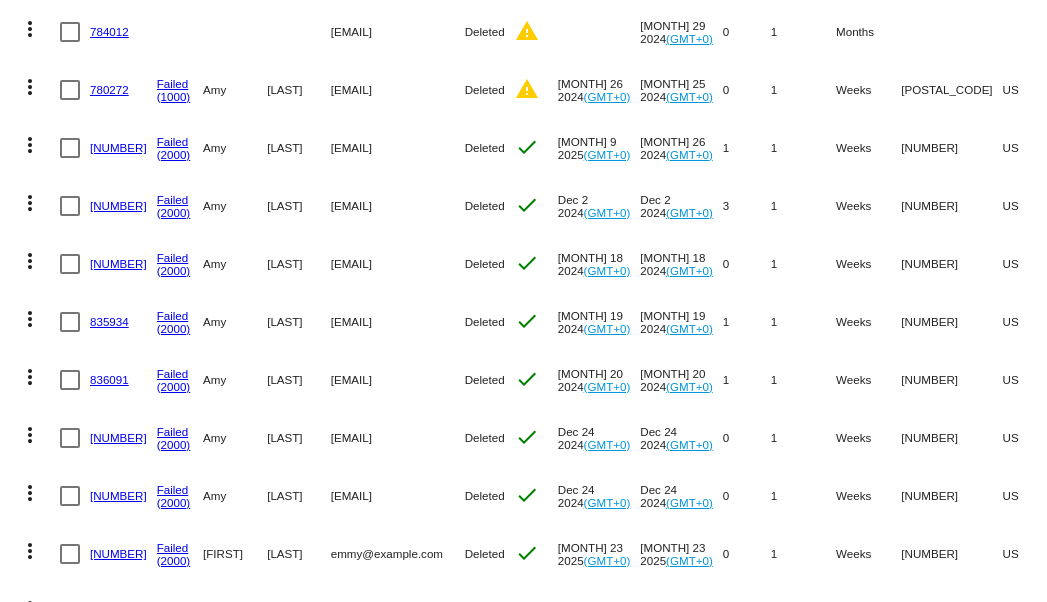 drag, startPoint x: 235, startPoint y: 155, endPoint x: 384, endPoint y: 172, distance: 149.96666 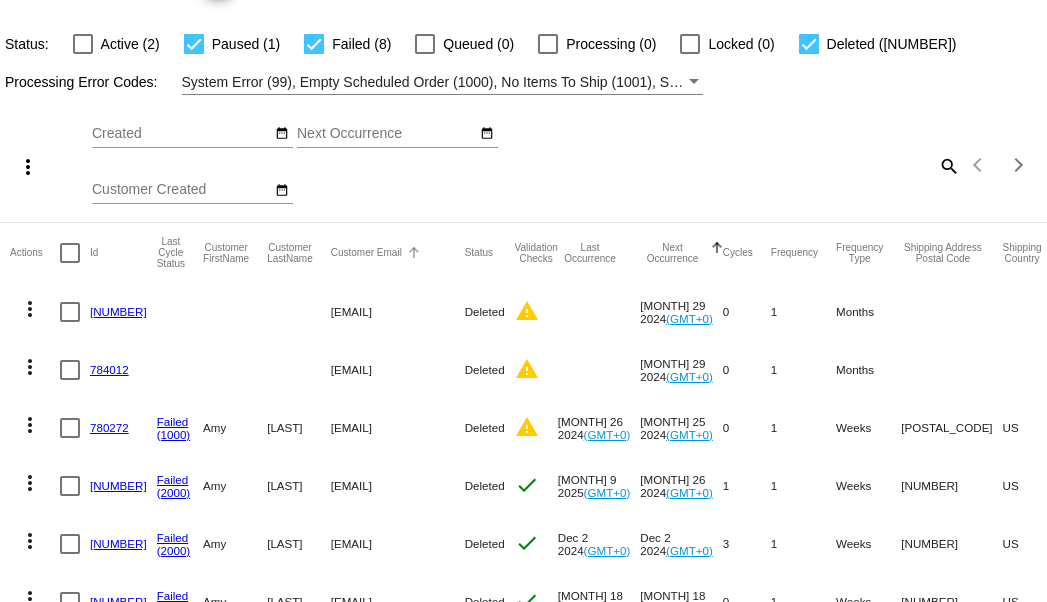 scroll, scrollTop: 0, scrollLeft: 0, axis: both 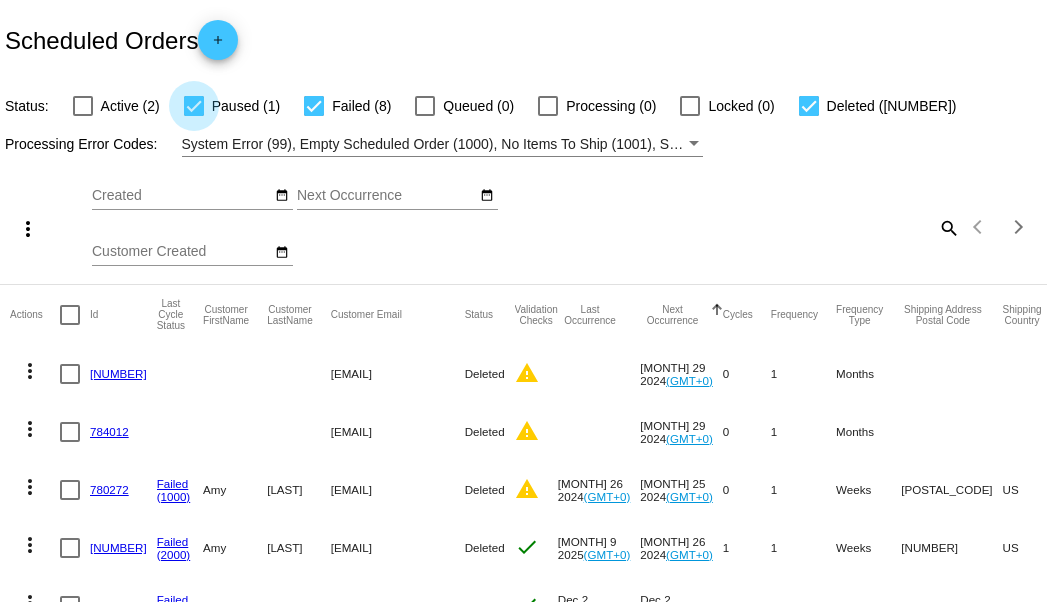 click at bounding box center (194, 106) 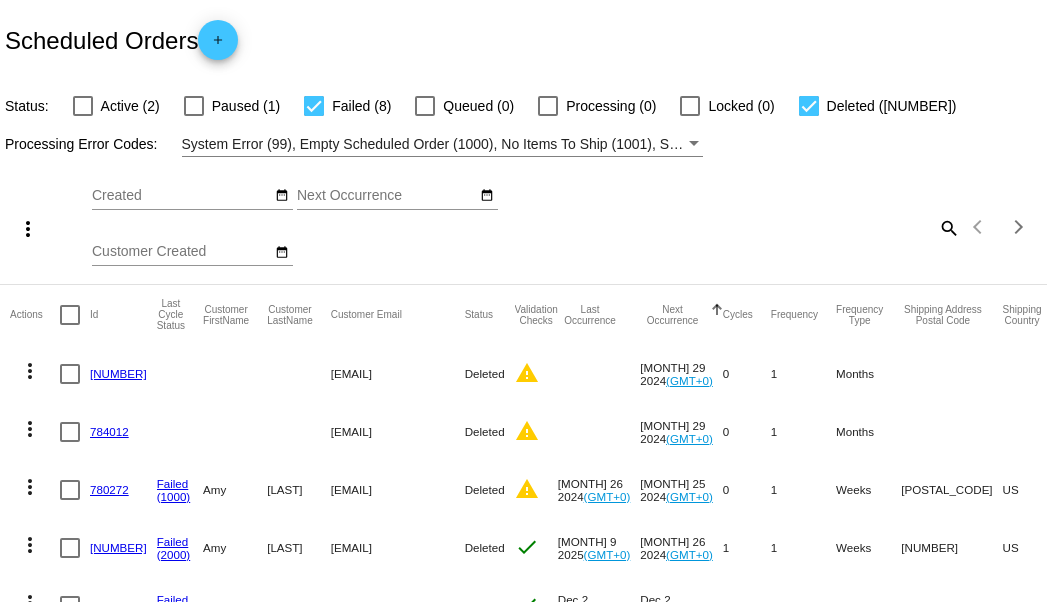 click at bounding box center [83, 106] 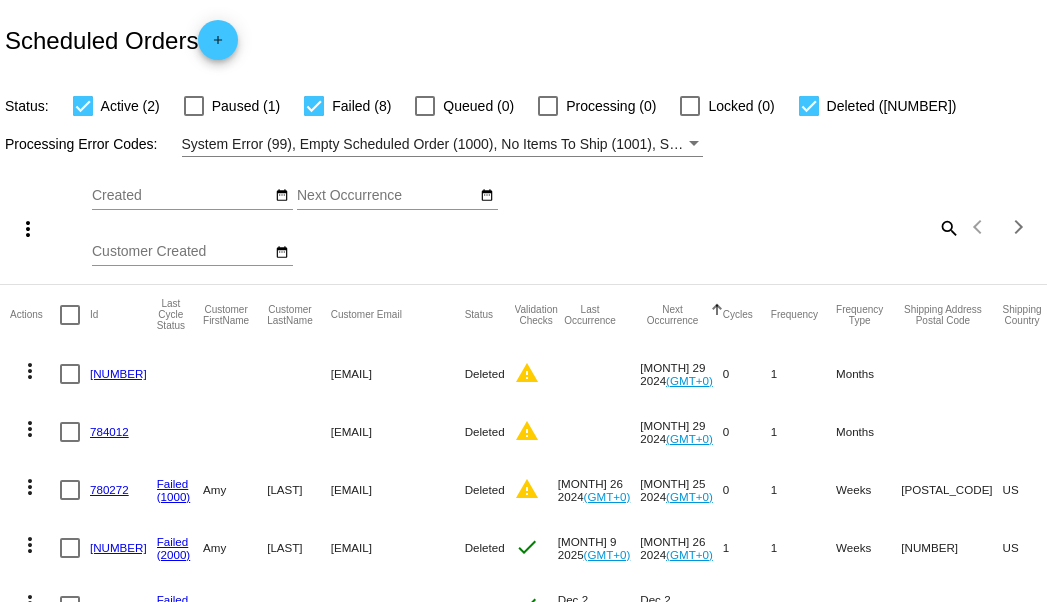 click on "Aug
Jan
Feb
Mar
Apr
Su Mo" 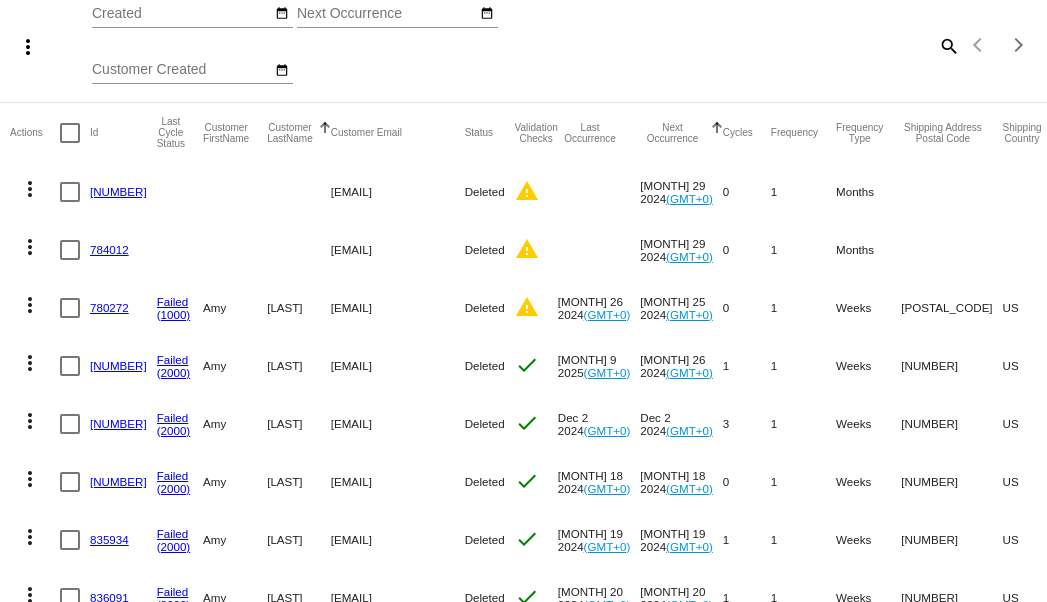 scroll, scrollTop: 200, scrollLeft: 0, axis: vertical 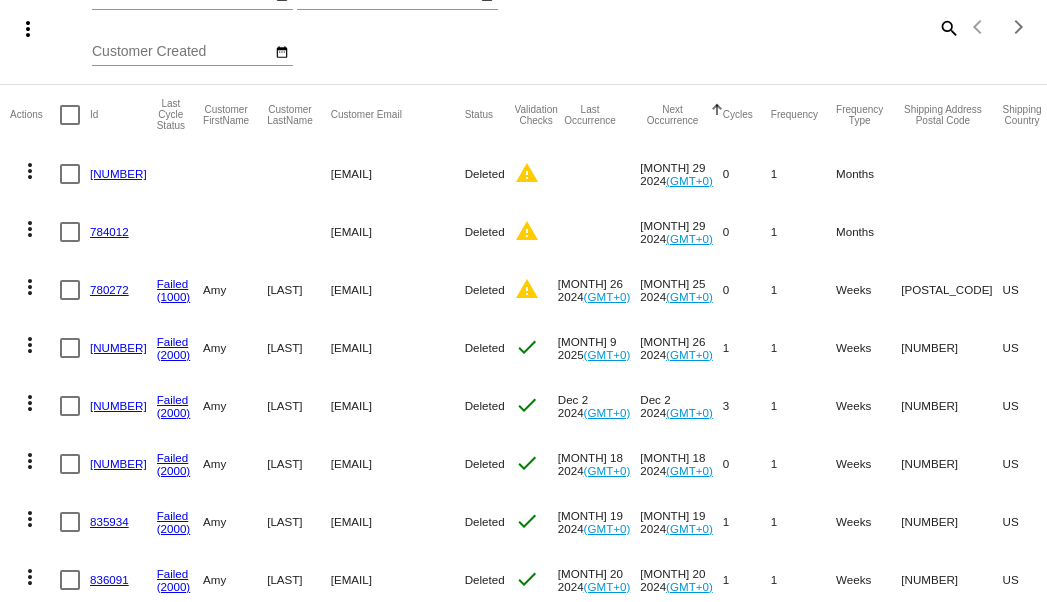 drag, startPoint x: 296, startPoint y: 218, endPoint x: 452, endPoint y: 220, distance: 156.01282 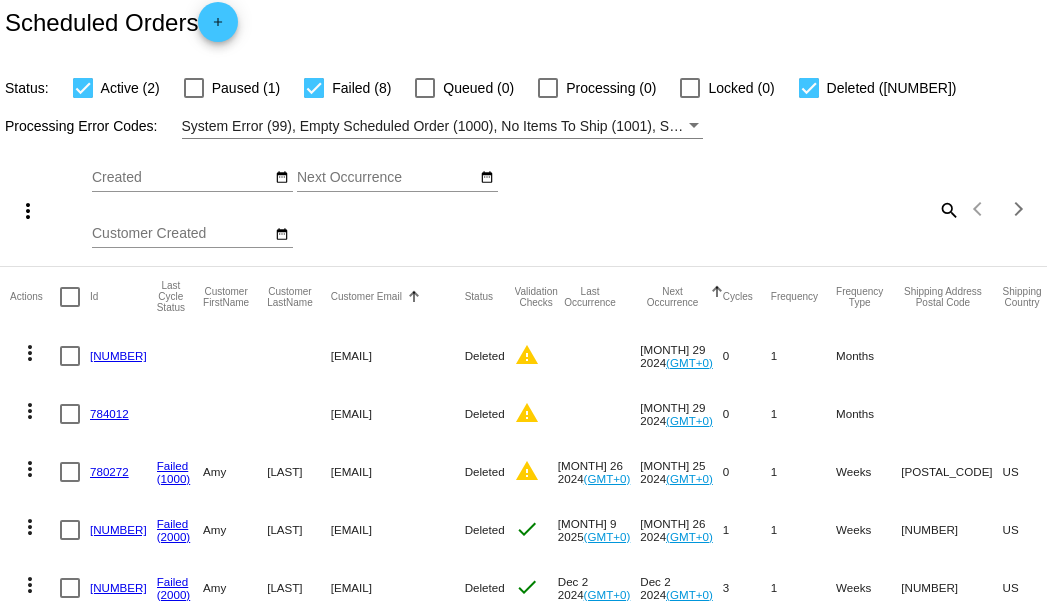 scroll, scrollTop: 0, scrollLeft: 0, axis: both 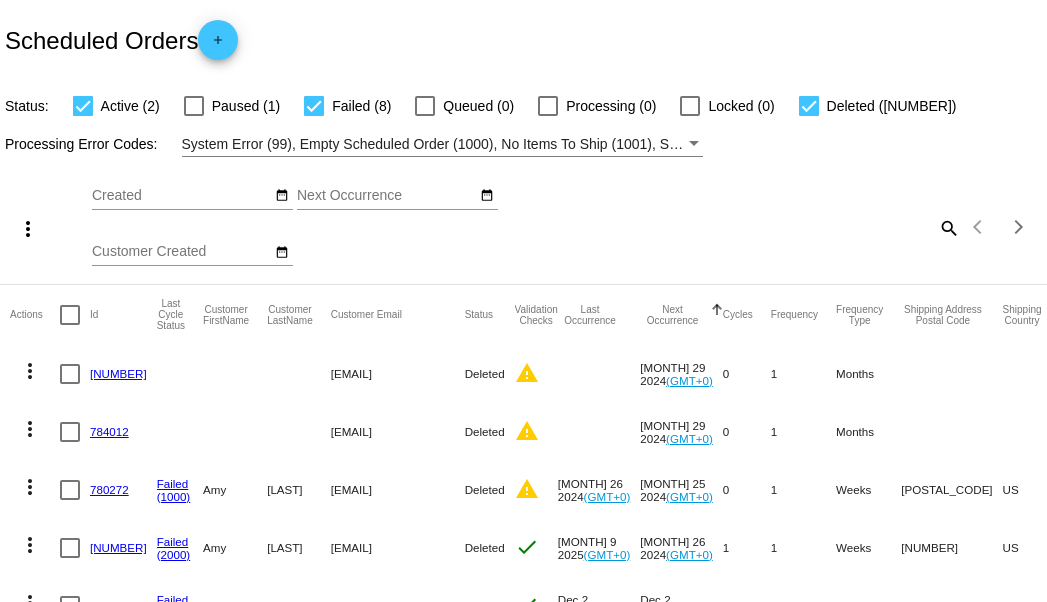 click on "Aug
Jan
Feb
Mar
Apr
Su Mo" 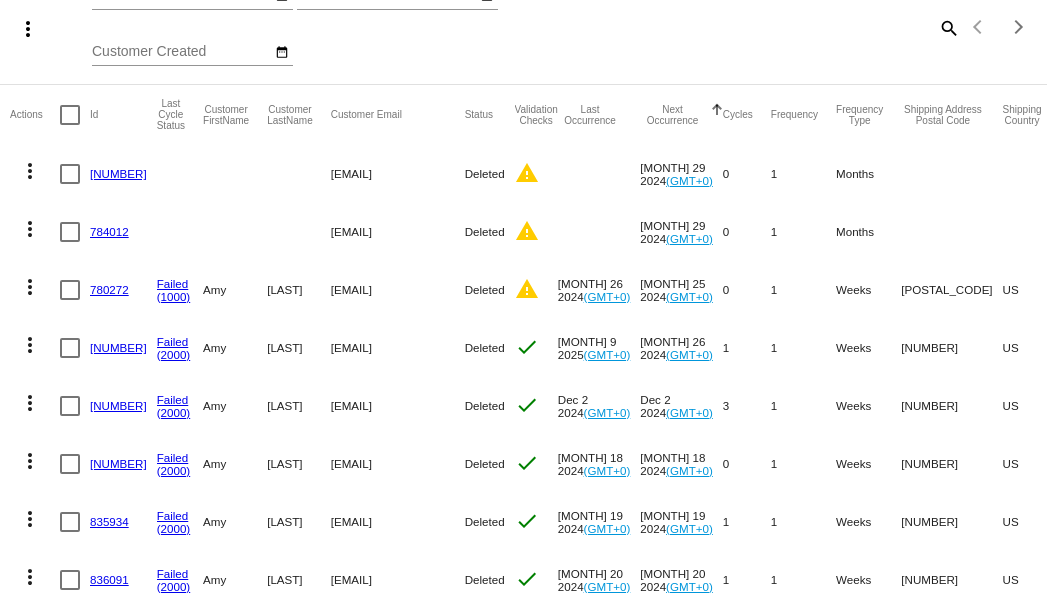 scroll, scrollTop: 0, scrollLeft: 0, axis: both 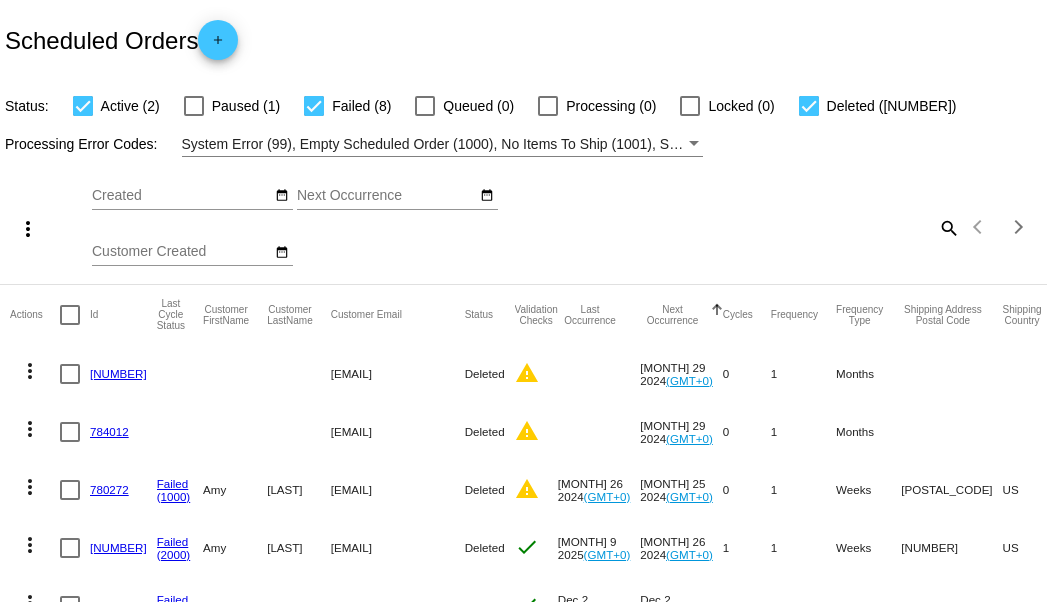 click on "Paused (1)" at bounding box center (246, 106) 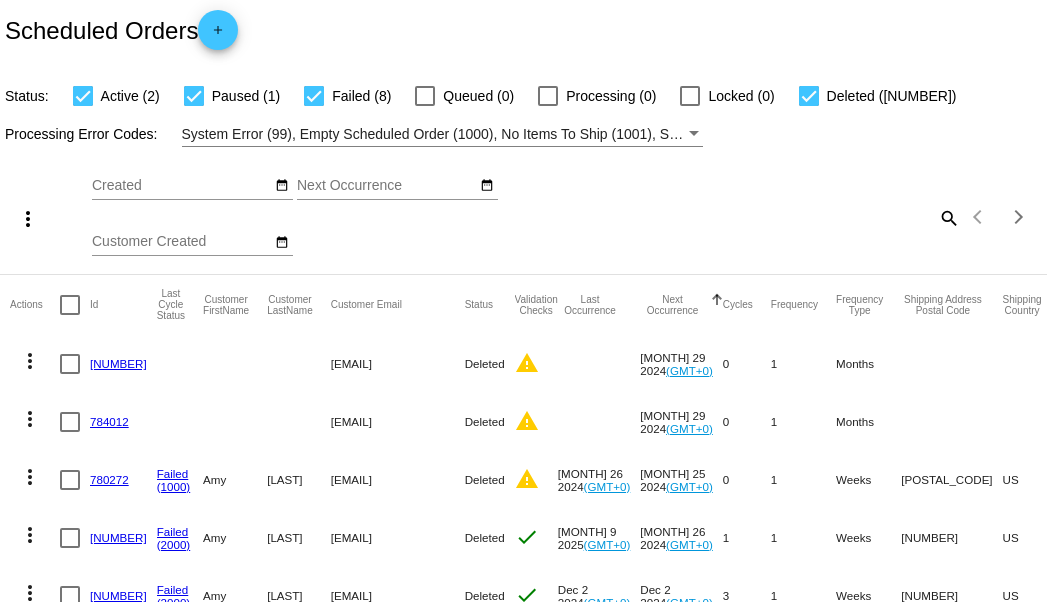 scroll, scrollTop: 0, scrollLeft: 0, axis: both 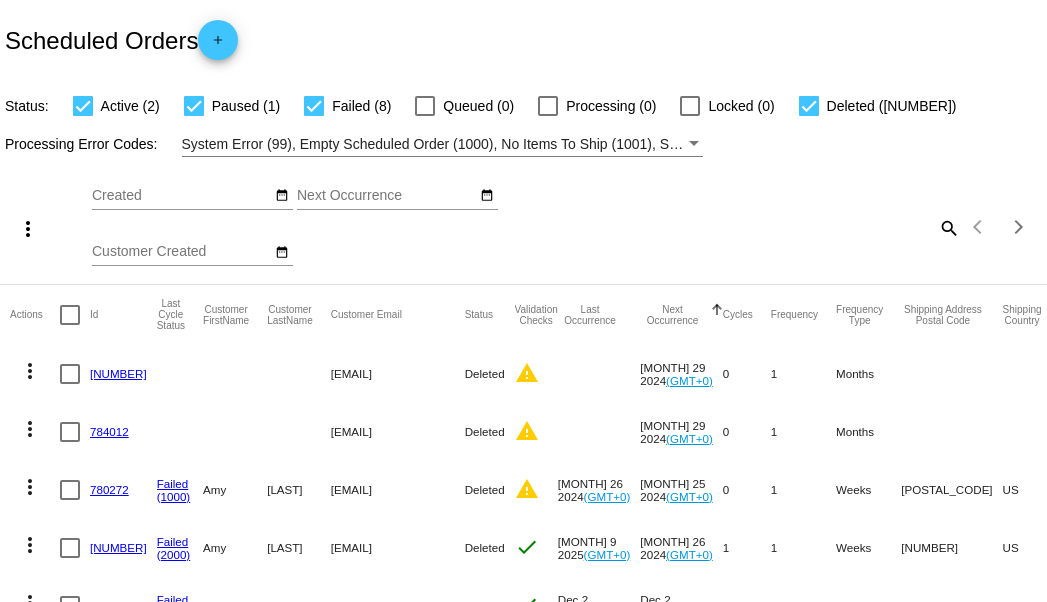 click at bounding box center [83, 106] 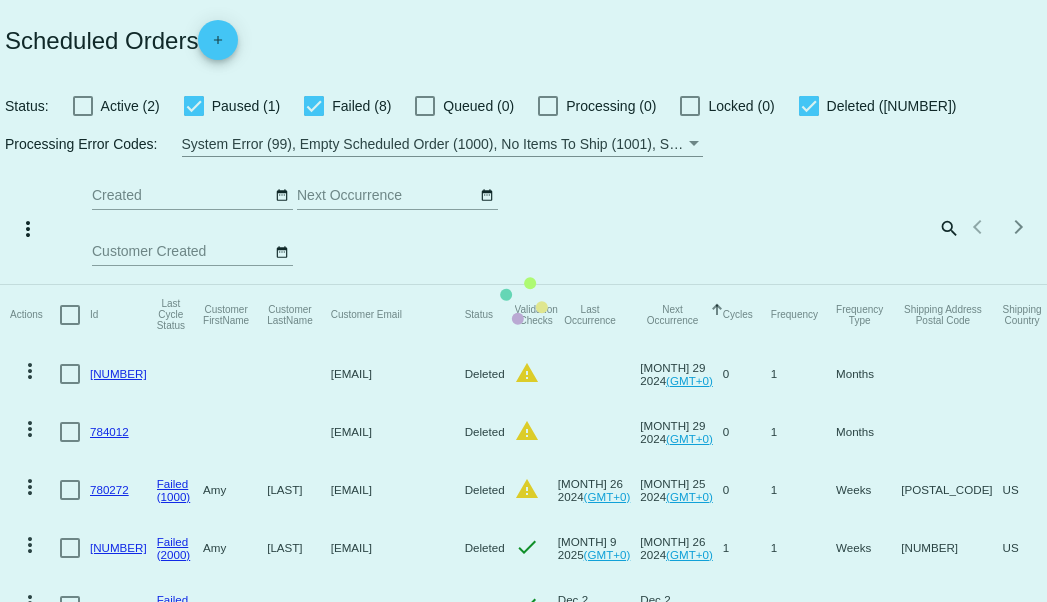 click on "Actions
Id   Last Cycle Status   Customer FirstName   Customer LastName   Customer Email   Status   Validation Checks   Last Occurrence   Next Occurrence   Sorted by NextOccurrenceUtc ascending  Cycles   Frequency   Frequency Type   Shipping Address Postal Code
Shipping Country
Shipping State
Preferred Shipping Option
Payment Method   Currency   Total Product Quantity   Scheduled Order Subtotal
Scheduled Order LTV
more_vert
784011
devs@QPilot.cloud
Deleted
warning
Sep 29 2024
(GMT+0)
0  1  Months          N/A  USD  1  46.54  TBD
more_vert
784012" 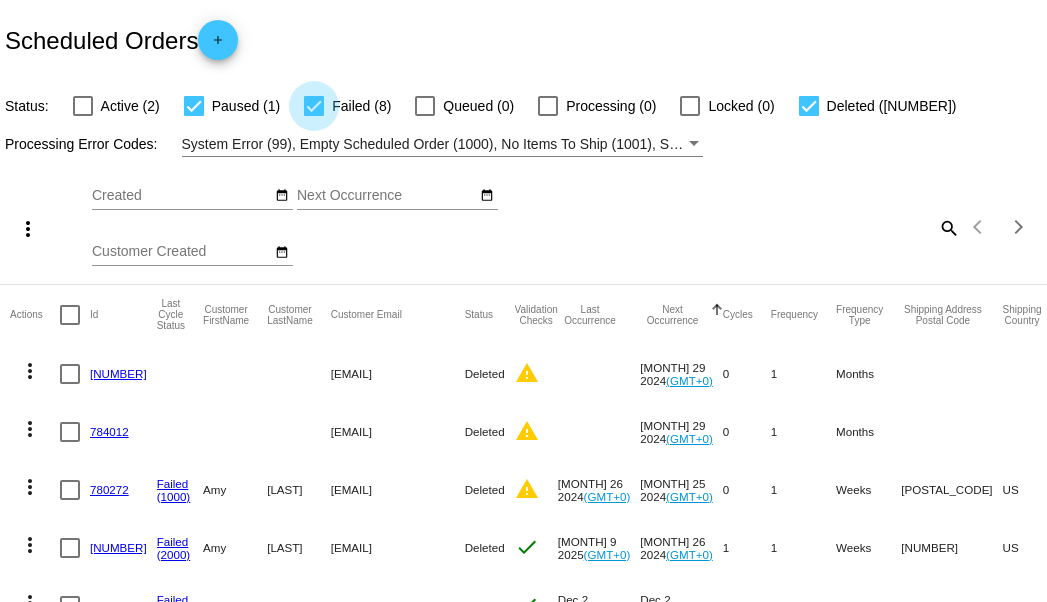 click at bounding box center (314, 106) 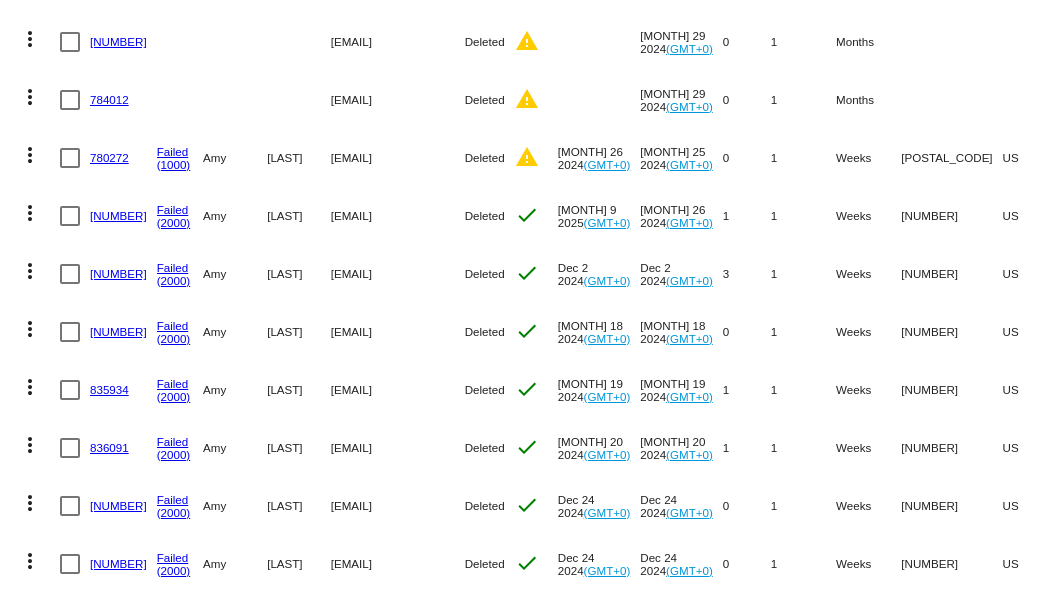scroll, scrollTop: 0, scrollLeft: 0, axis: both 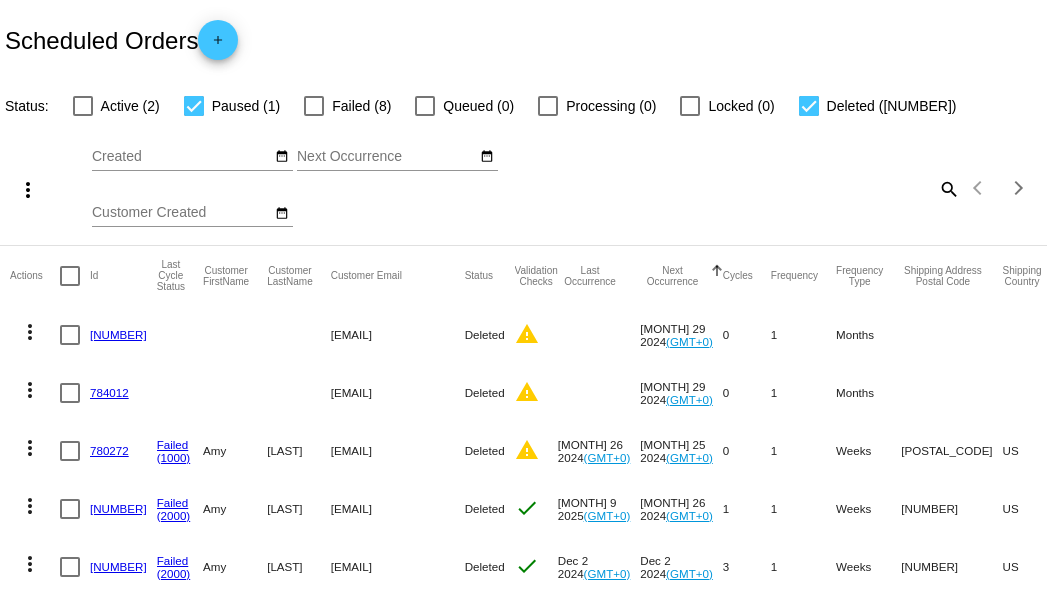 click on "Deleted (27)" at bounding box center [878, 106] 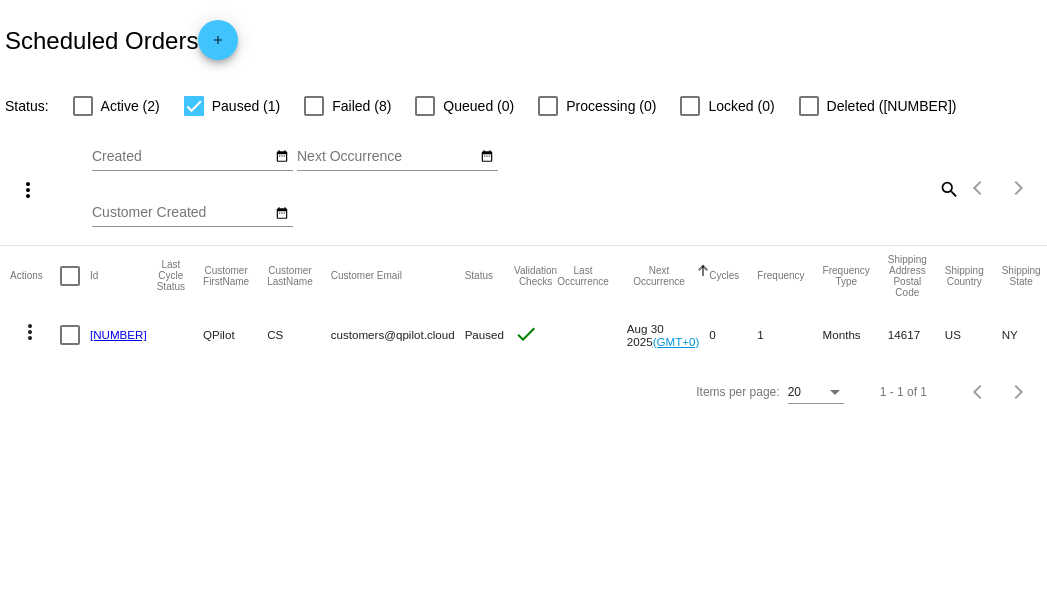 click on "Scheduled Orders
add" 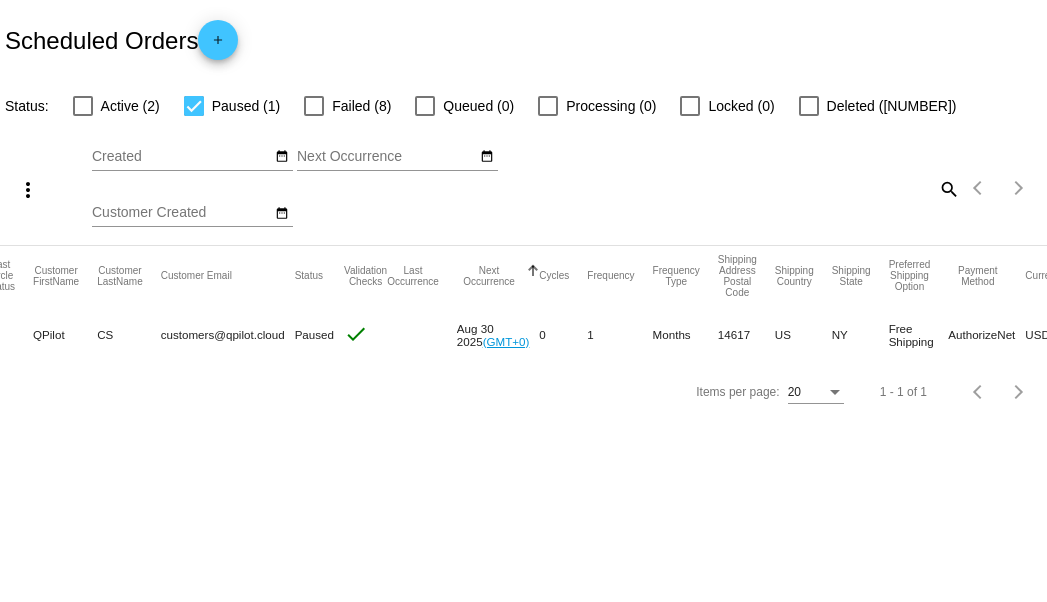 scroll, scrollTop: 0, scrollLeft: 0, axis: both 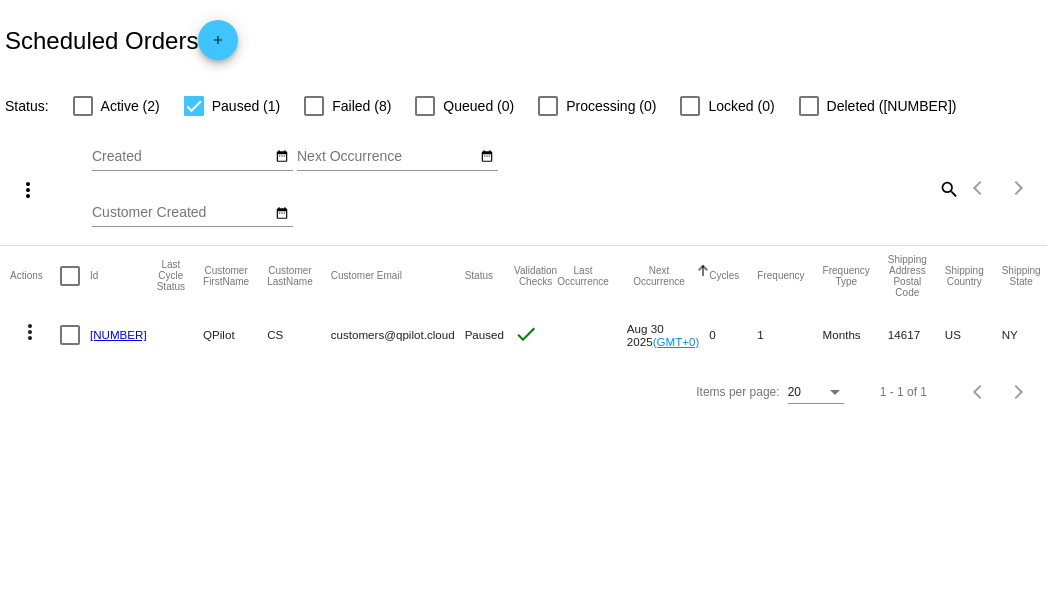 click on "customers@qpilot.cloud" 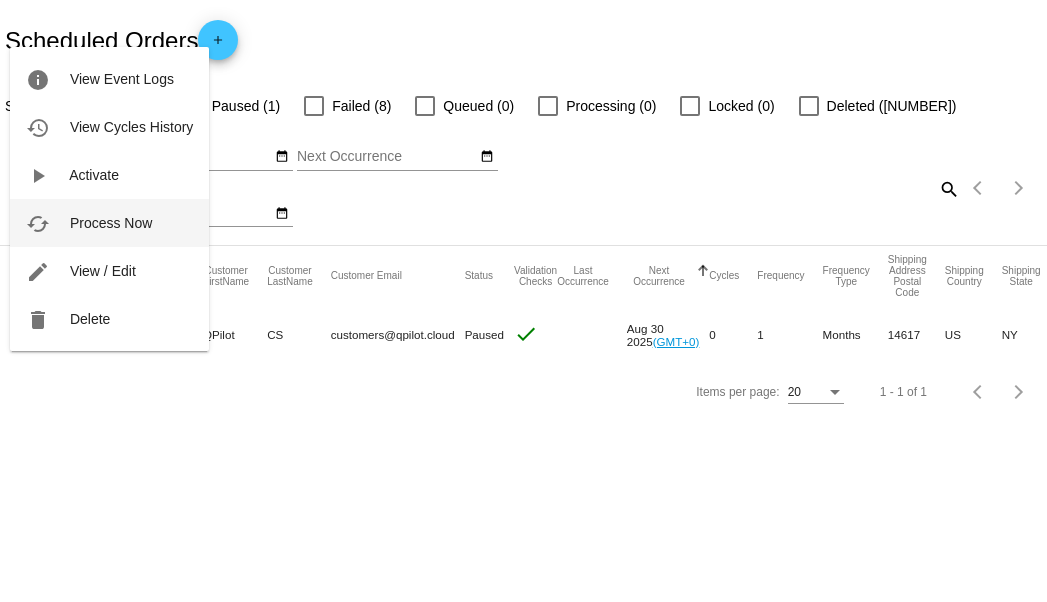 click on "Process Now" at bounding box center (111, 223) 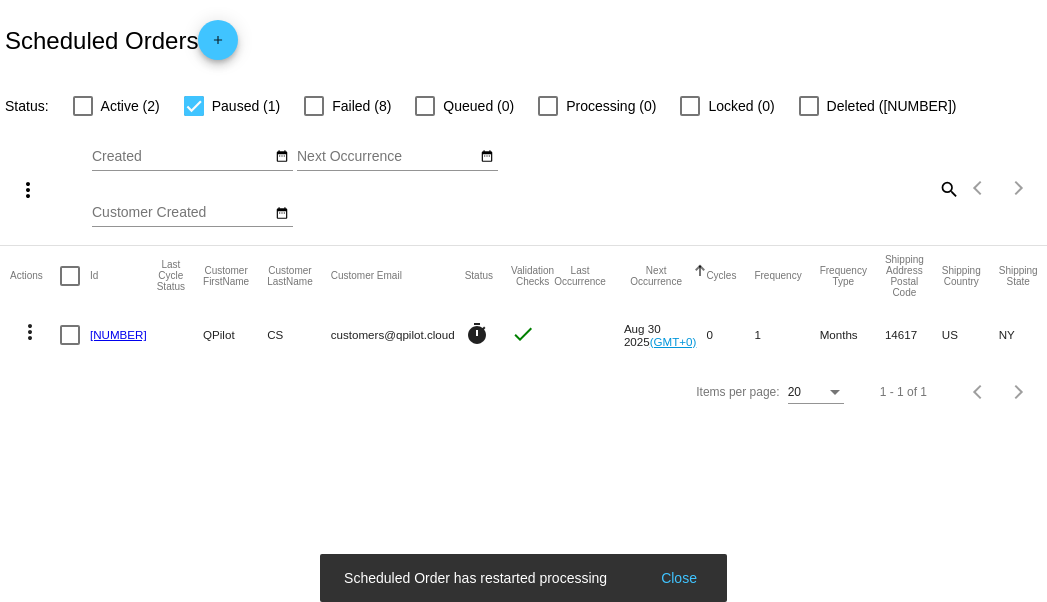 drag, startPoint x: 347, startPoint y: 407, endPoint x: 308, endPoint y: 376, distance: 49.819675 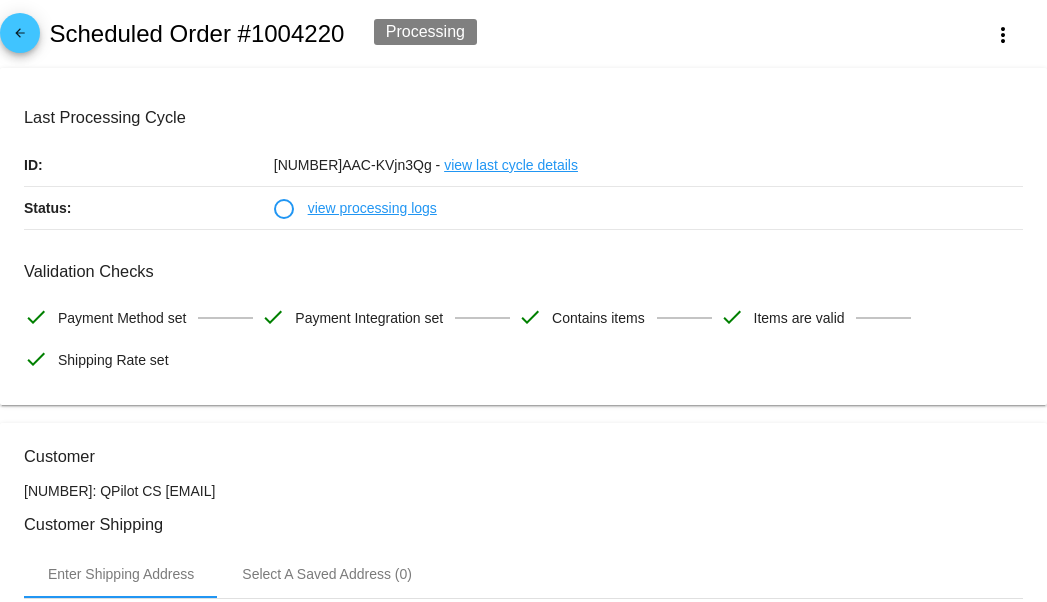 click on "arrow_back
Scheduled Order #1004220
Processing
more_vert" 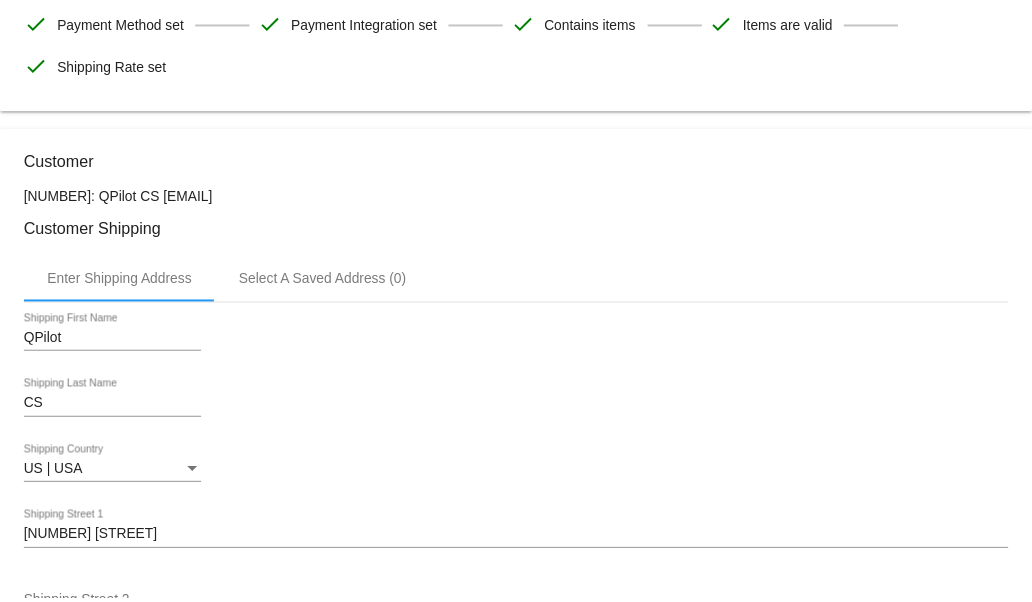 scroll, scrollTop: 0, scrollLeft: 0, axis: both 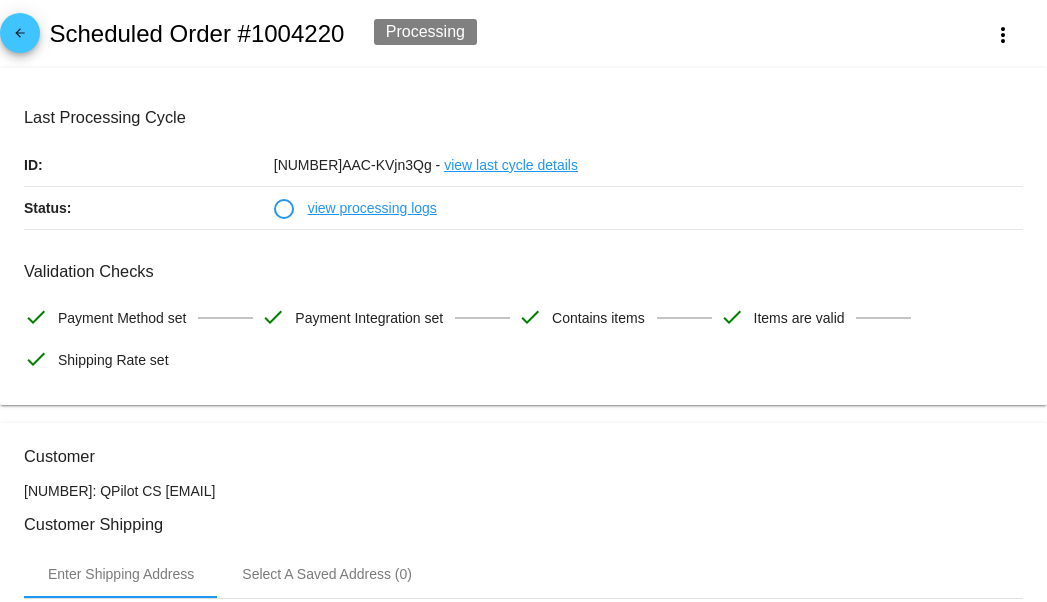 click on "view processing logs" 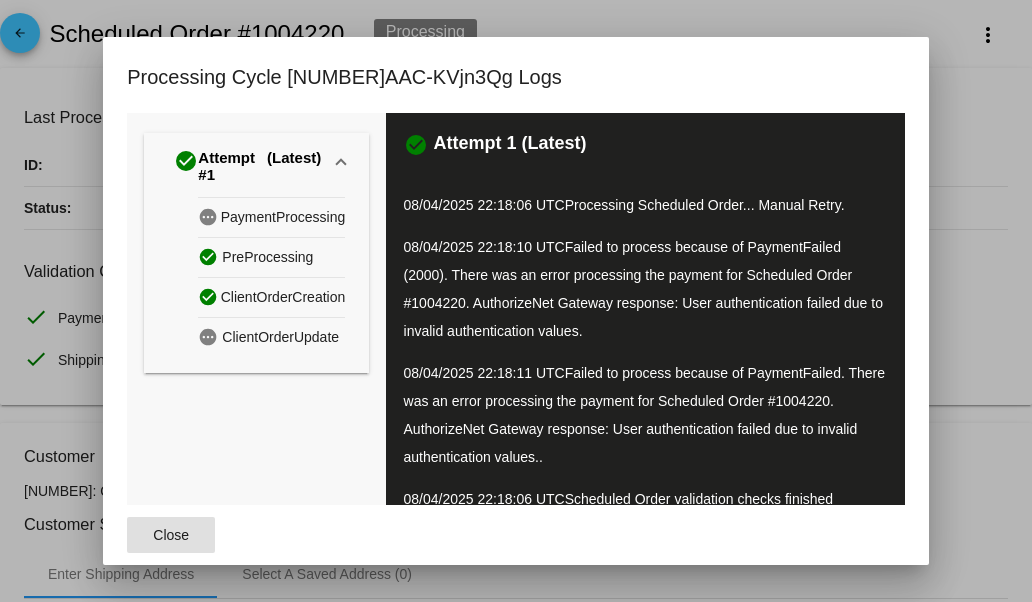 drag, startPoint x: 562, startPoint y: 216, endPoint x: 676, endPoint y: 222, distance: 114.15778 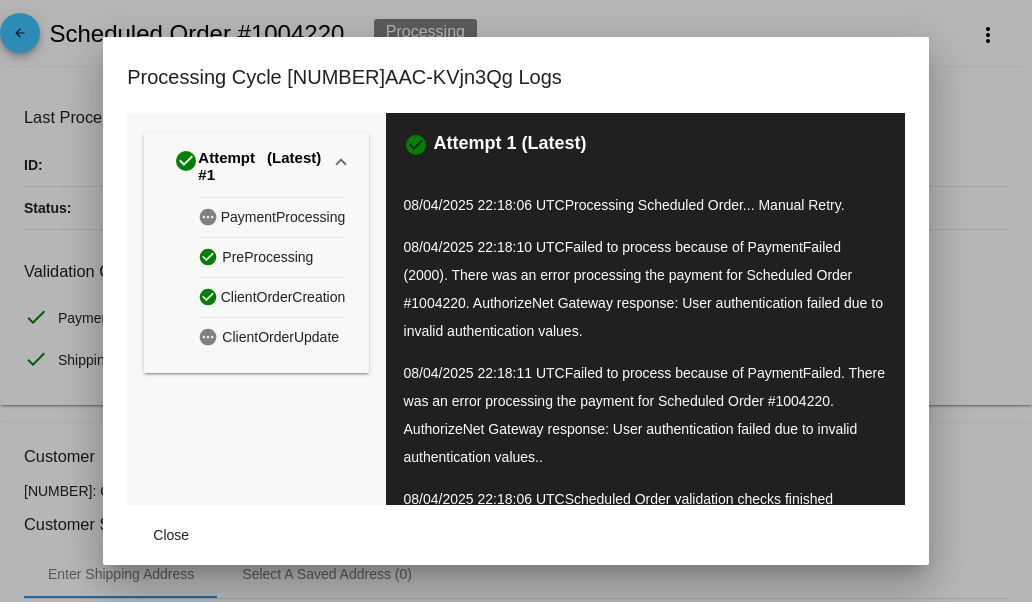 drag, startPoint x: 739, startPoint y: 262, endPoint x: 521, endPoint y: 262, distance: 218 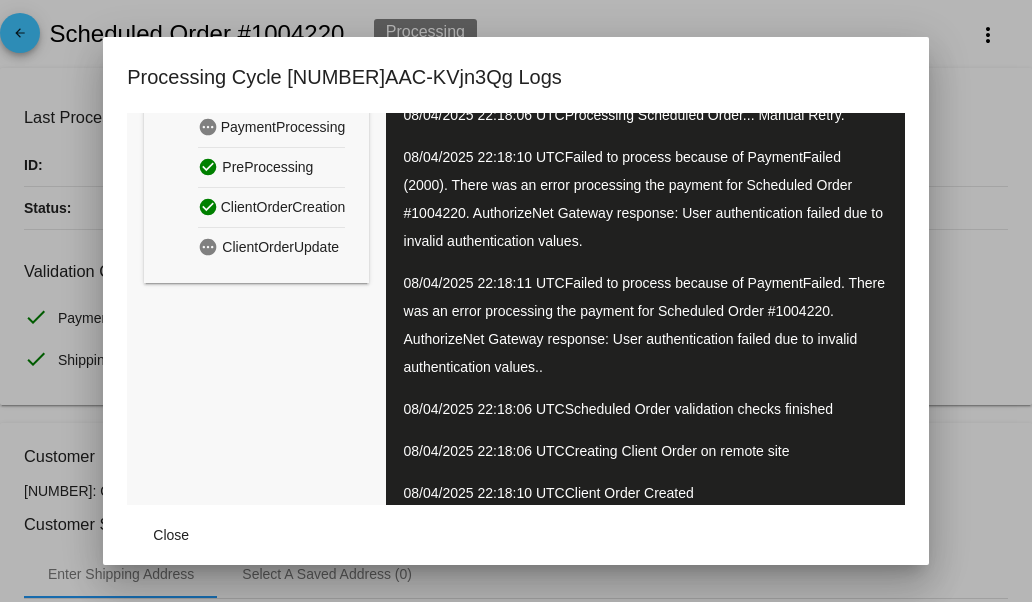 scroll, scrollTop: 200, scrollLeft: 0, axis: vertical 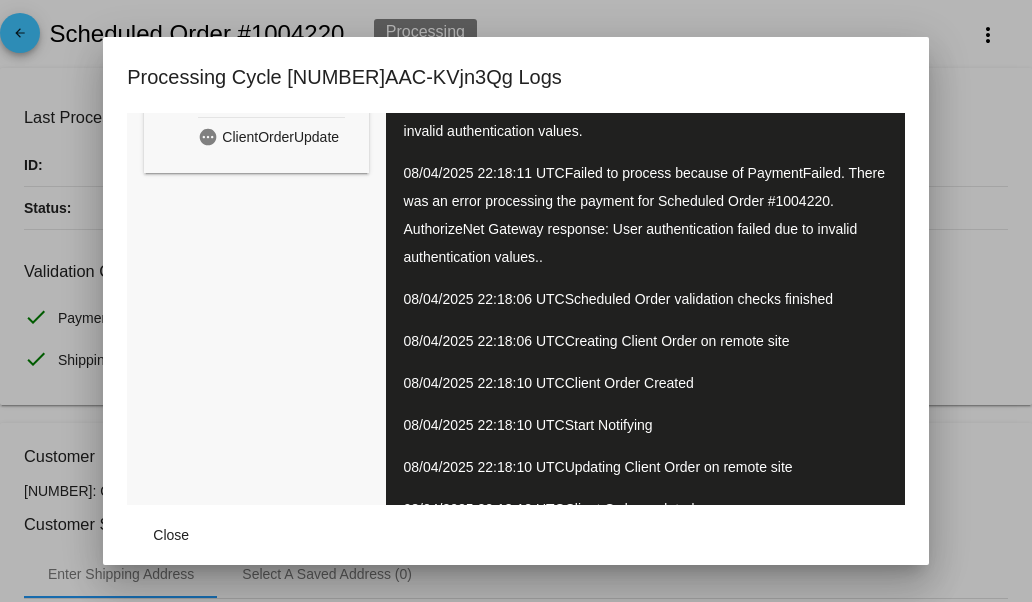 drag, startPoint x: 532, startPoint y: 200, endPoint x: 756, endPoint y: 200, distance: 224 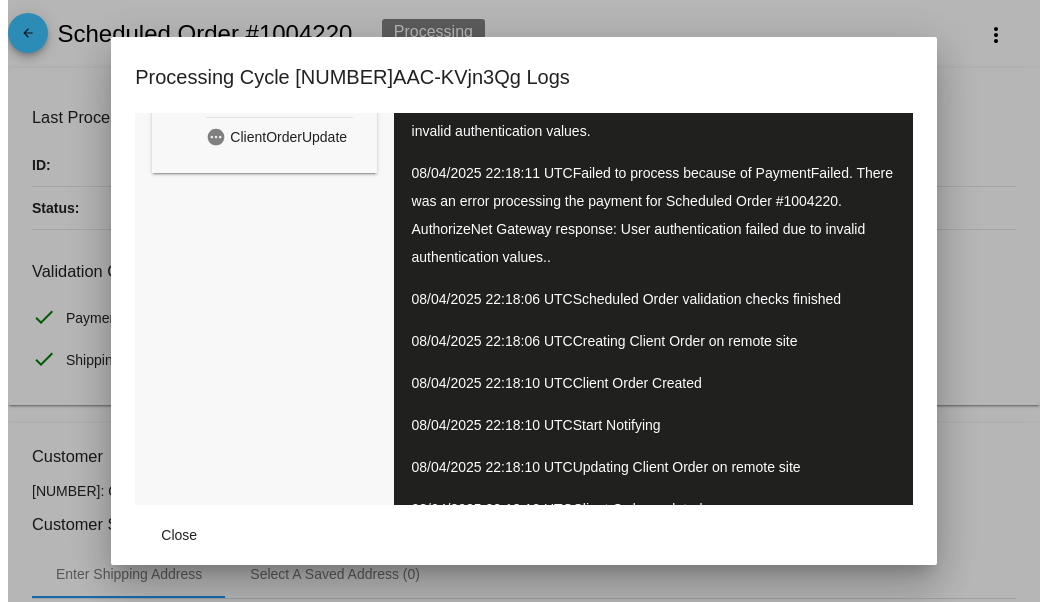scroll, scrollTop: 274, scrollLeft: 0, axis: vertical 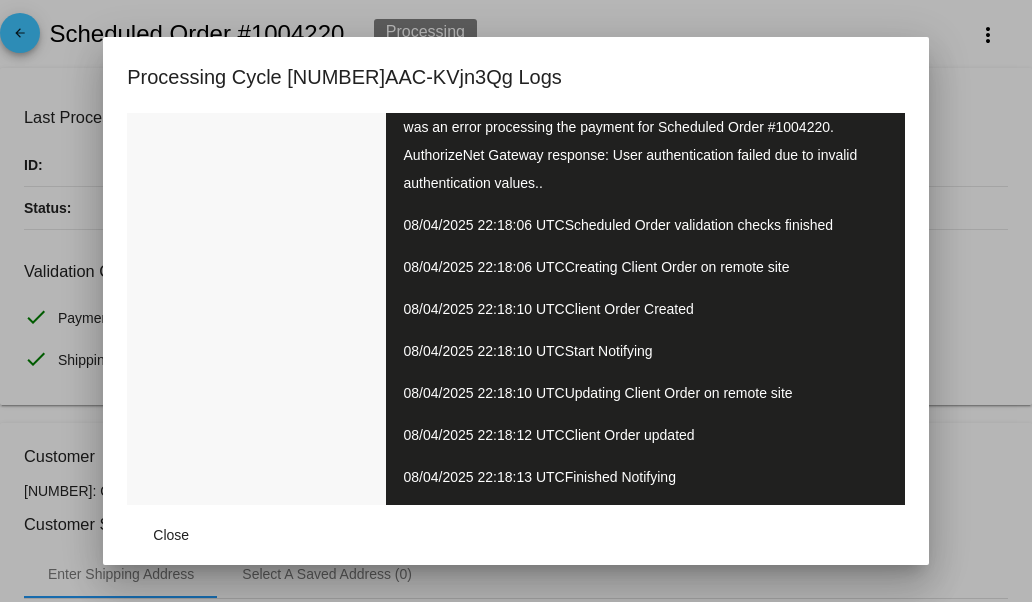 click at bounding box center (516, 301) 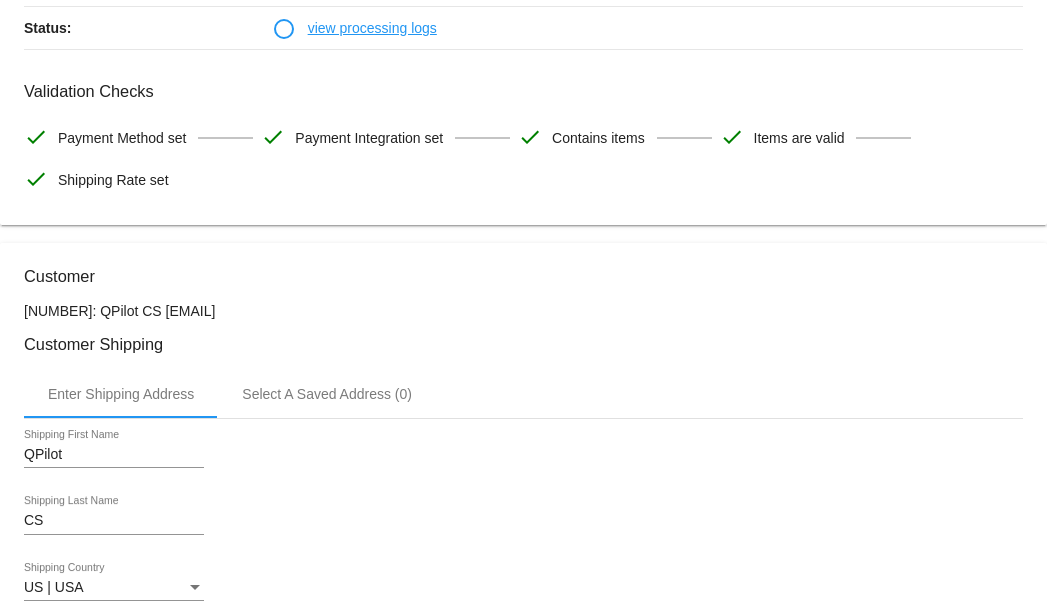 scroll, scrollTop: 200, scrollLeft: 0, axis: vertical 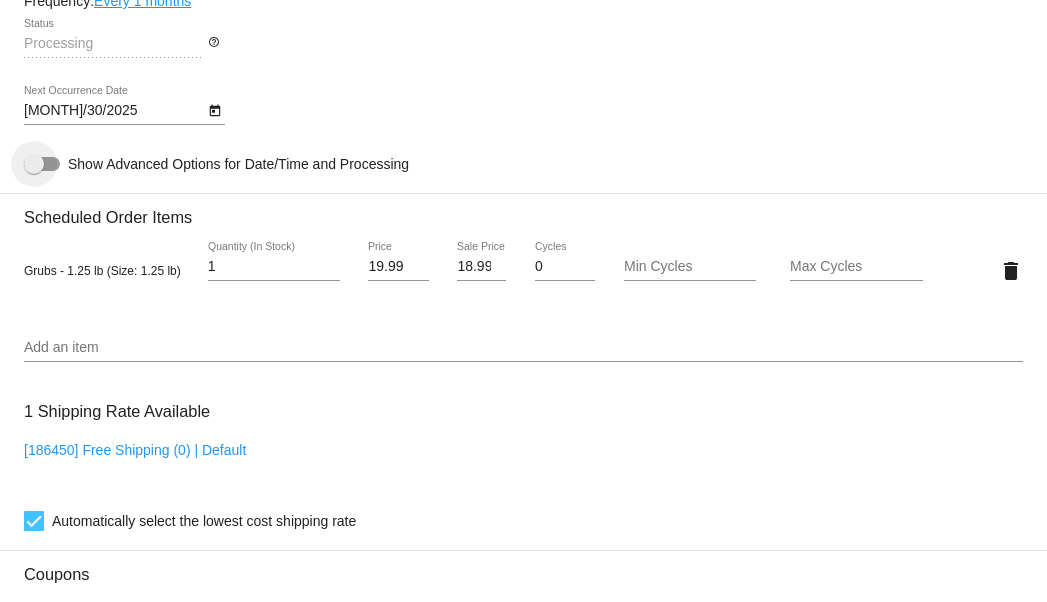 drag, startPoint x: 260, startPoint y: 173, endPoint x: 528, endPoint y: 175, distance: 268.00748 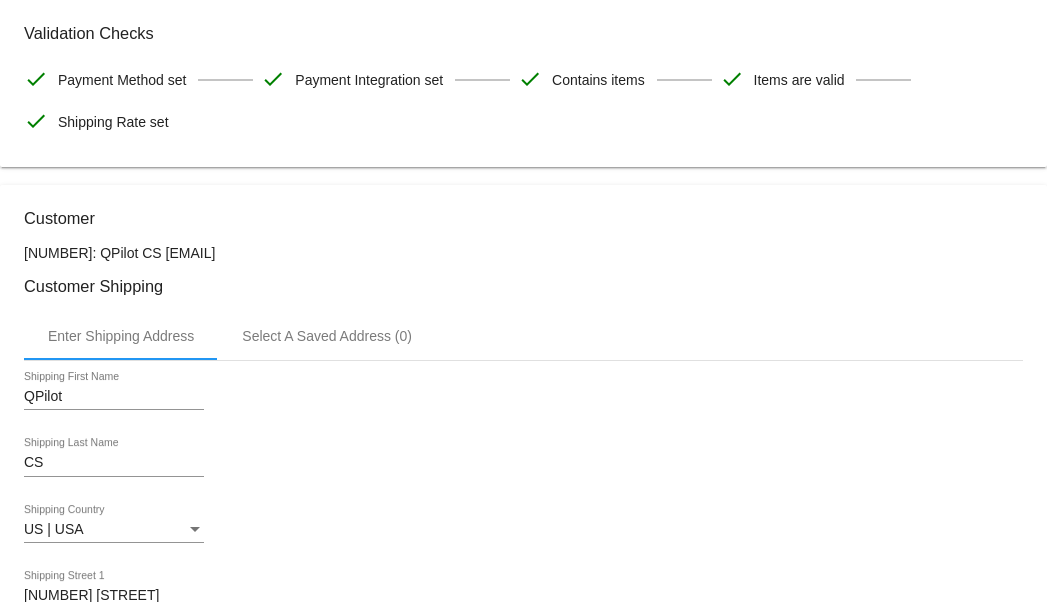 scroll, scrollTop: 0, scrollLeft: 0, axis: both 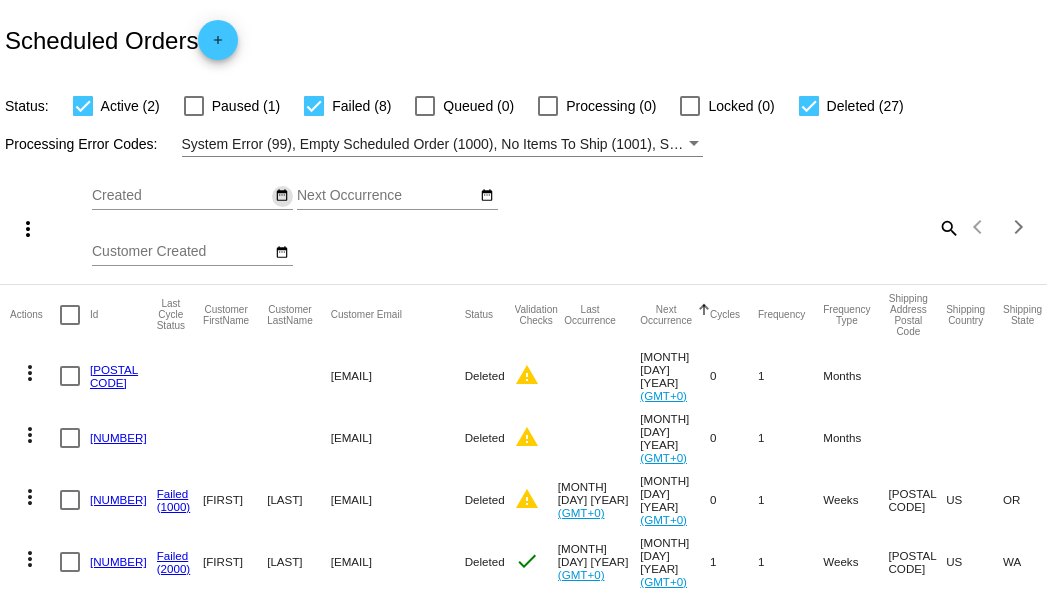 click on "date_range" 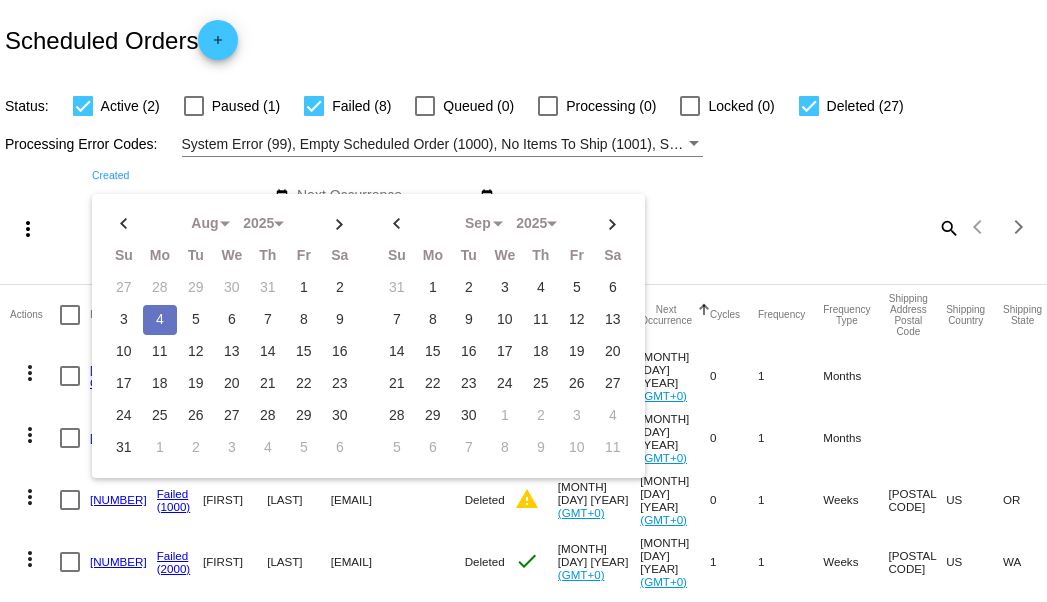 click on "4" 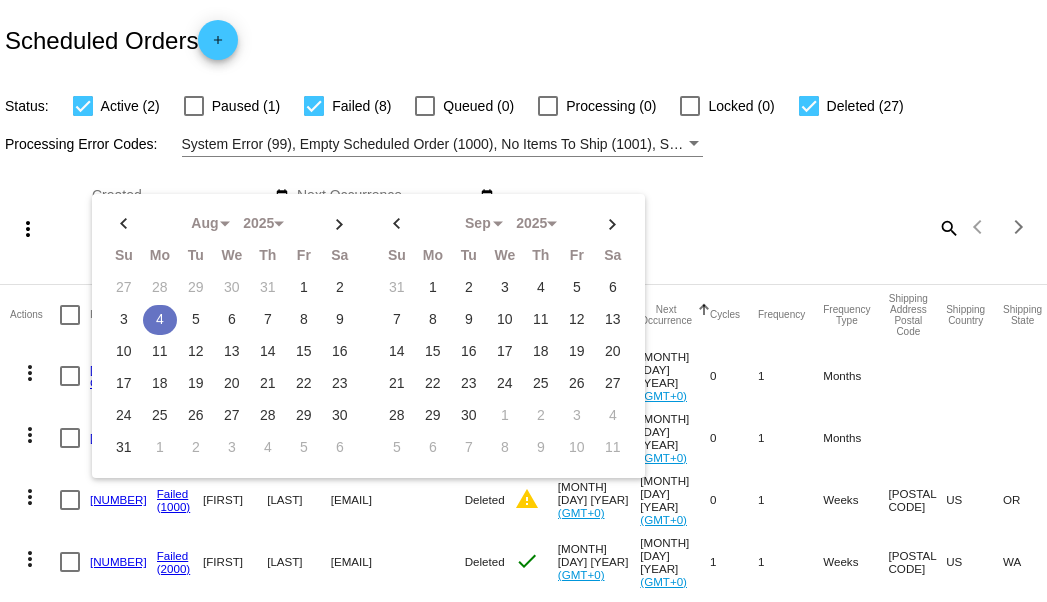 click on "4" 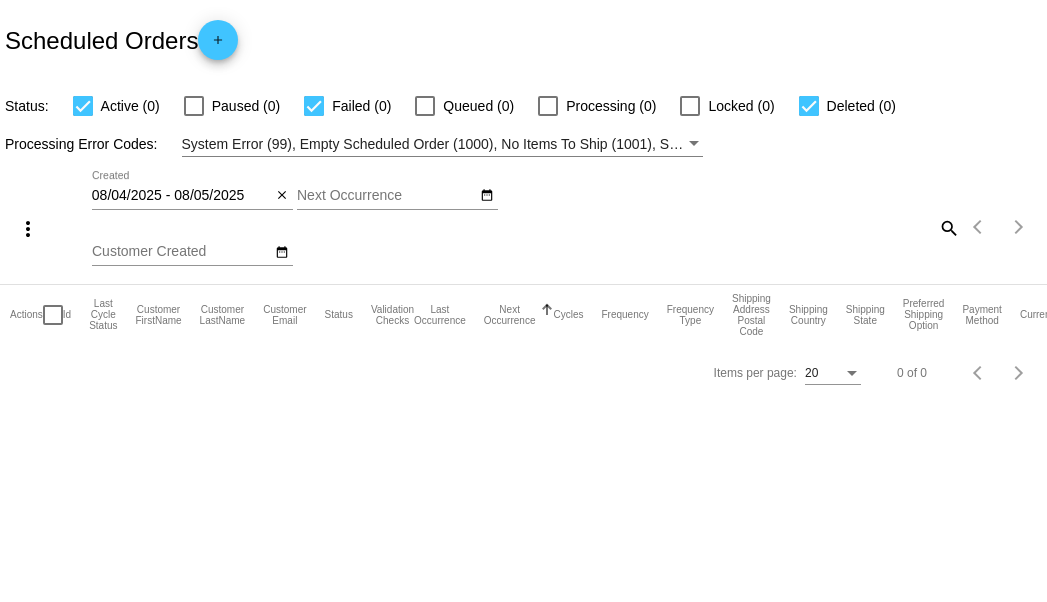scroll, scrollTop: 0, scrollLeft: 0, axis: both 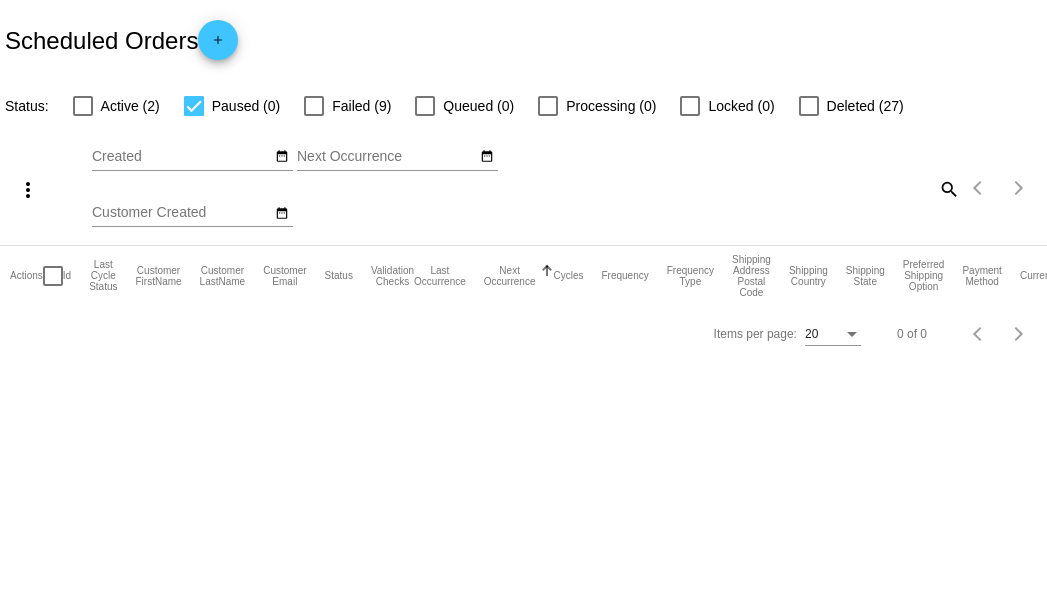 click at bounding box center [194, 106] 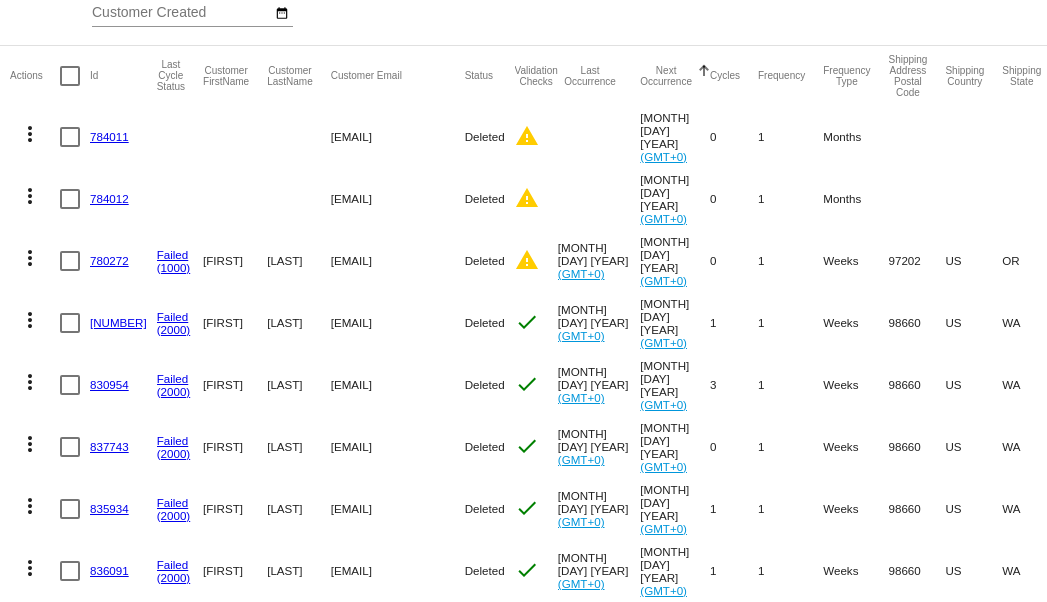 scroll, scrollTop: 0, scrollLeft: 0, axis: both 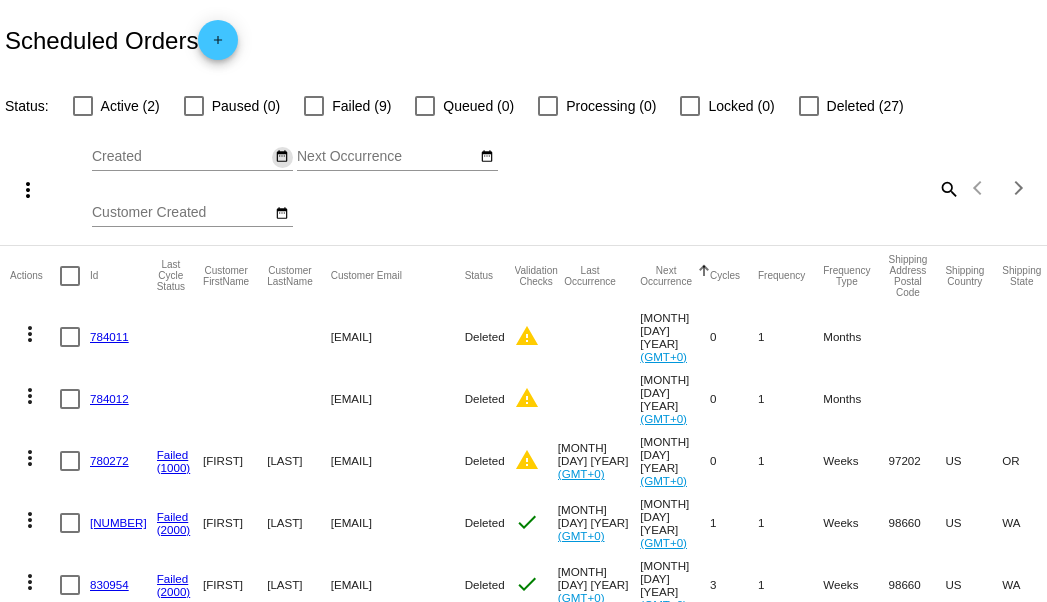 click on "date_range" 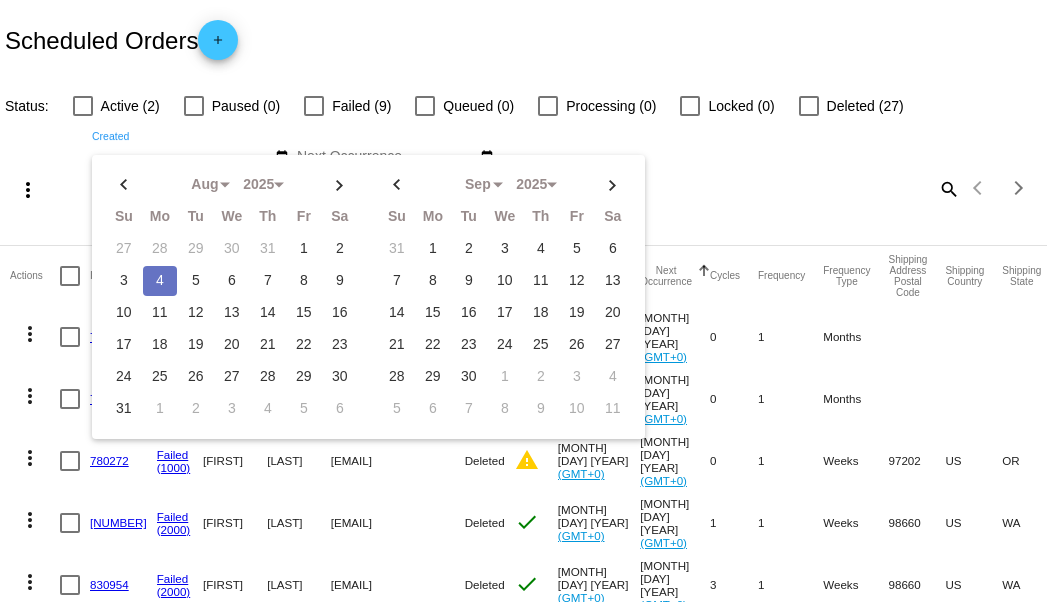 click on "4" 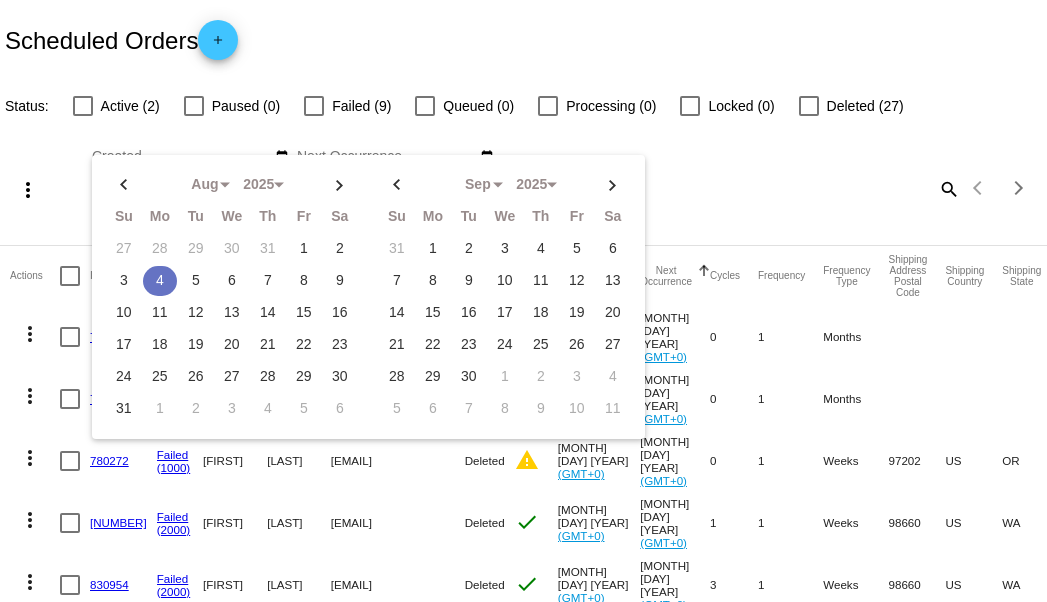 click on "4" 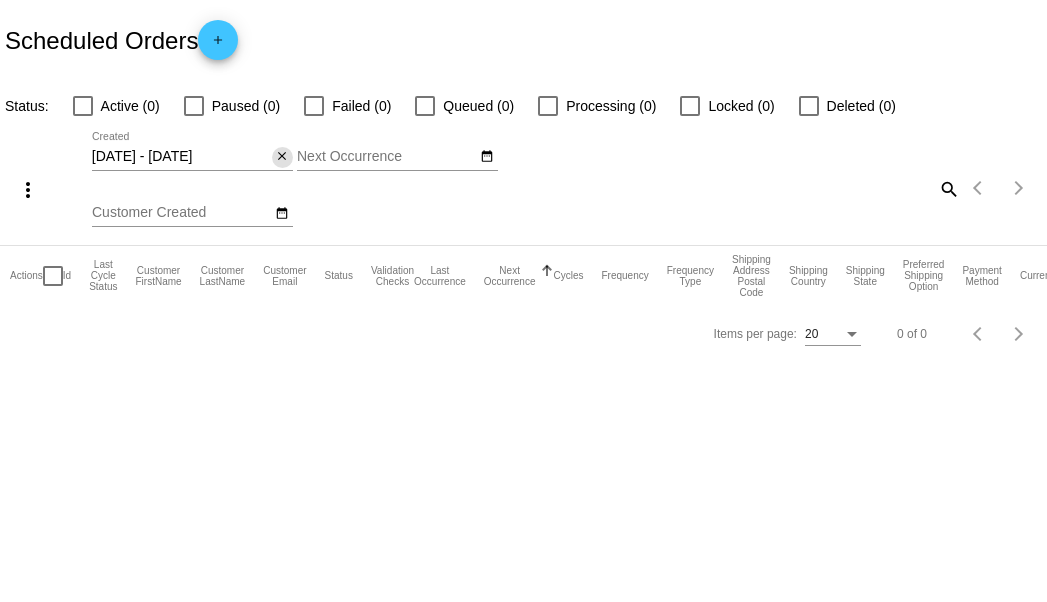 click on "close" 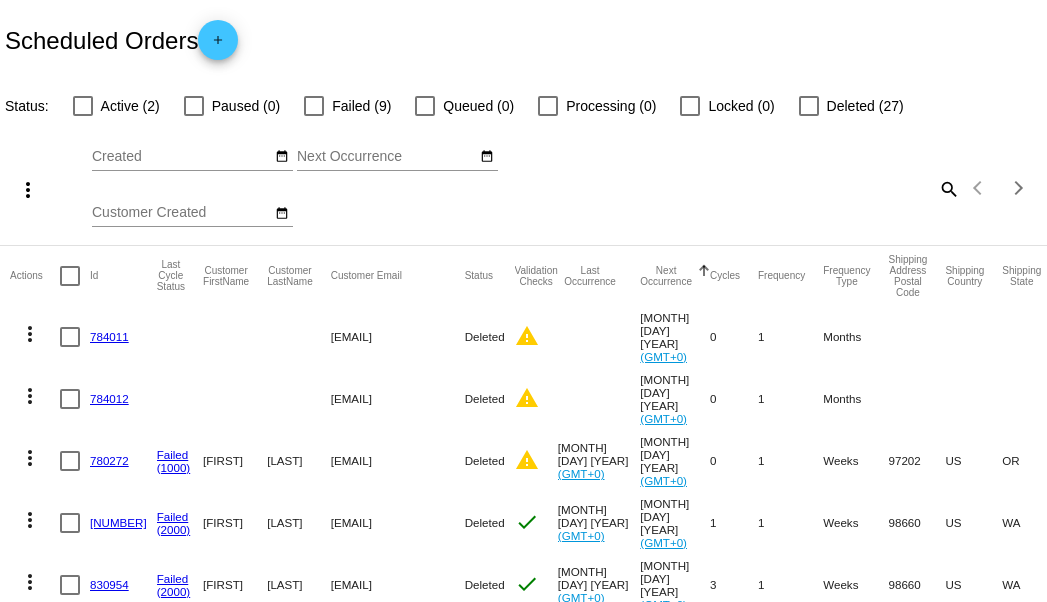 drag, startPoint x: 317, startPoint y: 331, endPoint x: 438, endPoint y: 336, distance: 121.103264 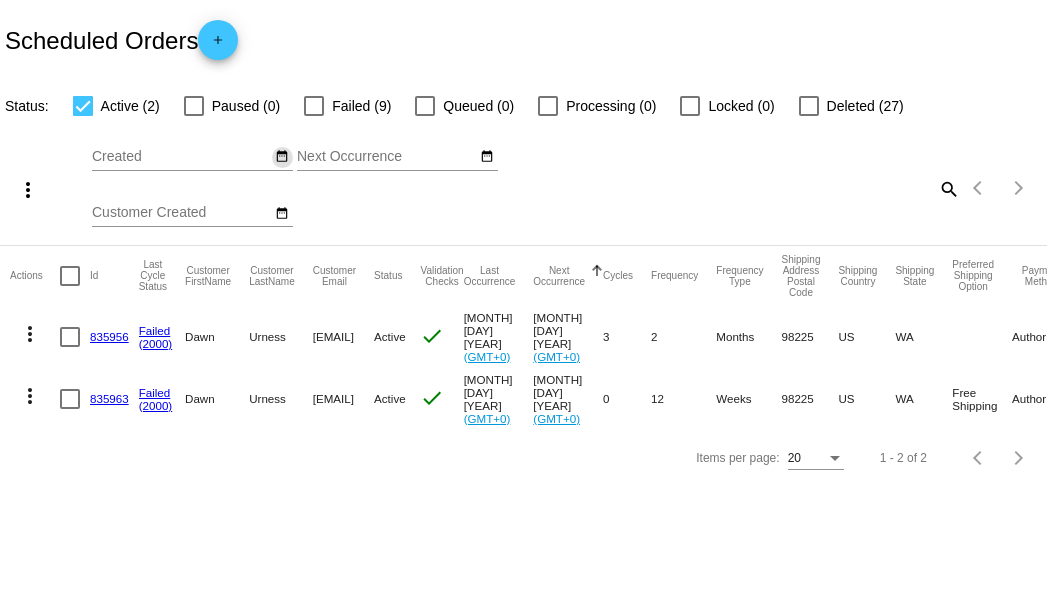click on "date_range" 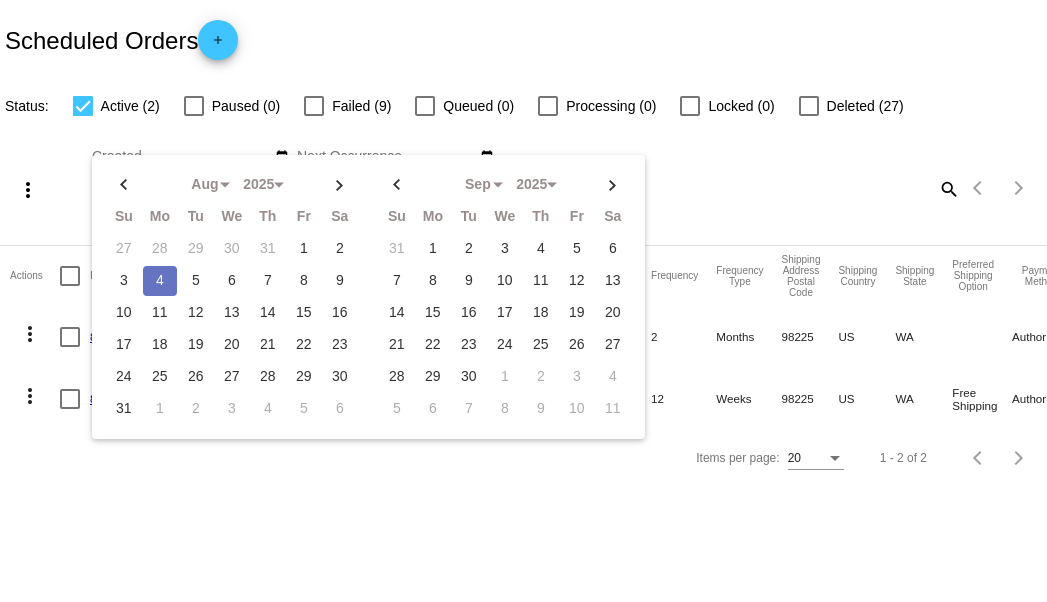 click on "Scheduled Orders
add" 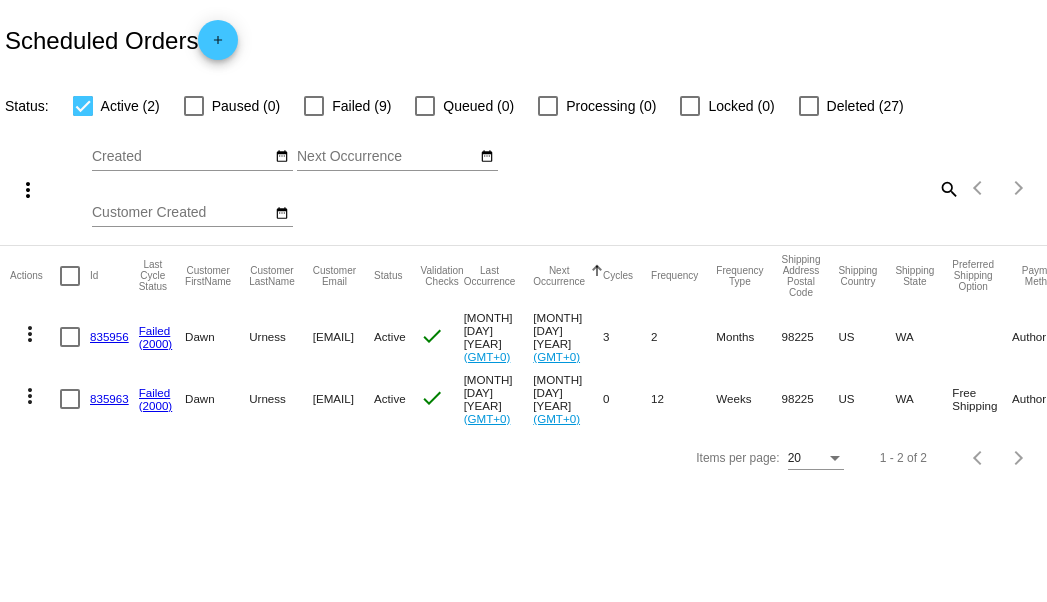 click on "more_vert
835956
Failed
(2000)
Dawn
Urness
dawn@scratchandpeck.com
Active
check
Apr 24 2025
(GMT+0)
Aug 29 2025
(GMT+0)
3  2  Months  98225  US  WA    AuthorizeNet  USD  2  89.28  153.00" 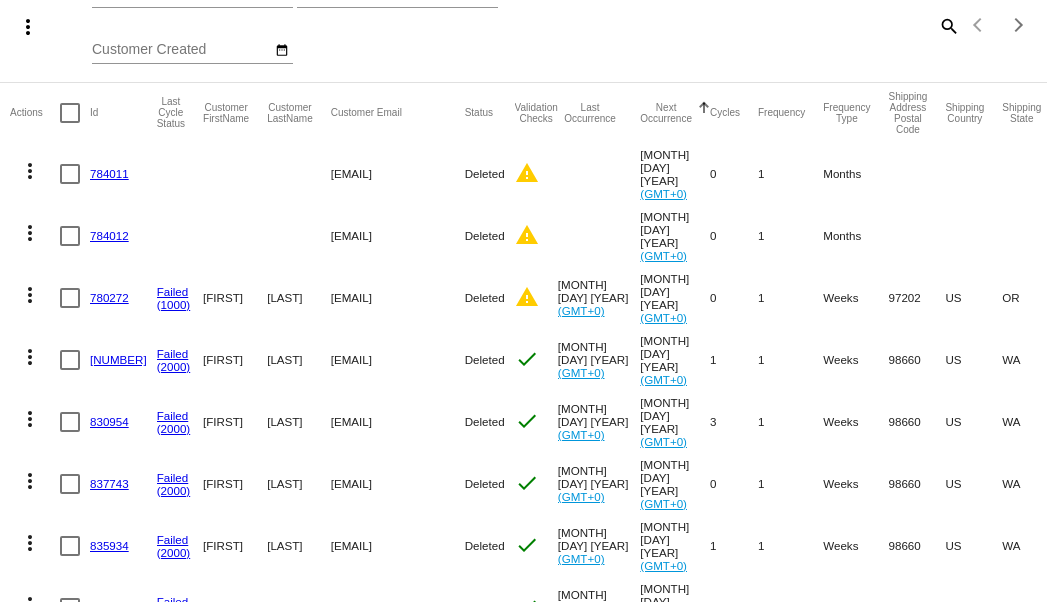 scroll, scrollTop: 200, scrollLeft: 0, axis: vertical 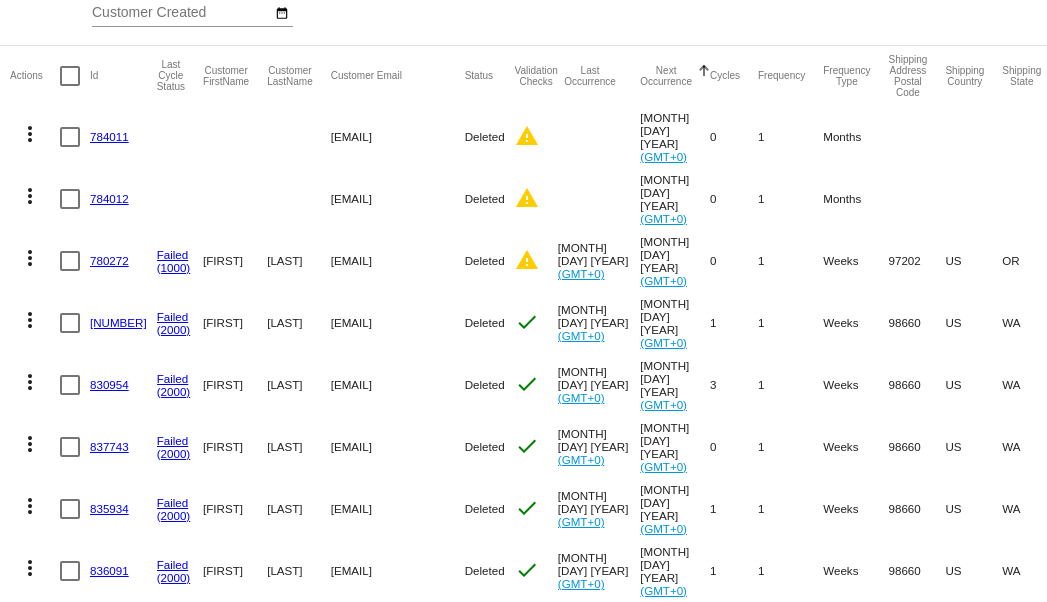 drag, startPoint x: 282, startPoint y: 120, endPoint x: 380, endPoint y: 149, distance: 102.20078 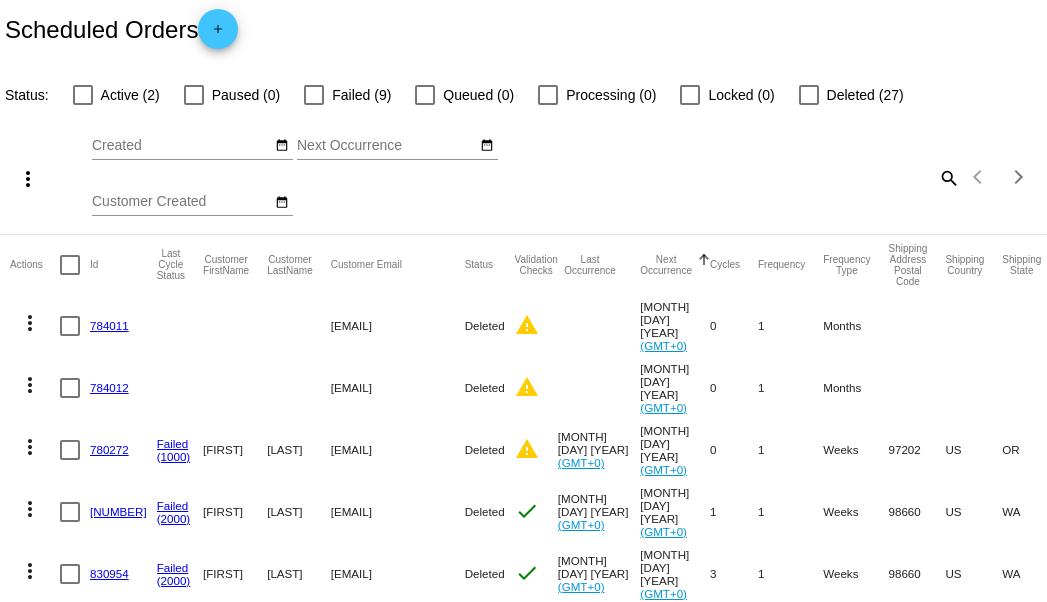 scroll, scrollTop: 0, scrollLeft: 0, axis: both 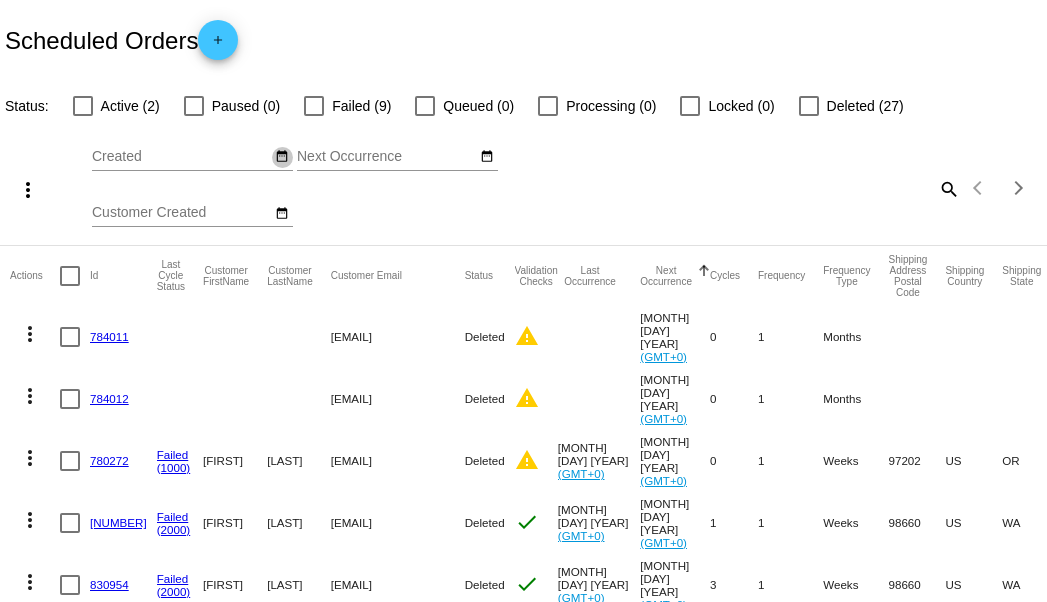 click on "date_range" 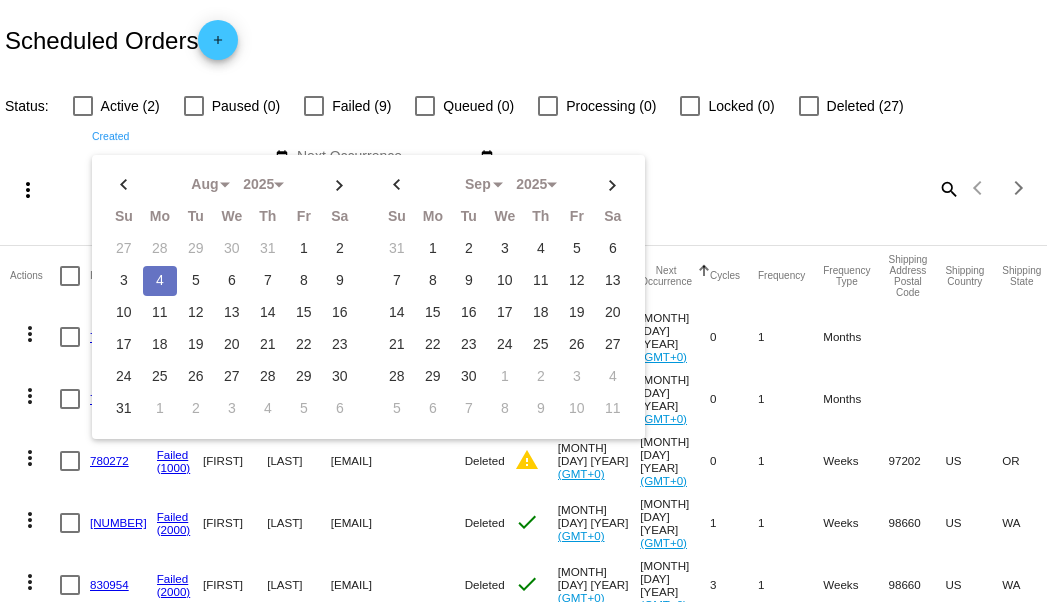 click on "4" 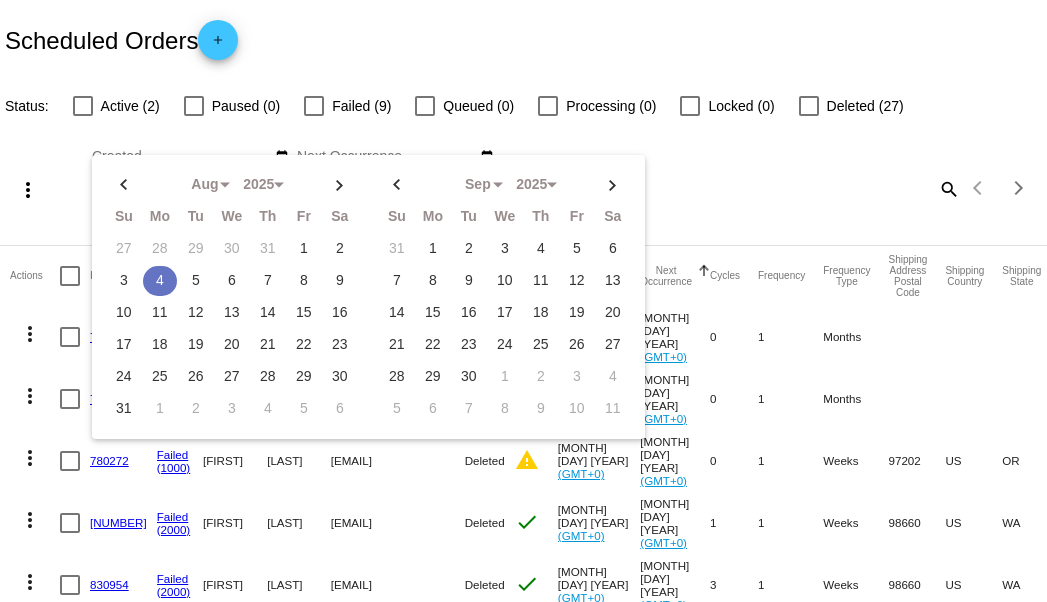 click on "4" 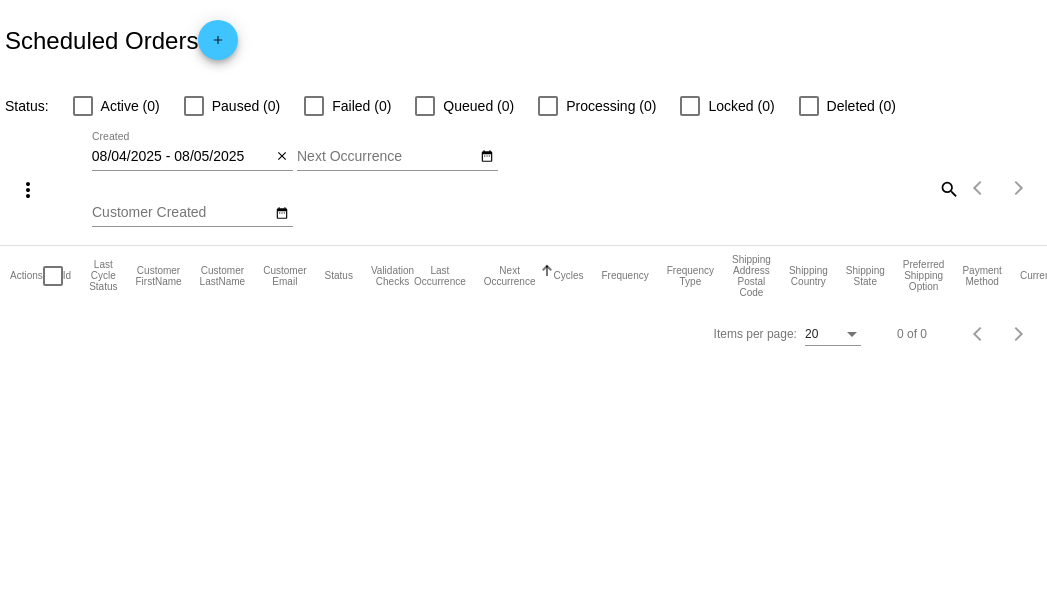 scroll, scrollTop: 0, scrollLeft: 0, axis: both 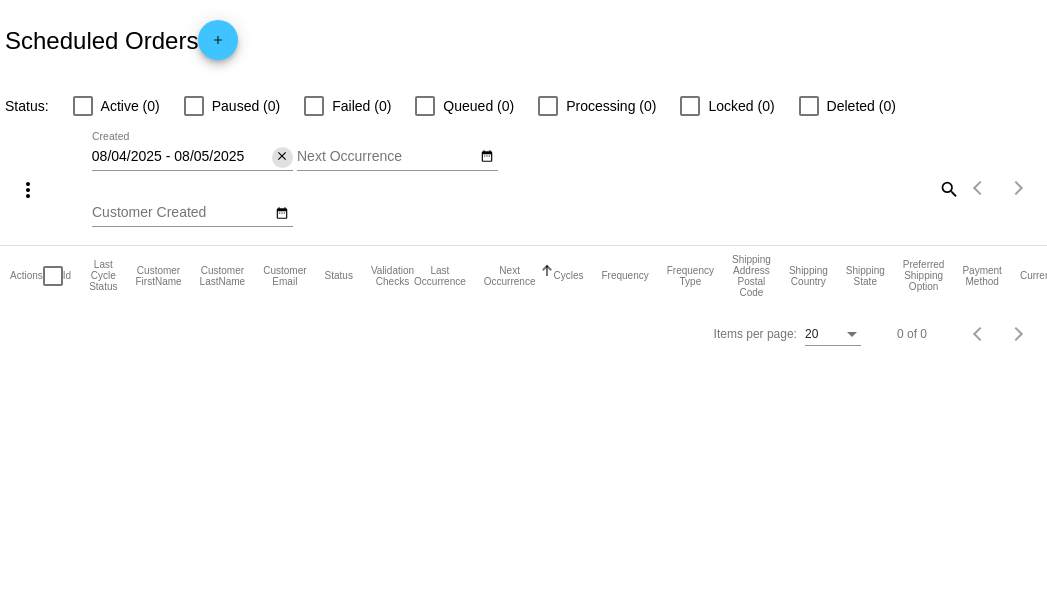 click on "close" 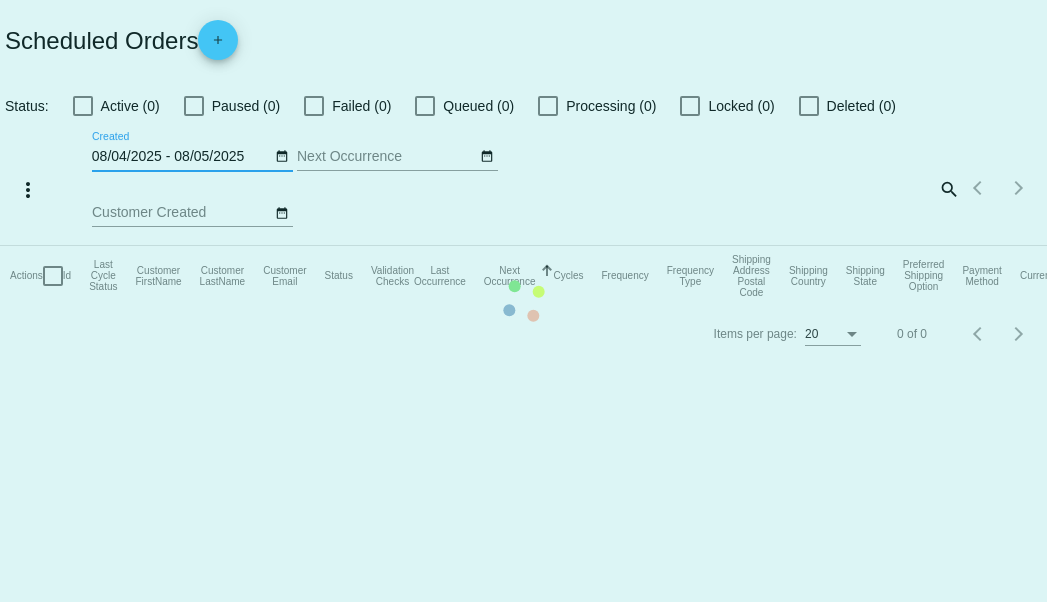 type 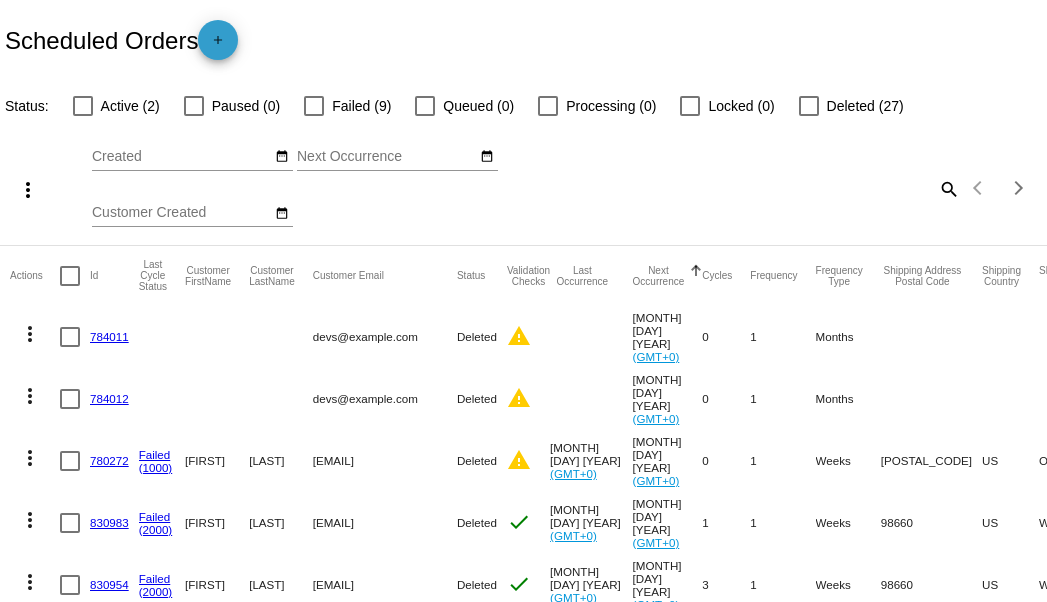 click on "add" 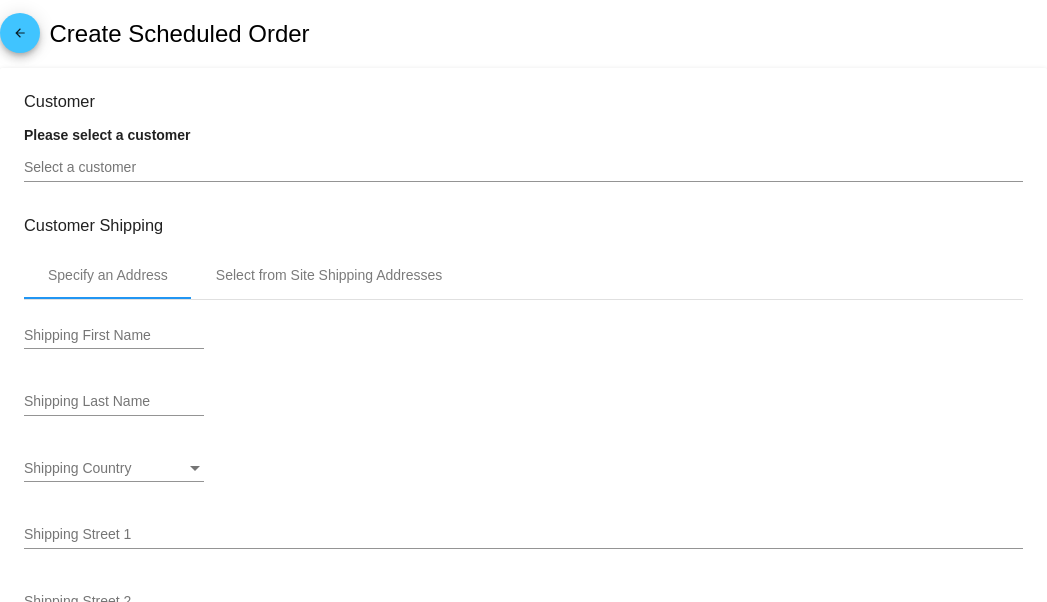 click on "Select a customer" 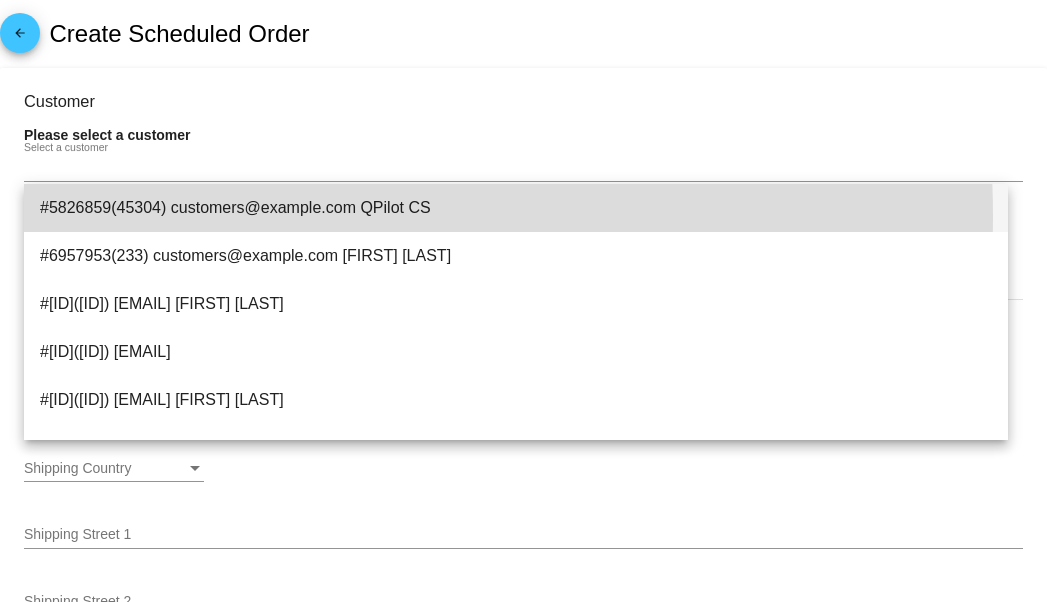 click on "#5826859(45304)
customers@qpilot.cloud
QPilot CS" at bounding box center (516, 208) 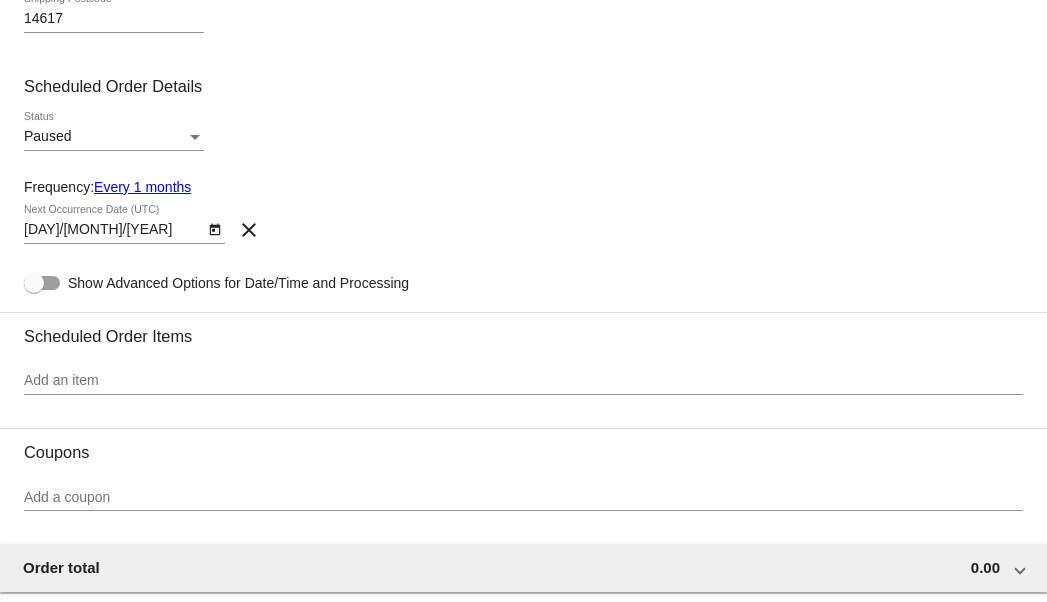 scroll, scrollTop: 800, scrollLeft: 0, axis: vertical 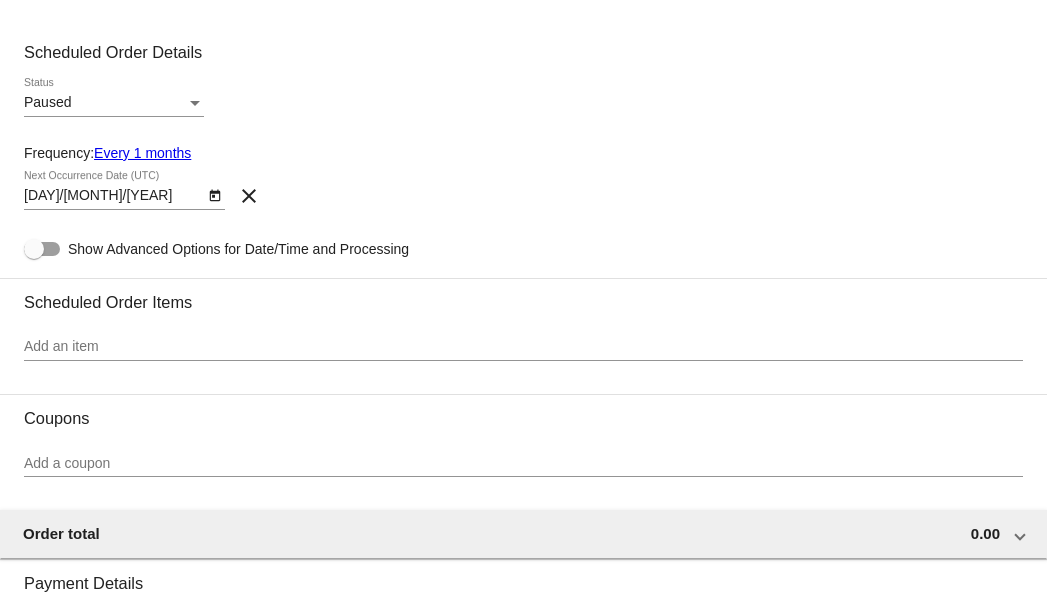 click on "Paused" at bounding box center (105, 103) 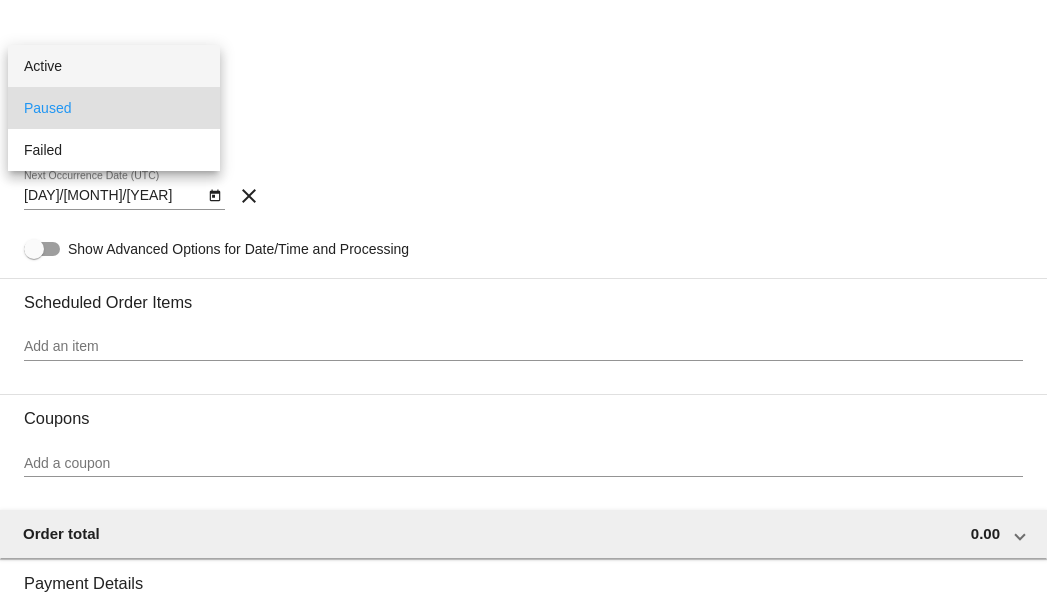 click on "Active" at bounding box center [114, 66] 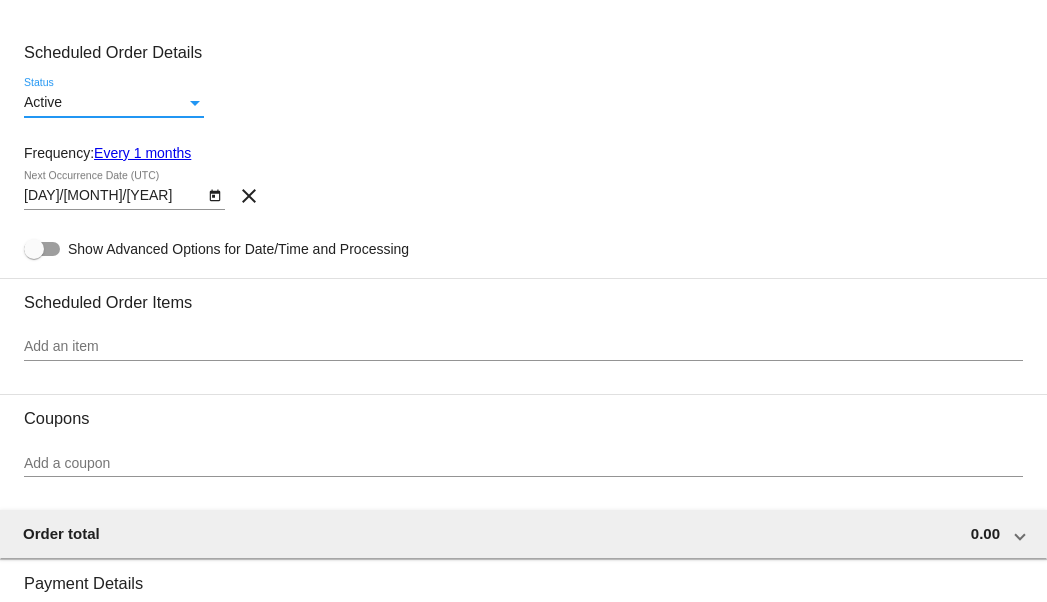 click 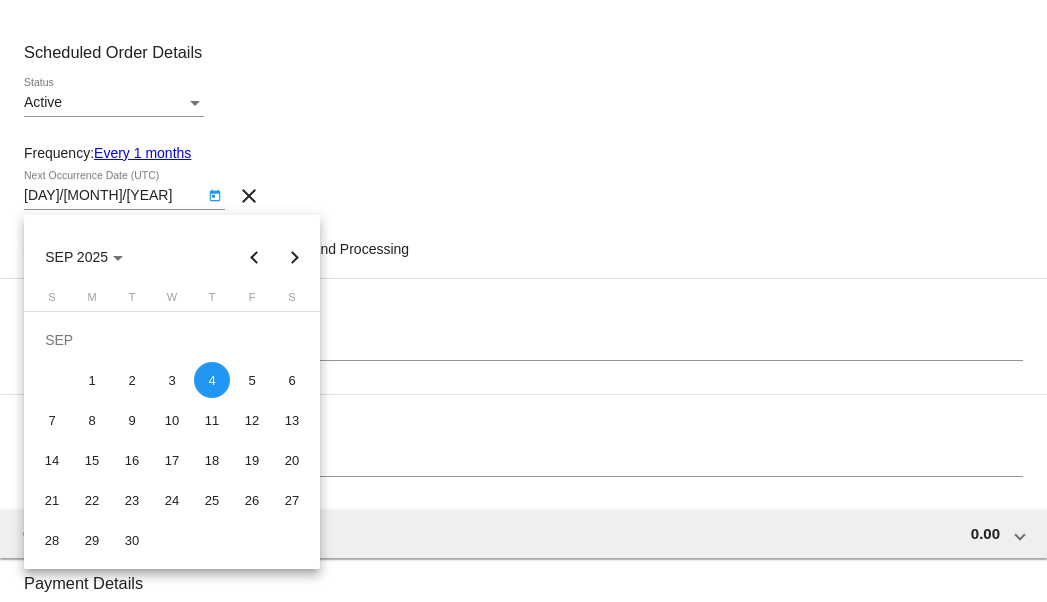 click at bounding box center (255, 257) 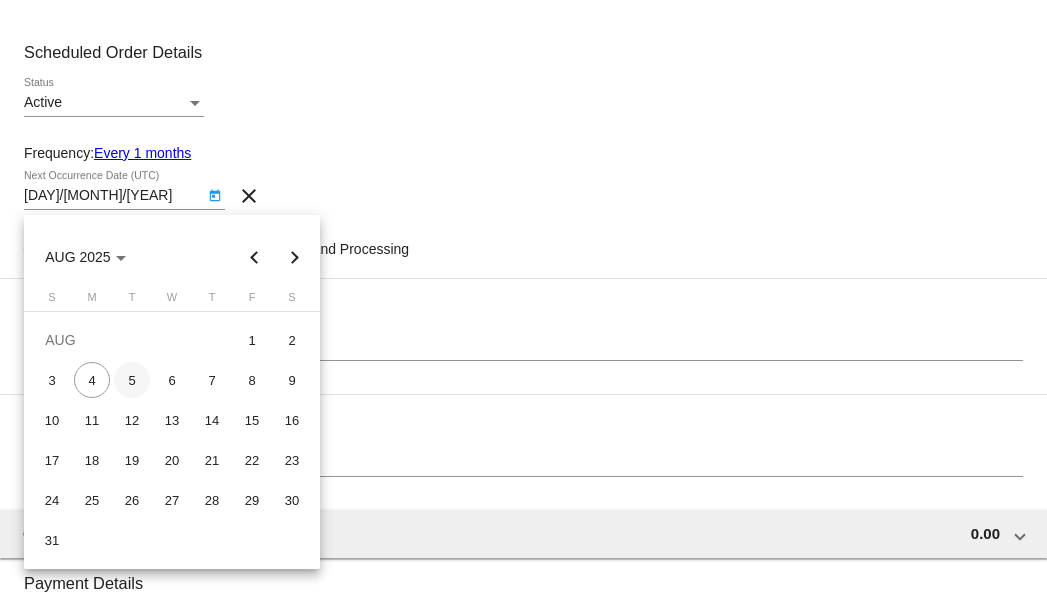click on "5" at bounding box center (132, 380) 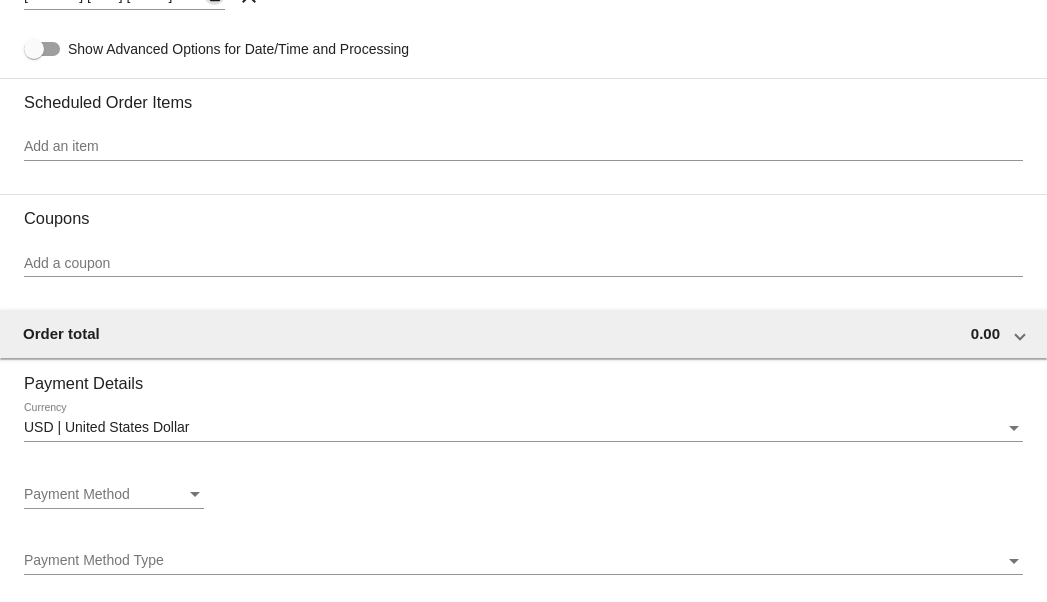 scroll, scrollTop: 800, scrollLeft: 0, axis: vertical 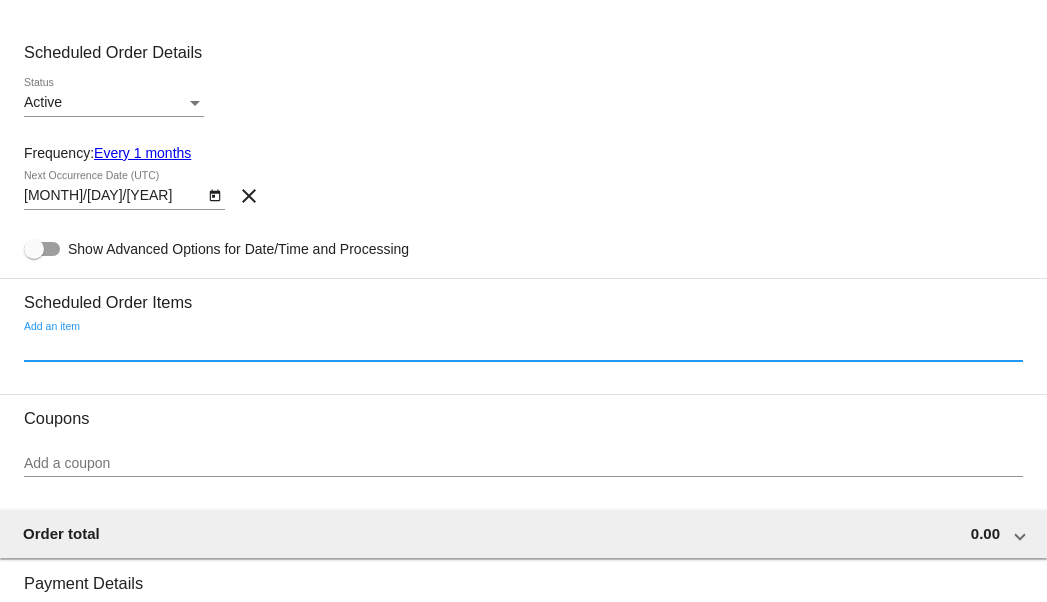click on "Add an item" at bounding box center [523, 347] 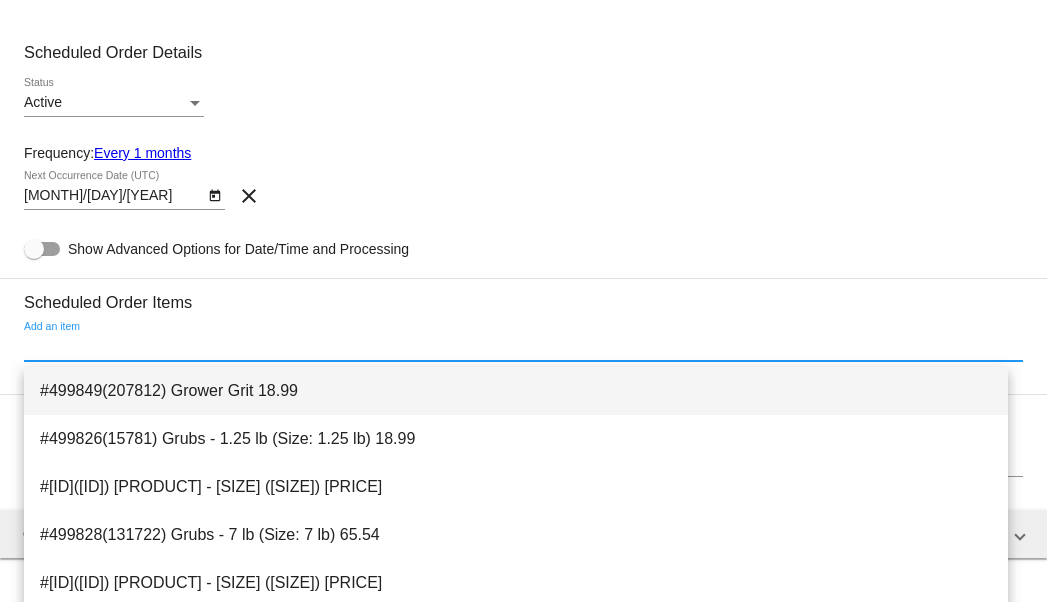 click on "#499849(207812)
Grower Grit
18.99" at bounding box center (516, 391) 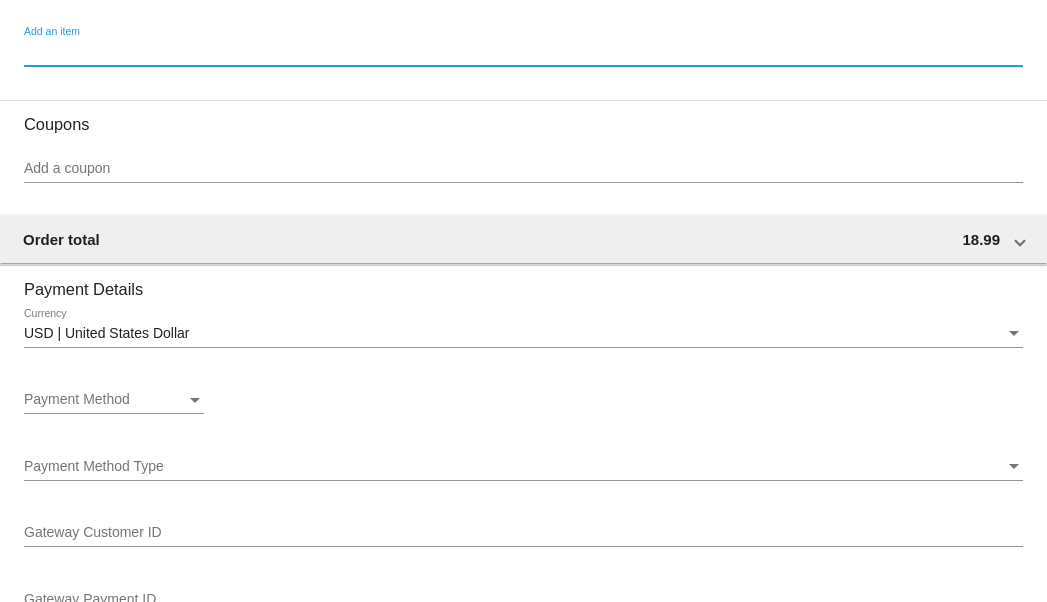 scroll, scrollTop: 1200, scrollLeft: 0, axis: vertical 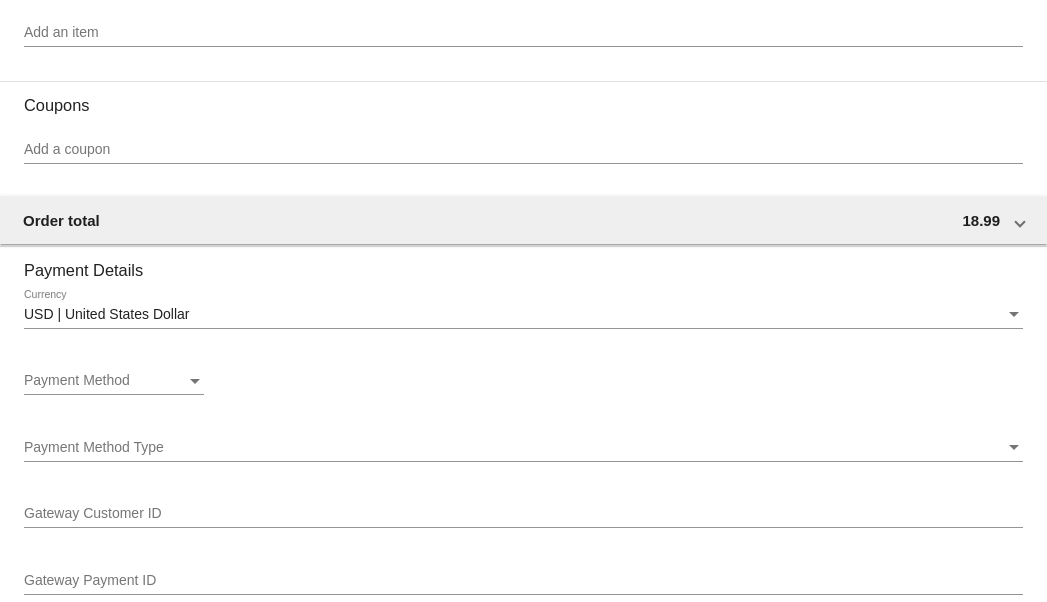 click on "Payment Details
USD | United States Dollar
Currency
Payment Method
Payment Method
Payment Method Type
Payment Method Type
Gateway Customer ID
Gateway Payment ID
Payment Method Description
Billing First Name
Billing Last Name
Billing Country
Billing Country
Billing Street 1
Billing Street 2
Billing City" 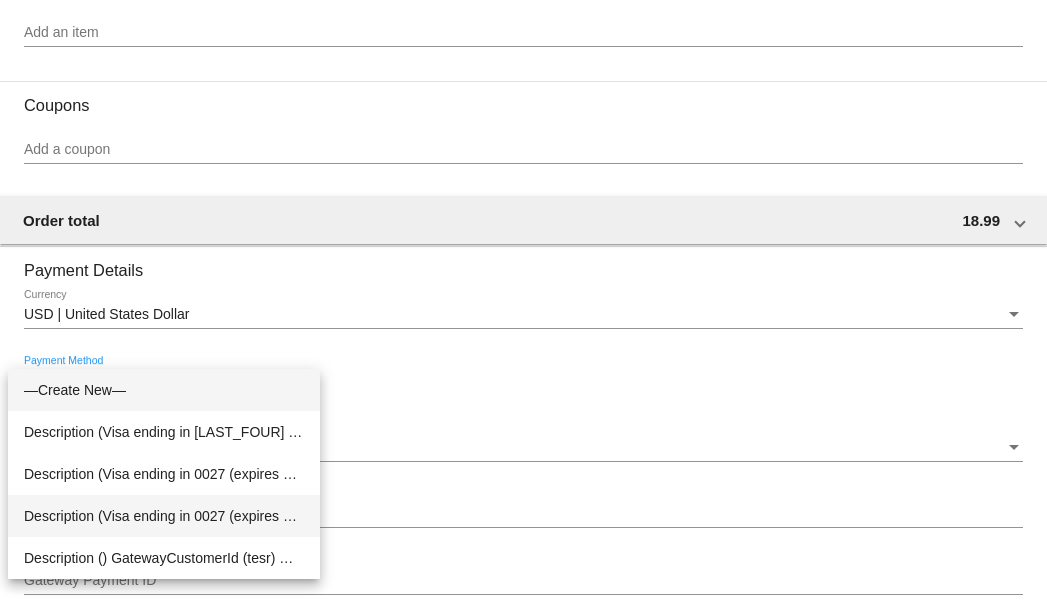click on "Description (Visa ending in 0027 (expires 01/26)) GatewayCustomerId (523619655)
GatewayPaymentId (535754907)" at bounding box center [164, 516] 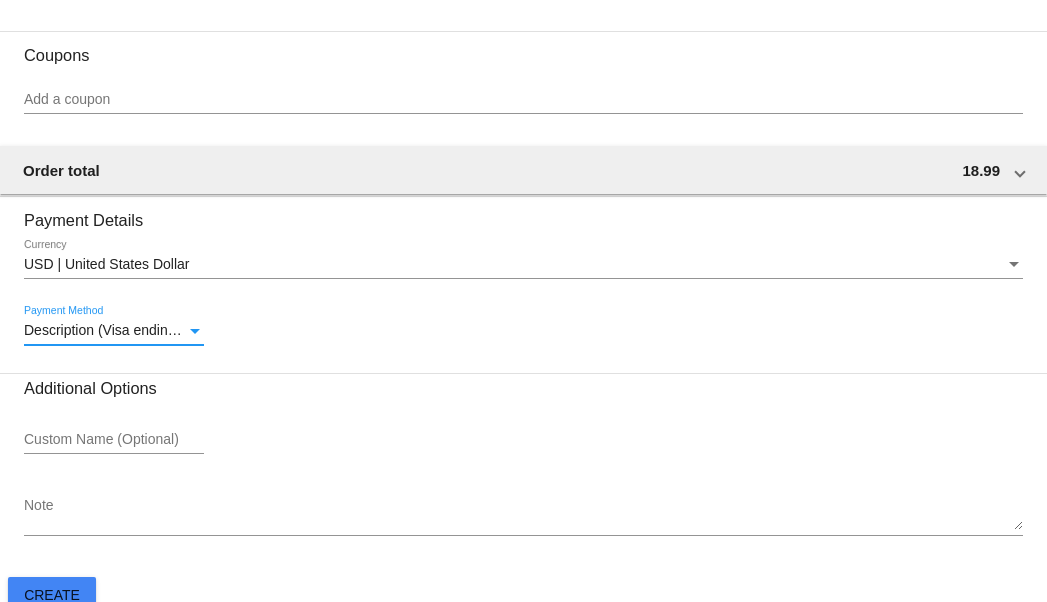 scroll, scrollTop: 1278, scrollLeft: 0, axis: vertical 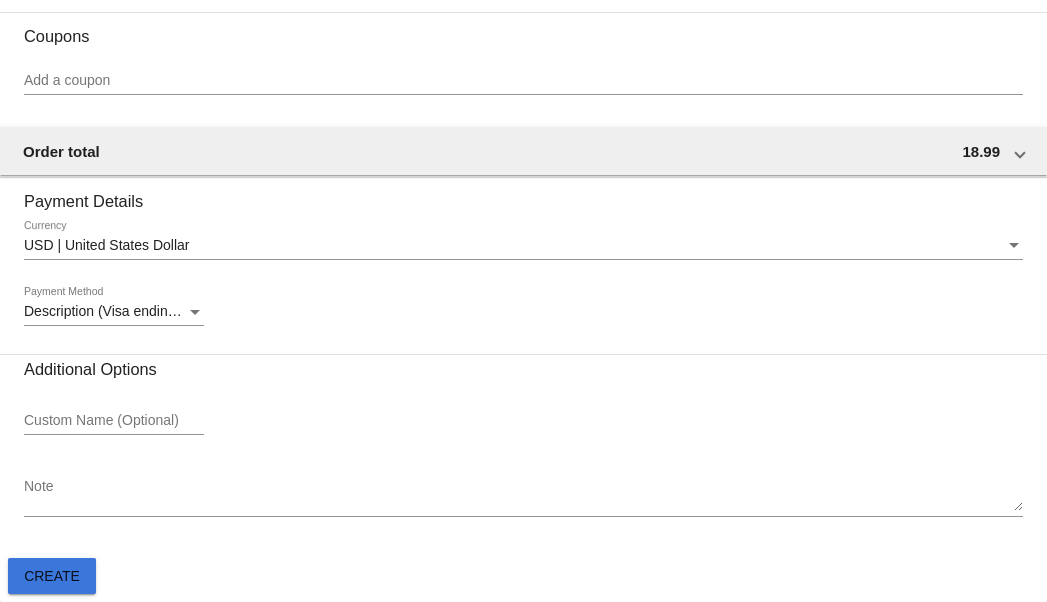 click on "Create" 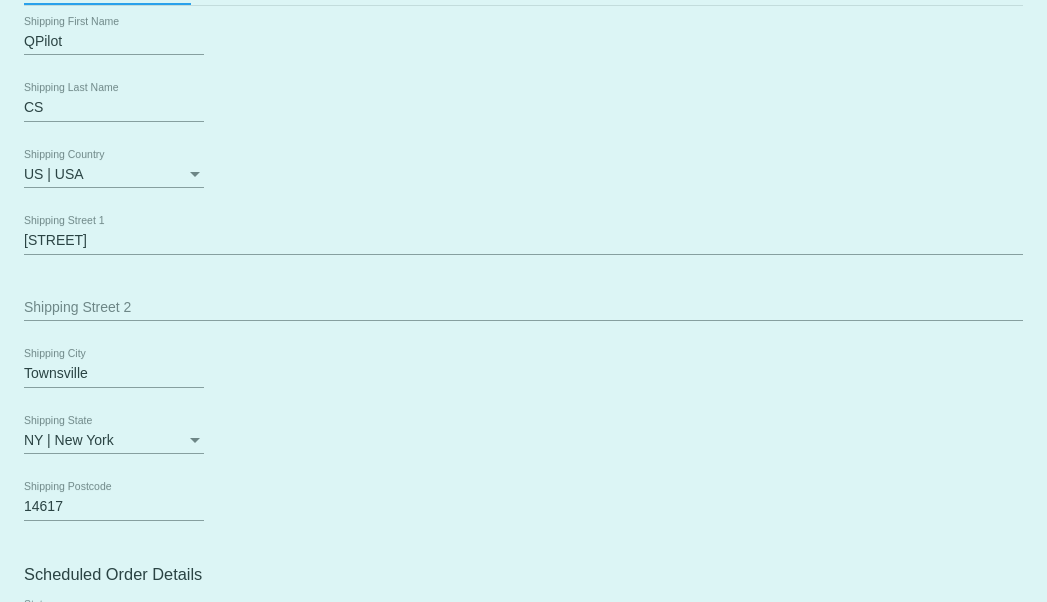 scroll, scrollTop: 0, scrollLeft: 0, axis: both 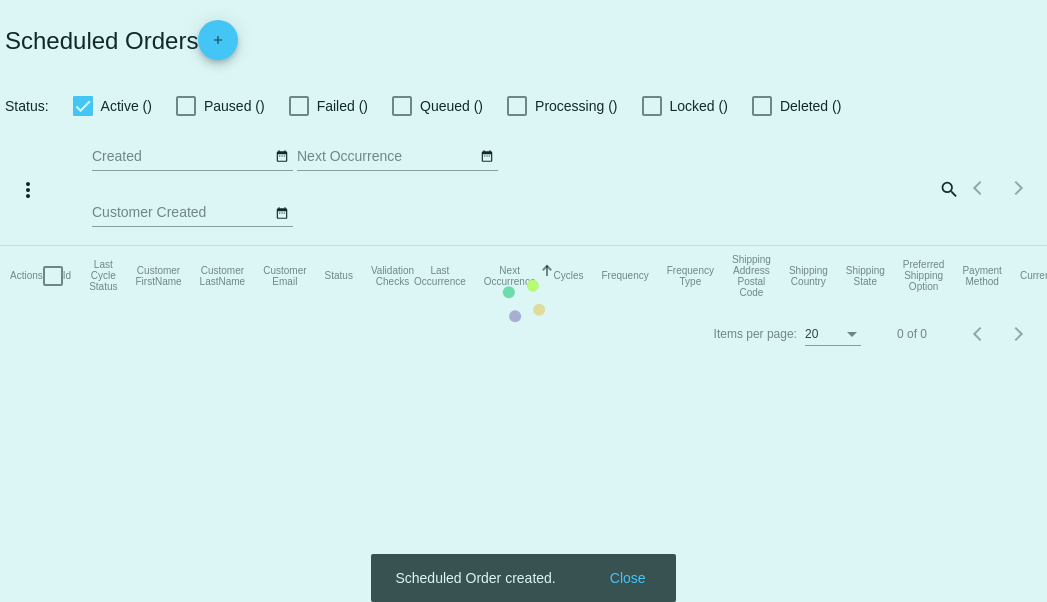 checkbox on "false" 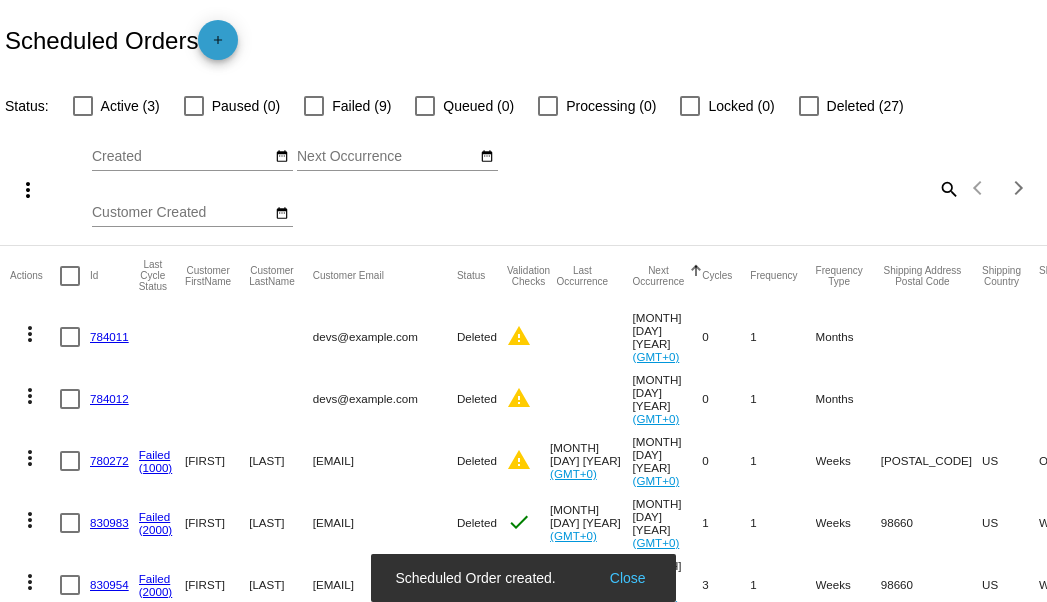 click on "add" 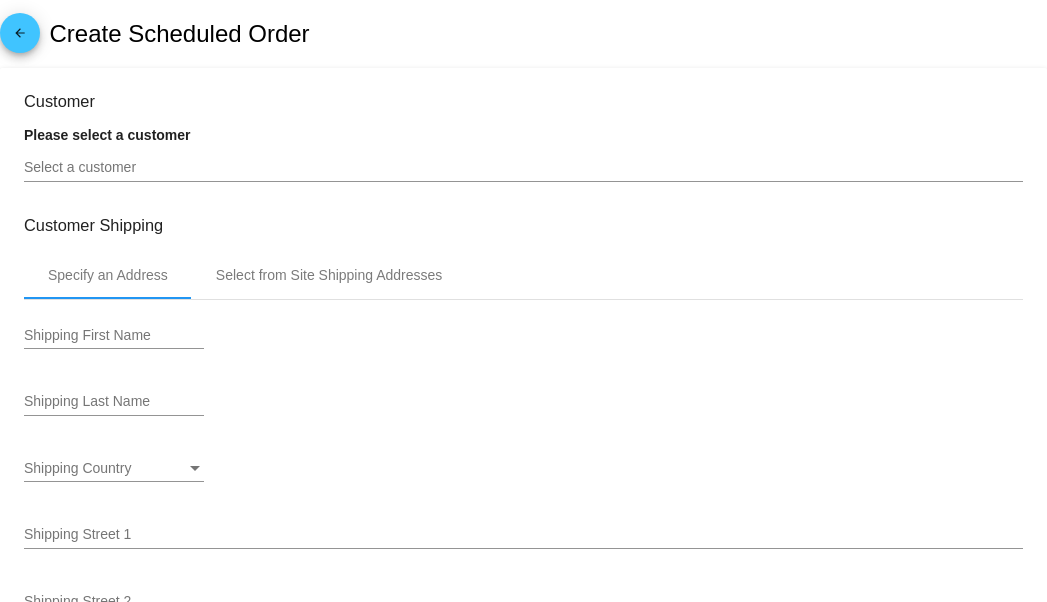 type on "9/4/2025" 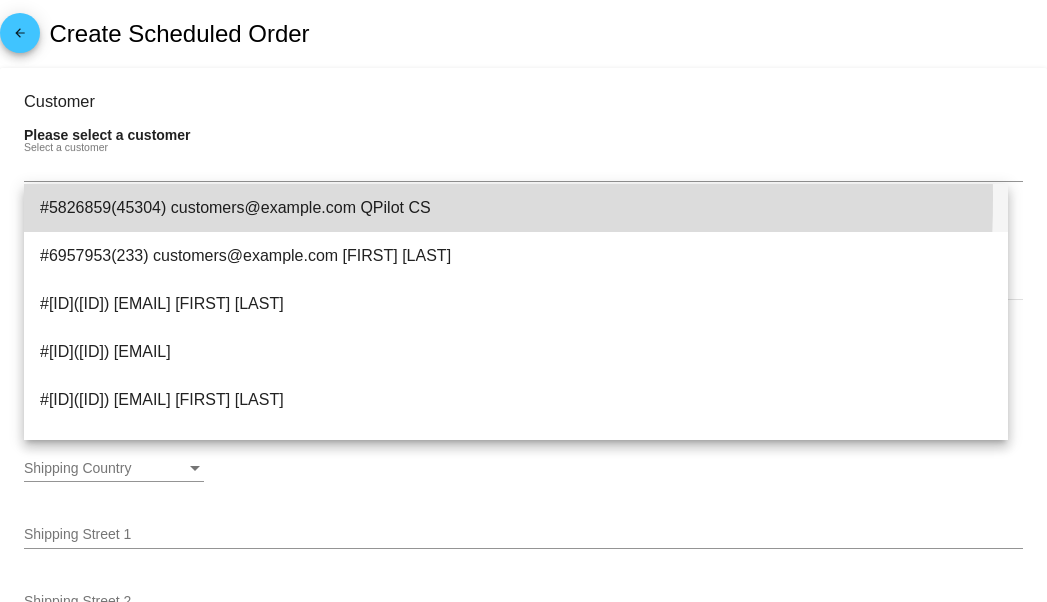 click on "#5826859(45304)
customers@qpilot.cloud
QPilot CS" at bounding box center [516, 208] 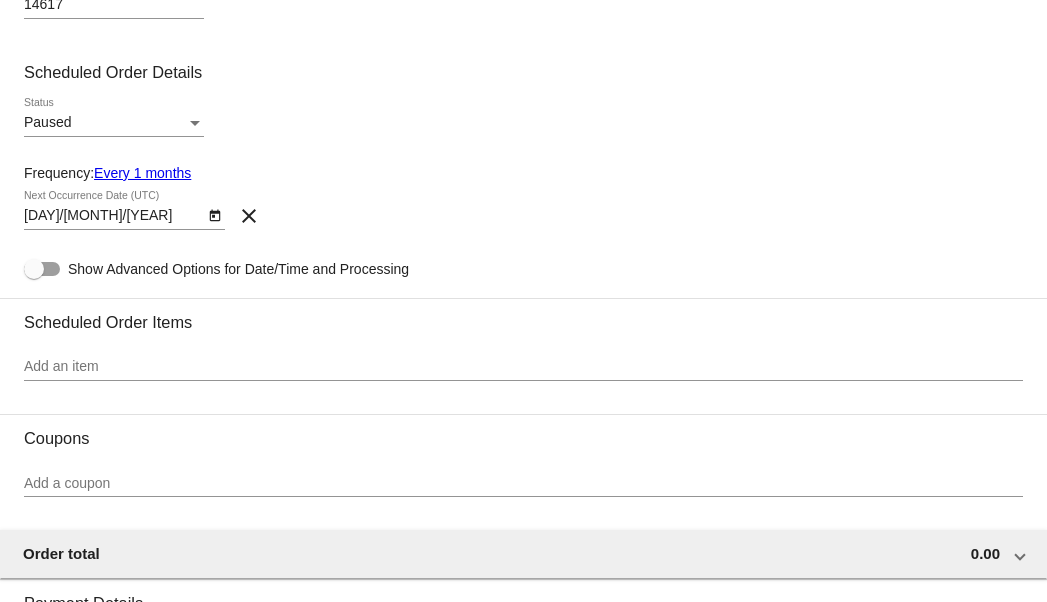 scroll, scrollTop: 800, scrollLeft: 0, axis: vertical 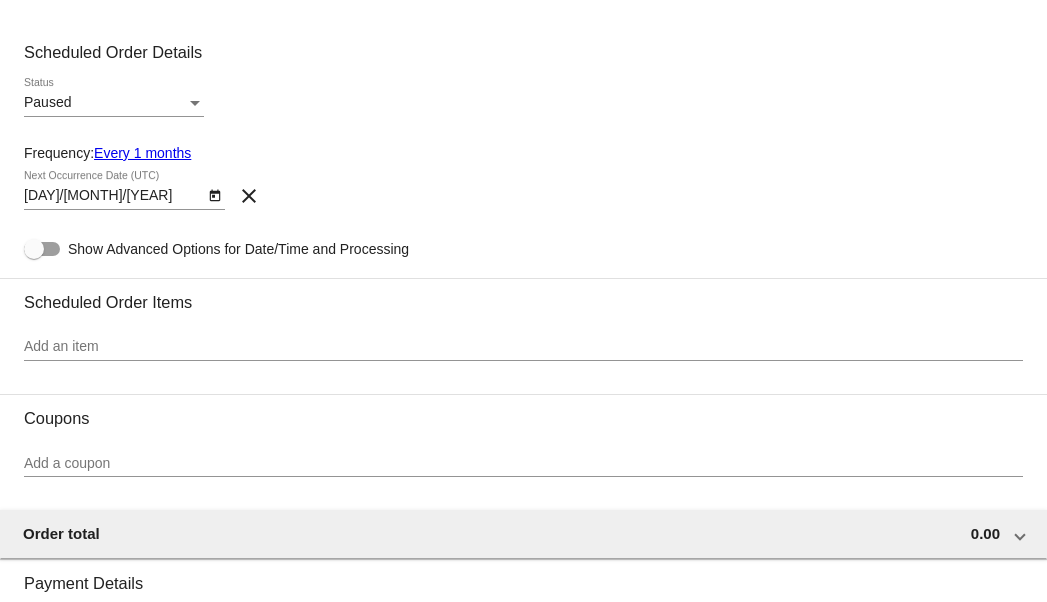 click on "Paused
Status" 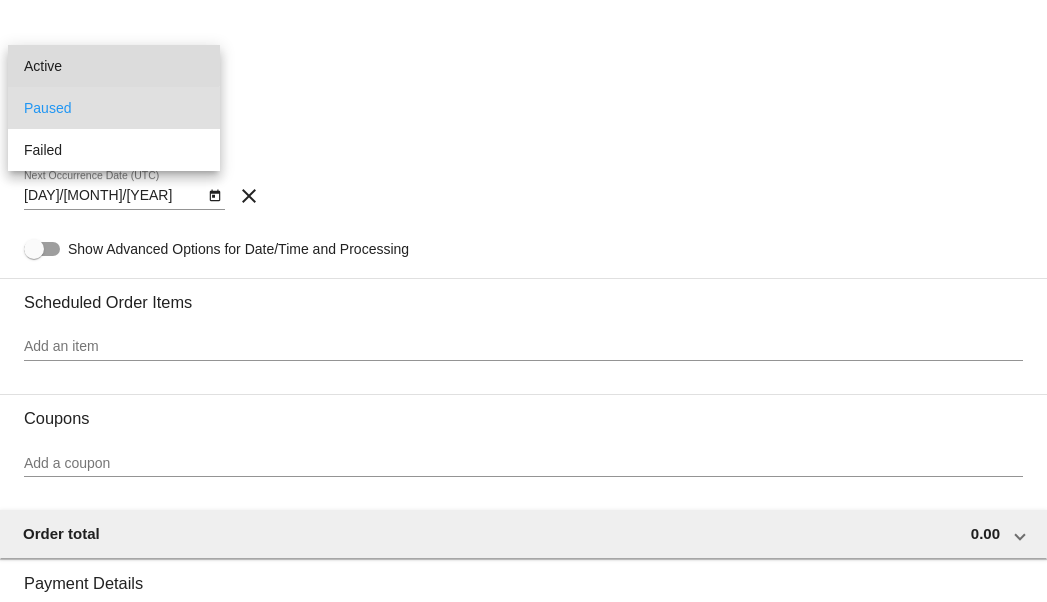 click on "Active" at bounding box center (114, 66) 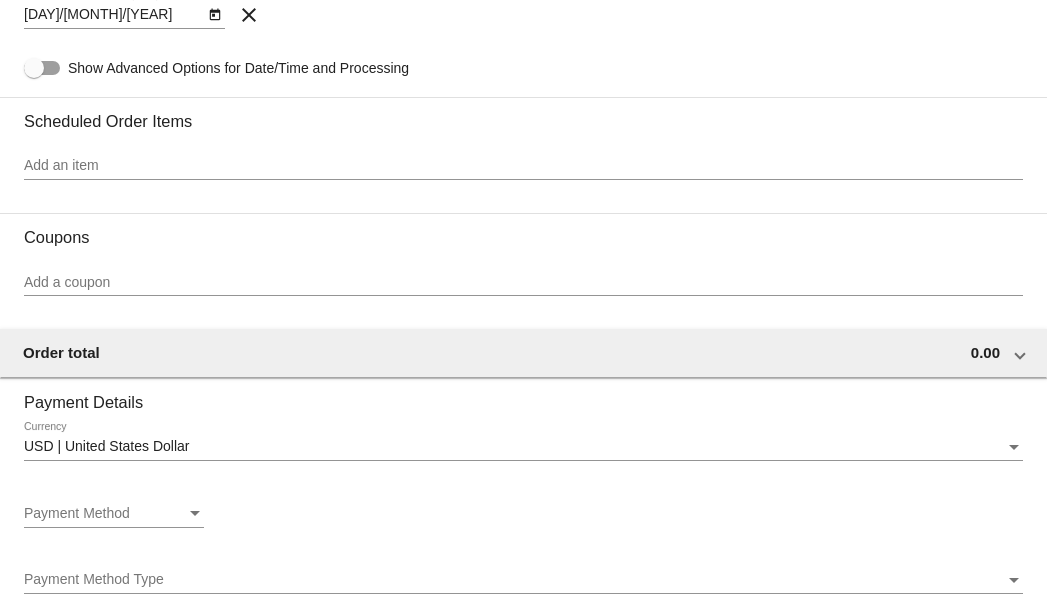 scroll, scrollTop: 1000, scrollLeft: 0, axis: vertical 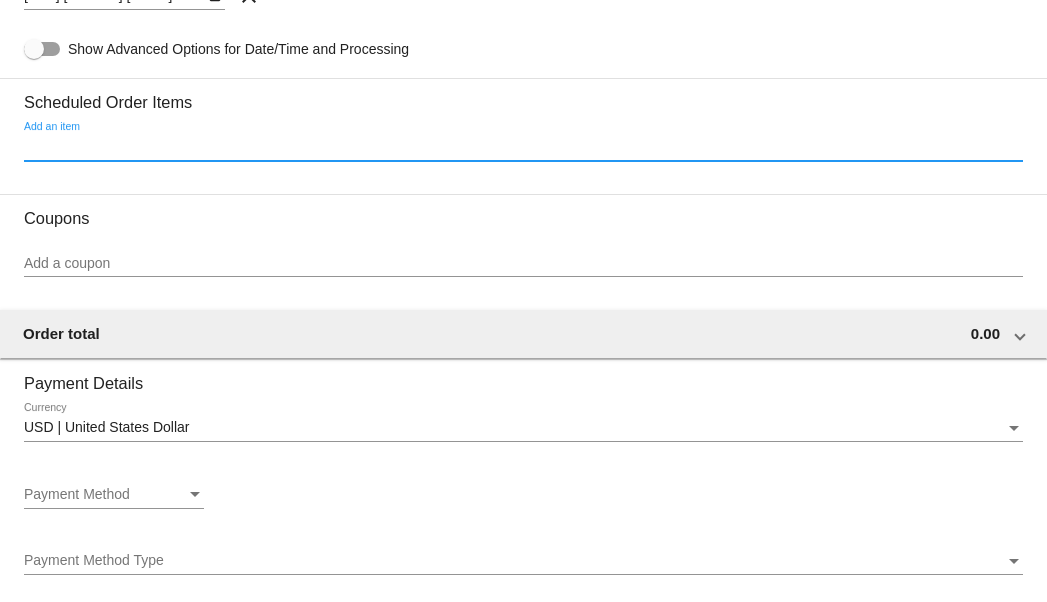 click on "Add an item" at bounding box center [523, 147] 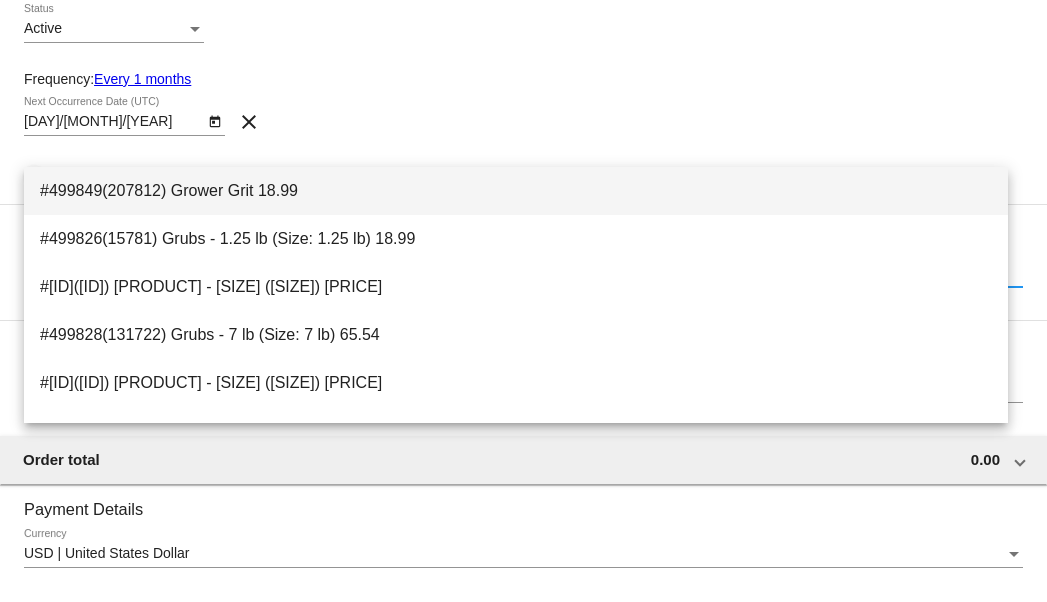 scroll, scrollTop: 800, scrollLeft: 0, axis: vertical 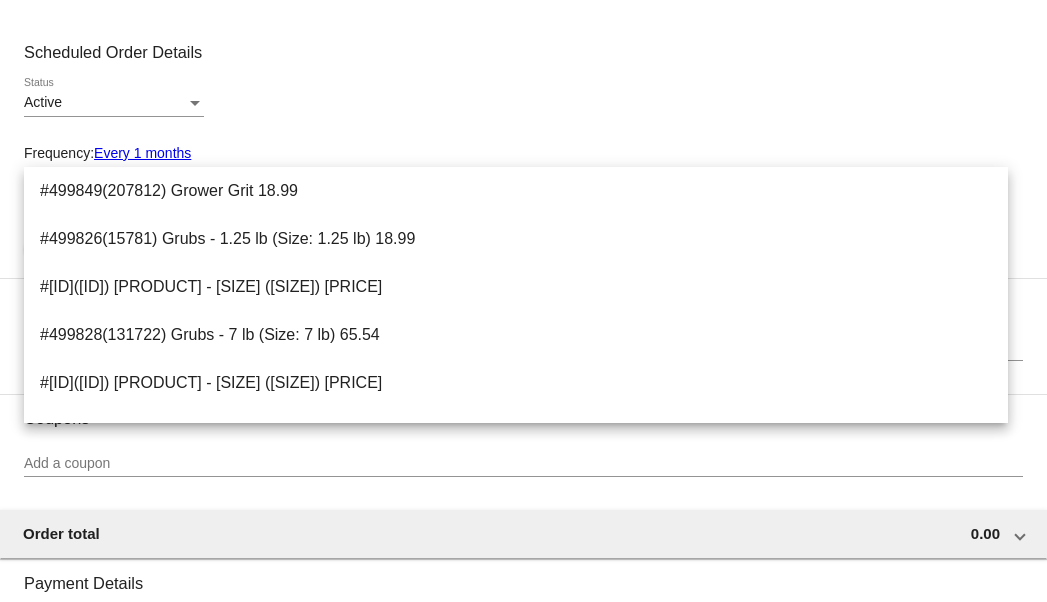 click on "Active
Status" 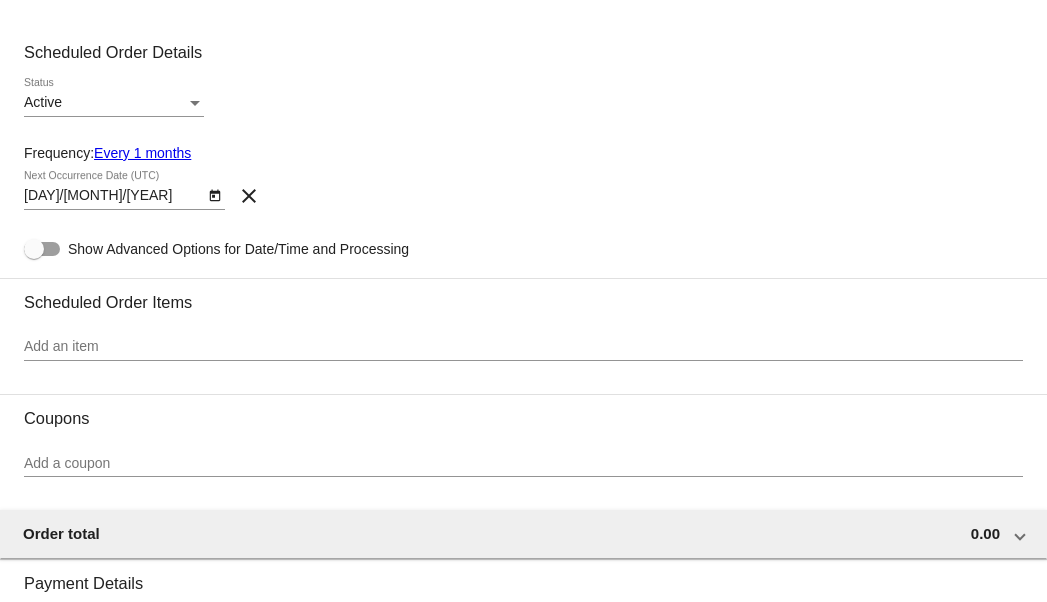 click 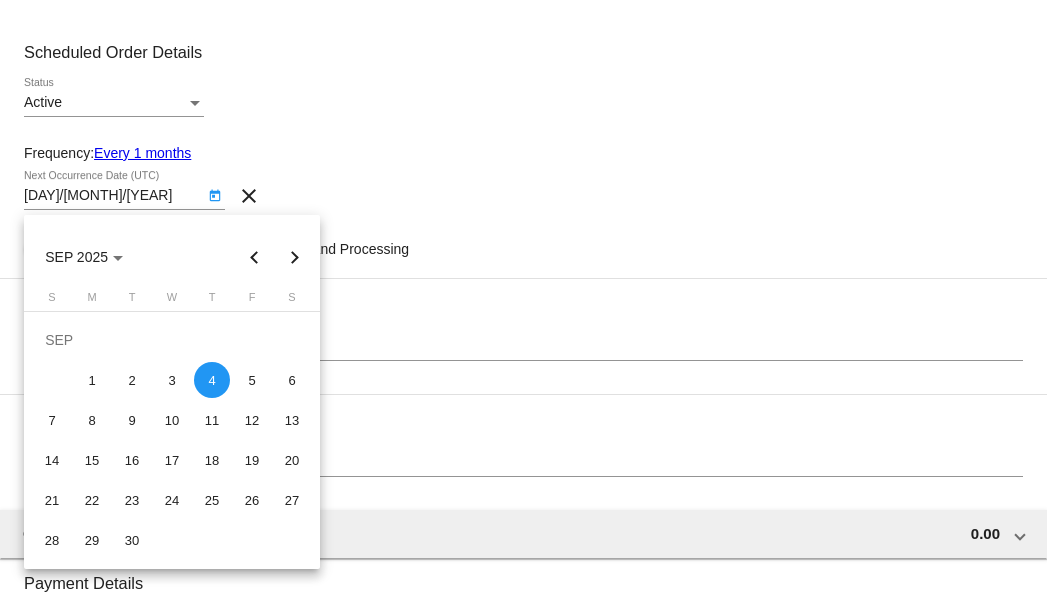 click at bounding box center (523, 301) 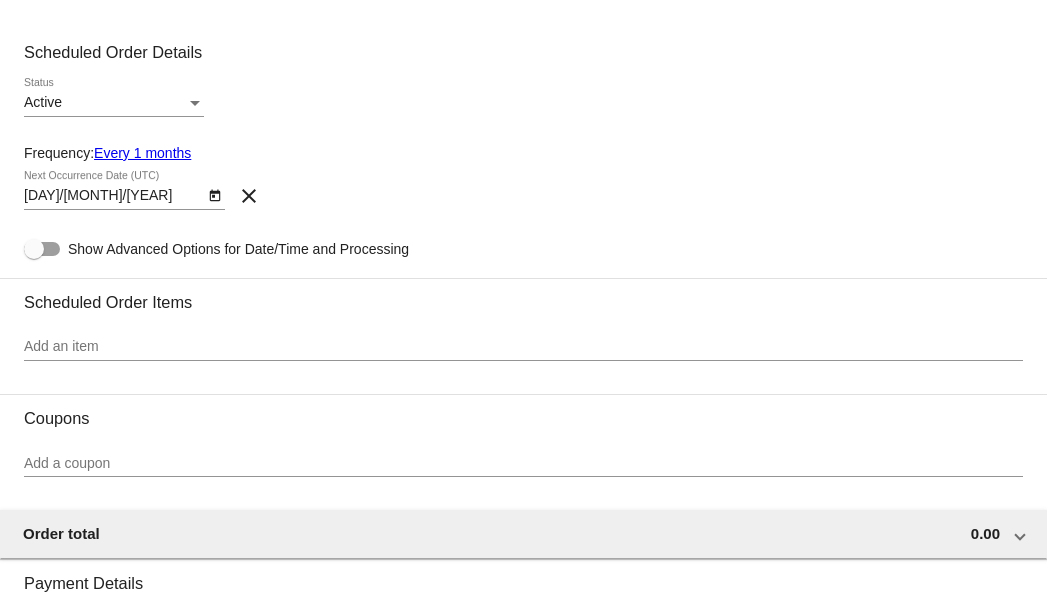 click on "Add an item" 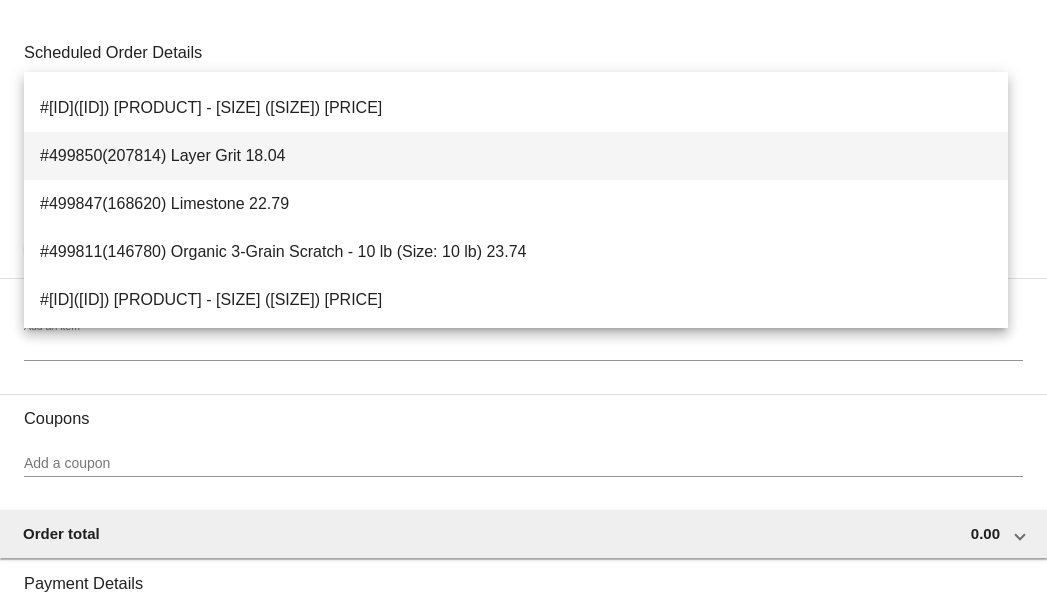 scroll, scrollTop: 200, scrollLeft: 0, axis: vertical 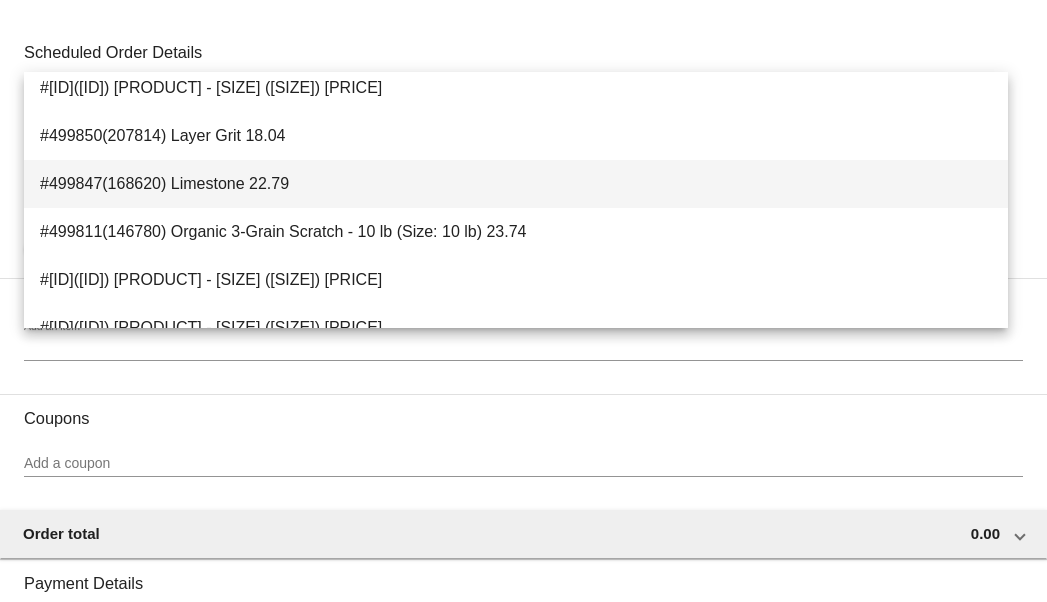 click on "#499847(168620)
Limestone
22.79" at bounding box center [516, 184] 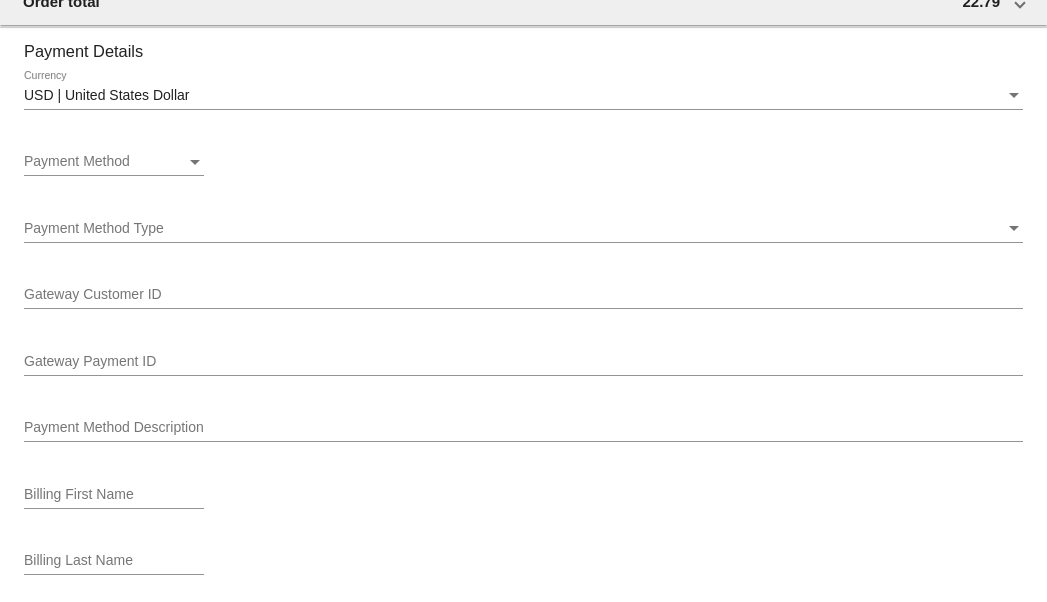 scroll, scrollTop: 1400, scrollLeft: 0, axis: vertical 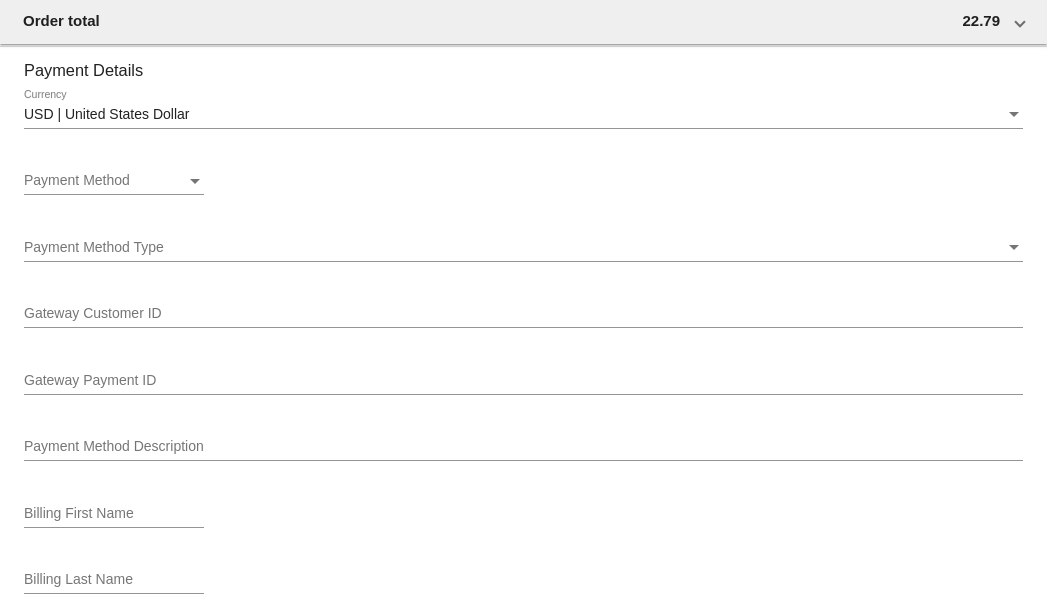 click on "Payment Method" at bounding box center (105, 181) 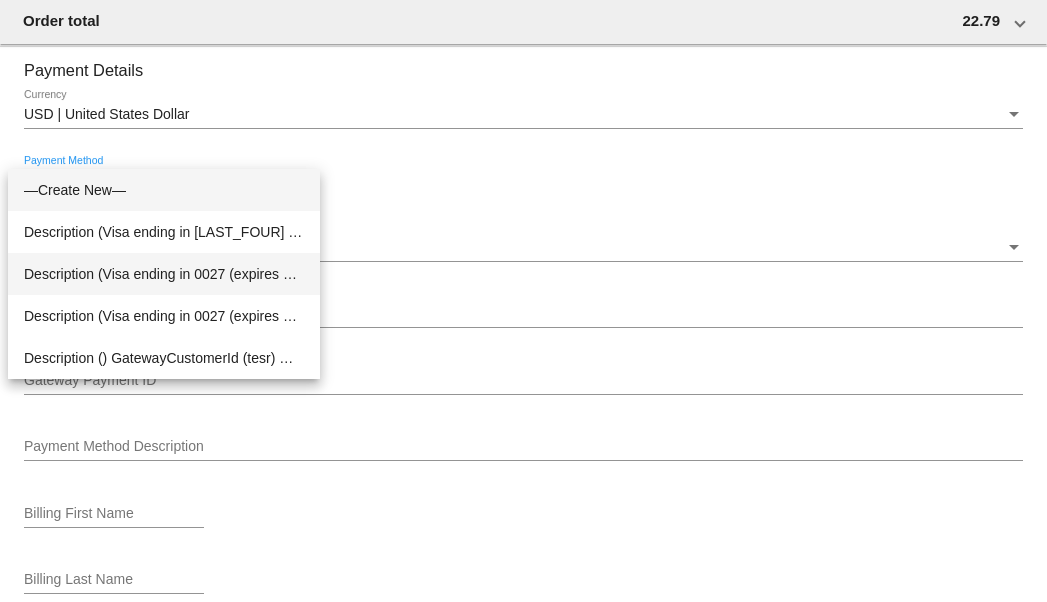 click on "Description (Visa ending in 0027 (expires 01/28)) GatewayCustomerId (523619655)
GatewayPaymentId (536079534)" at bounding box center (164, 274) 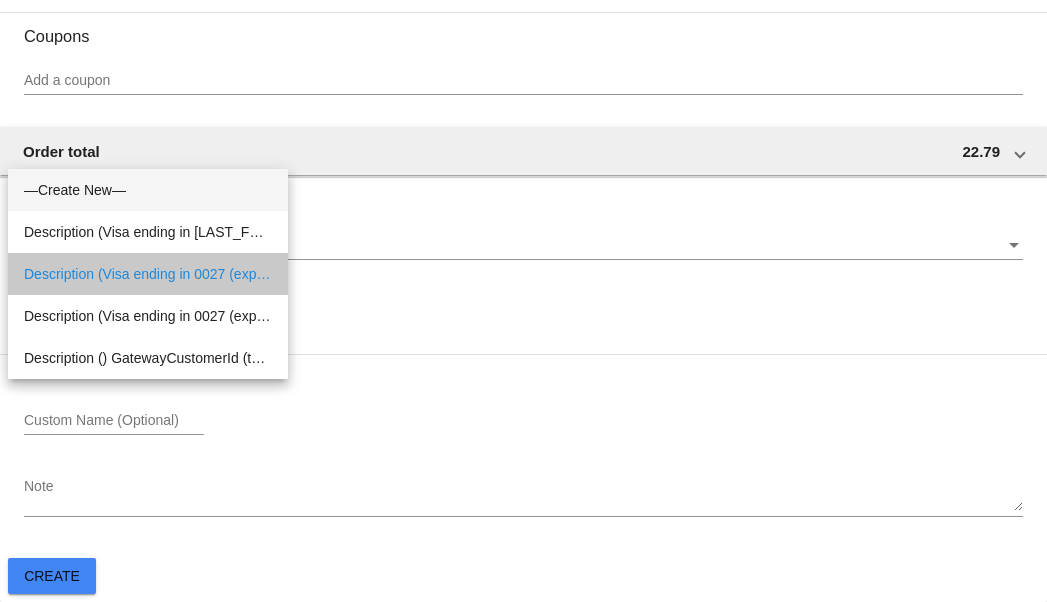 scroll, scrollTop: 1278, scrollLeft: 0, axis: vertical 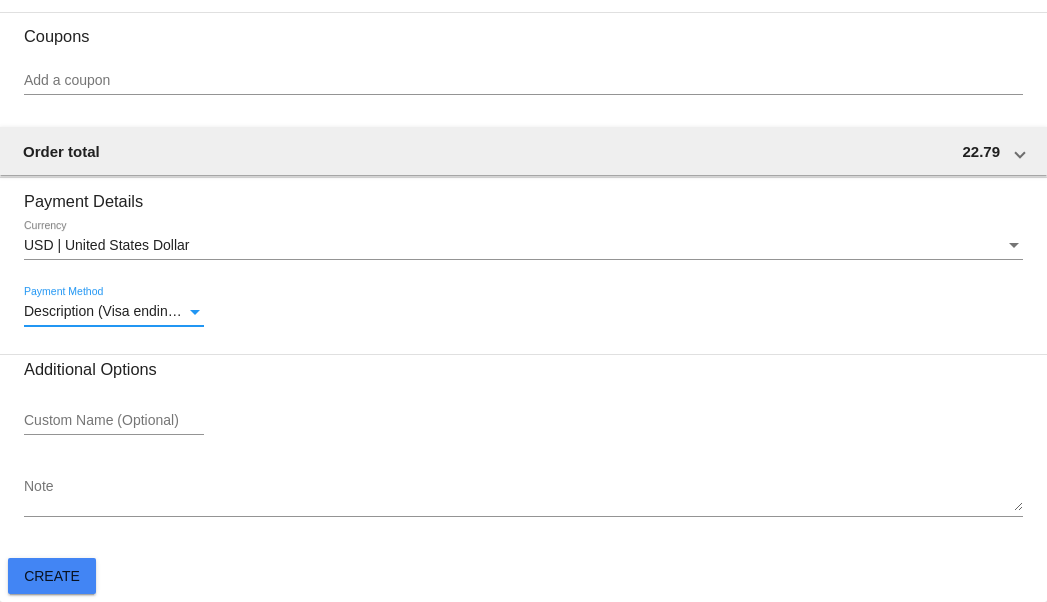 drag, startPoint x: 74, startPoint y: 560, endPoint x: 64, endPoint y: 574, distance: 17.20465 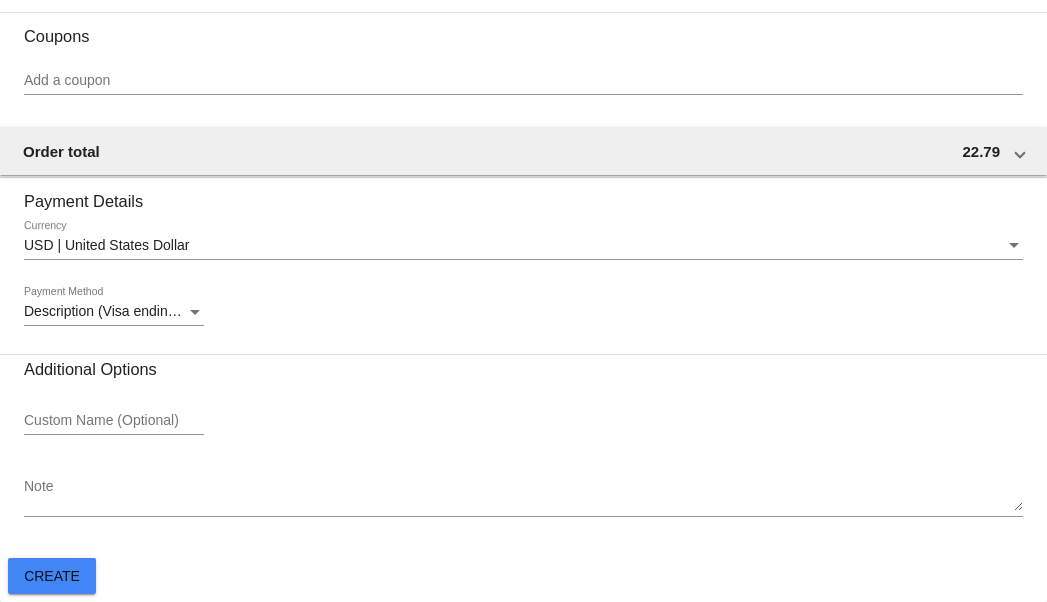 click on "Create" 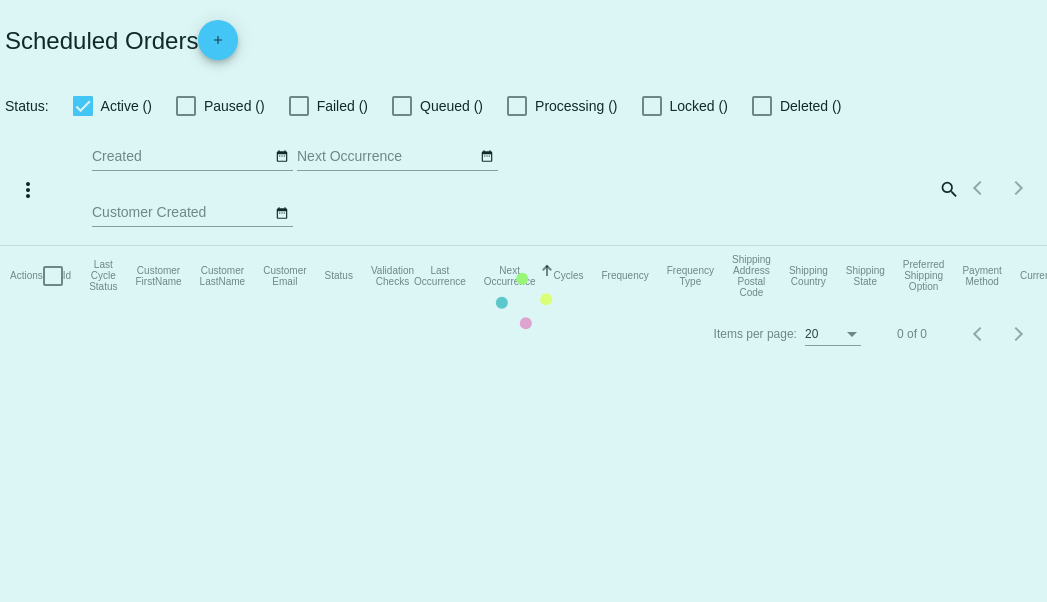 scroll, scrollTop: 0, scrollLeft: 0, axis: both 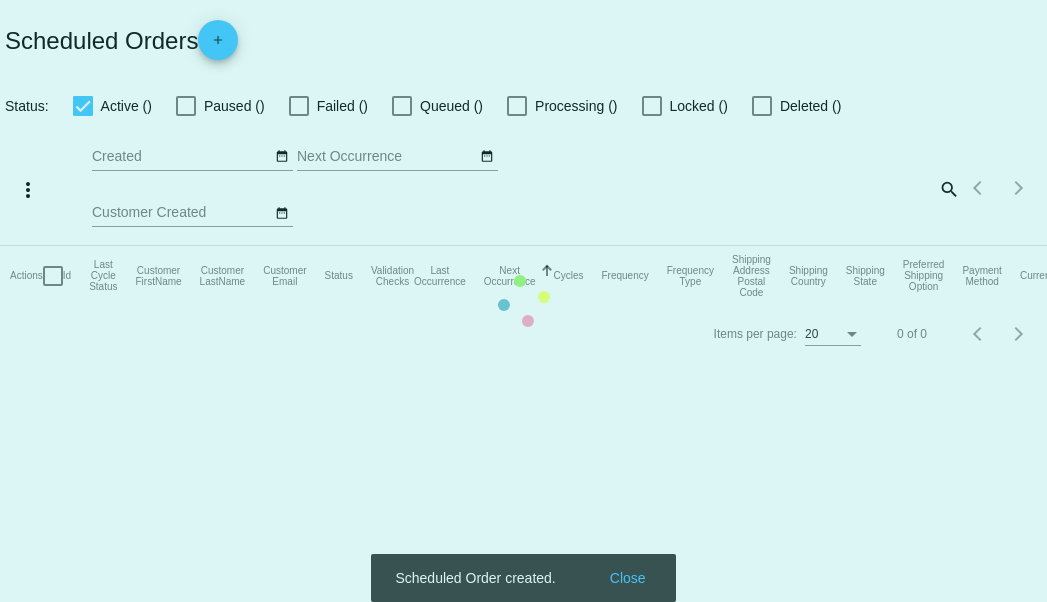 checkbox on "false" 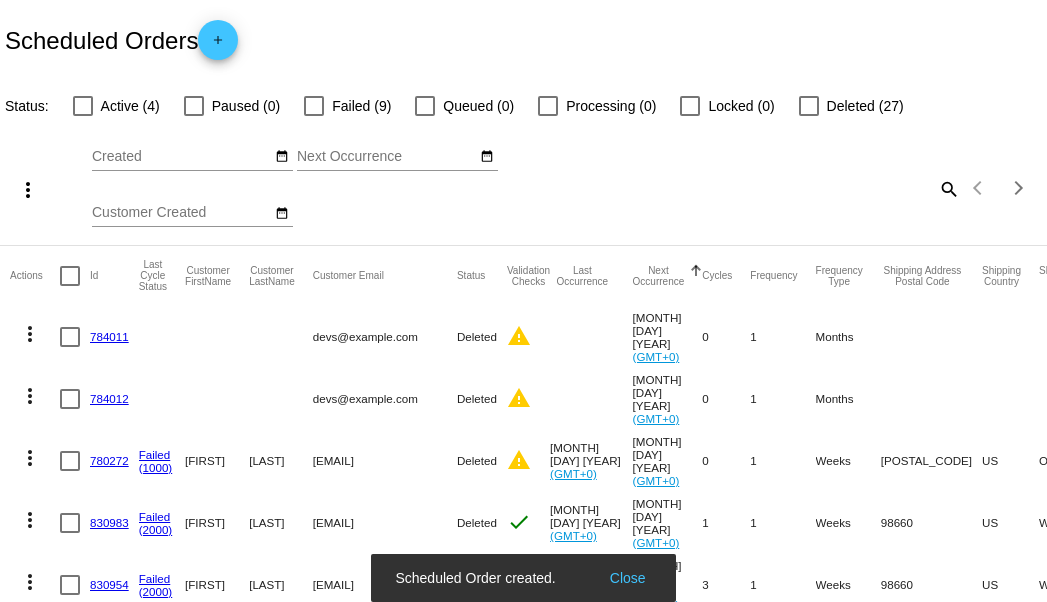 click on "Close" at bounding box center (628, 578) 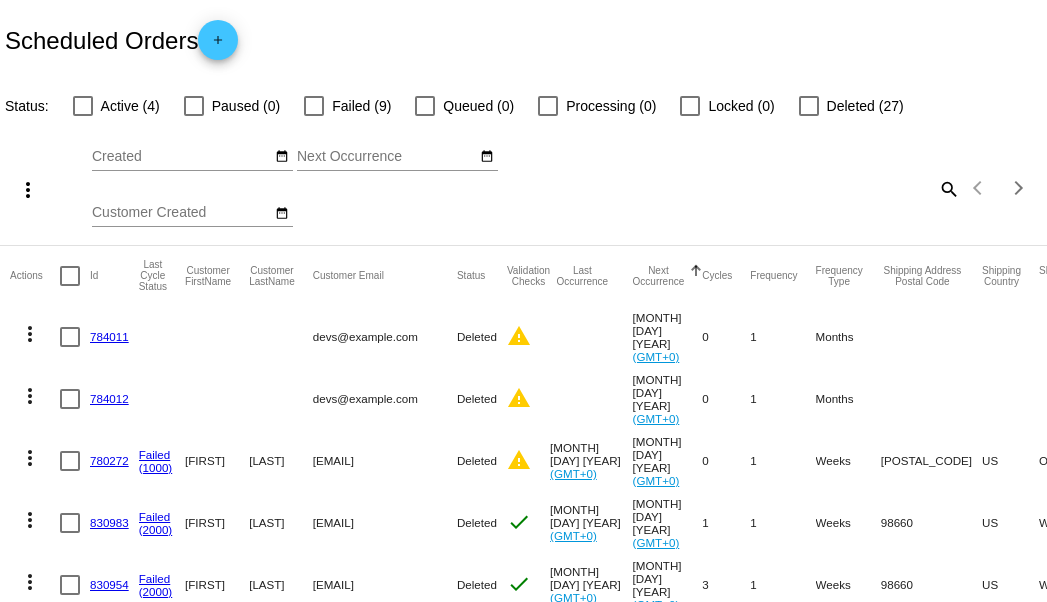 drag, startPoint x: 354, startPoint y: 390, endPoint x: 448, endPoint y: 430, distance: 102.156746 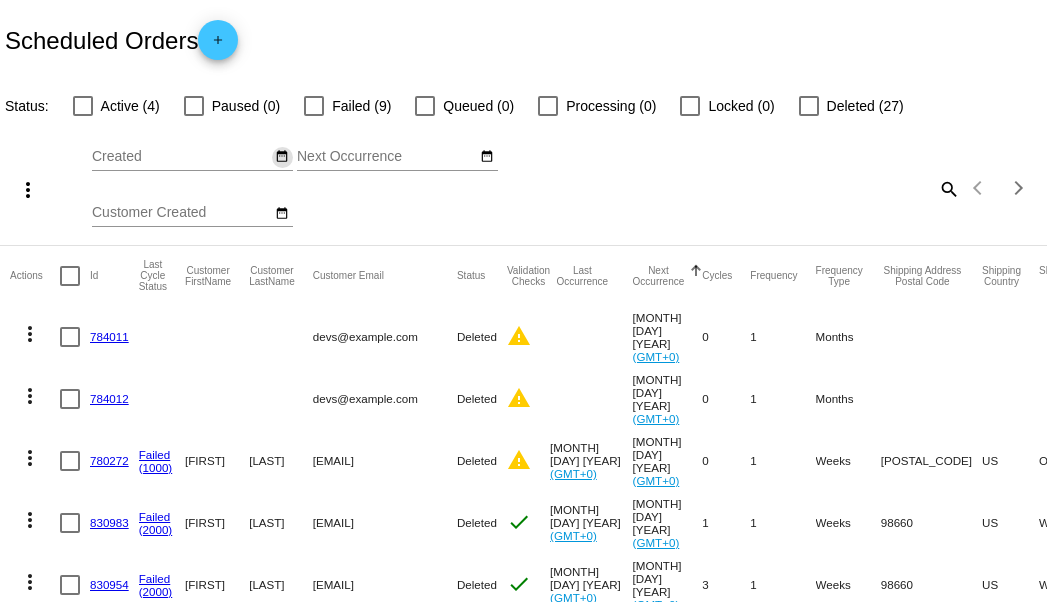click on "date_range" 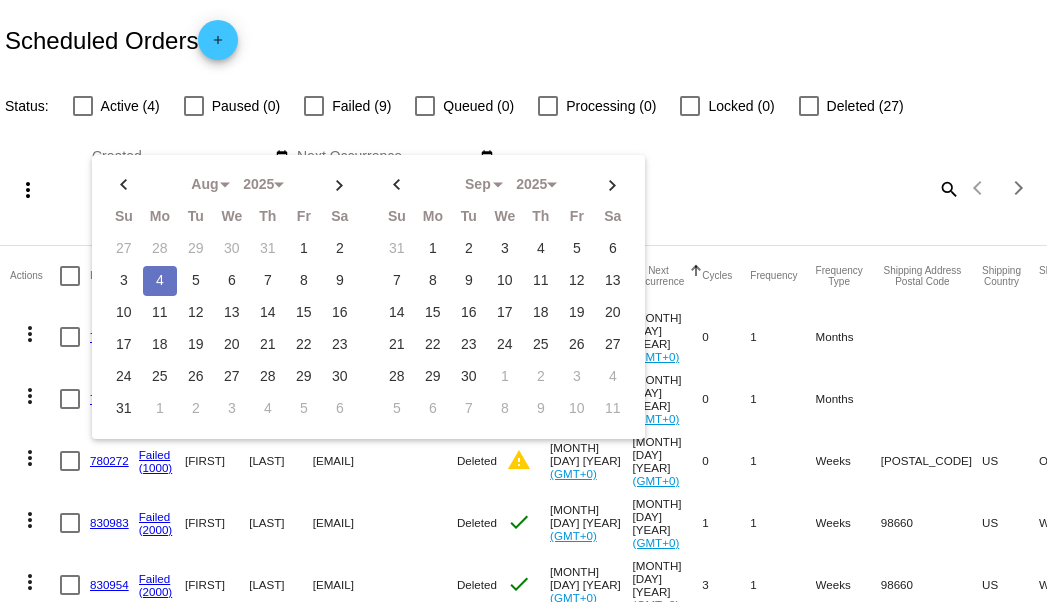 click on "4" 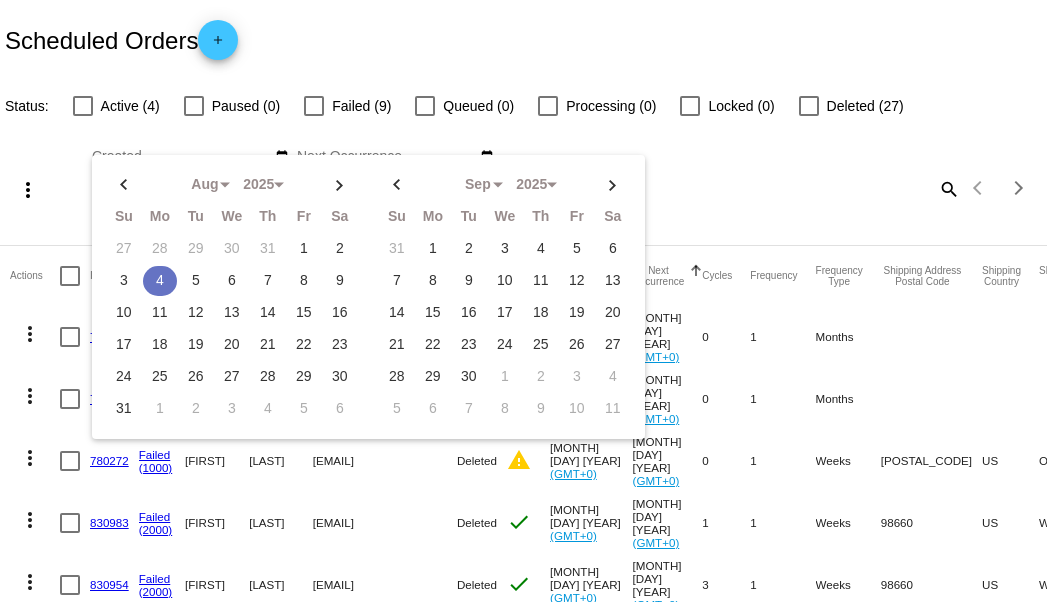 click on "4" 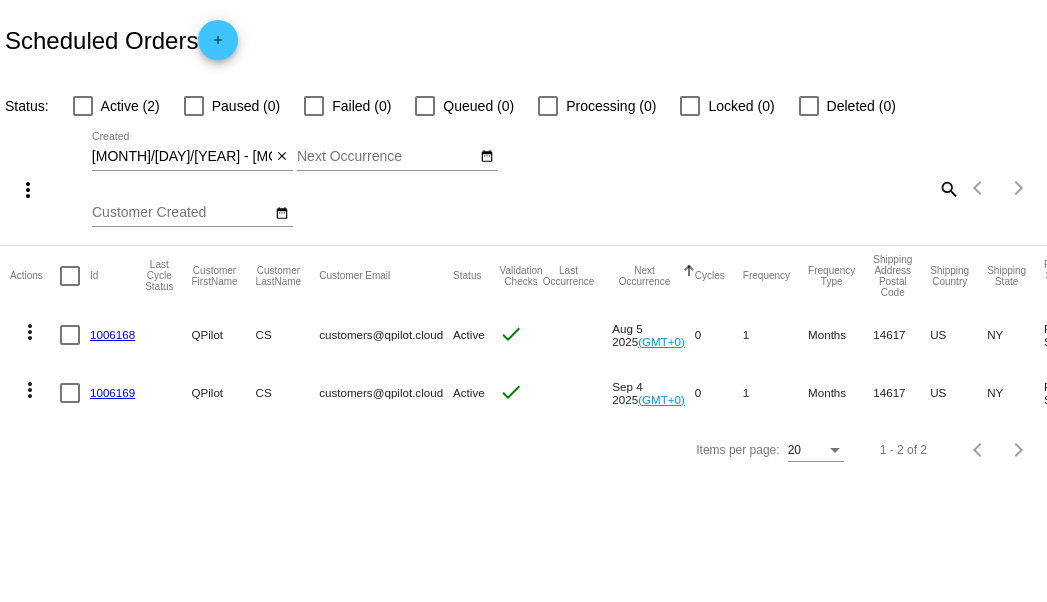 drag, startPoint x: 216, startPoint y: 326, endPoint x: 451, endPoint y: 400, distance: 246.37573 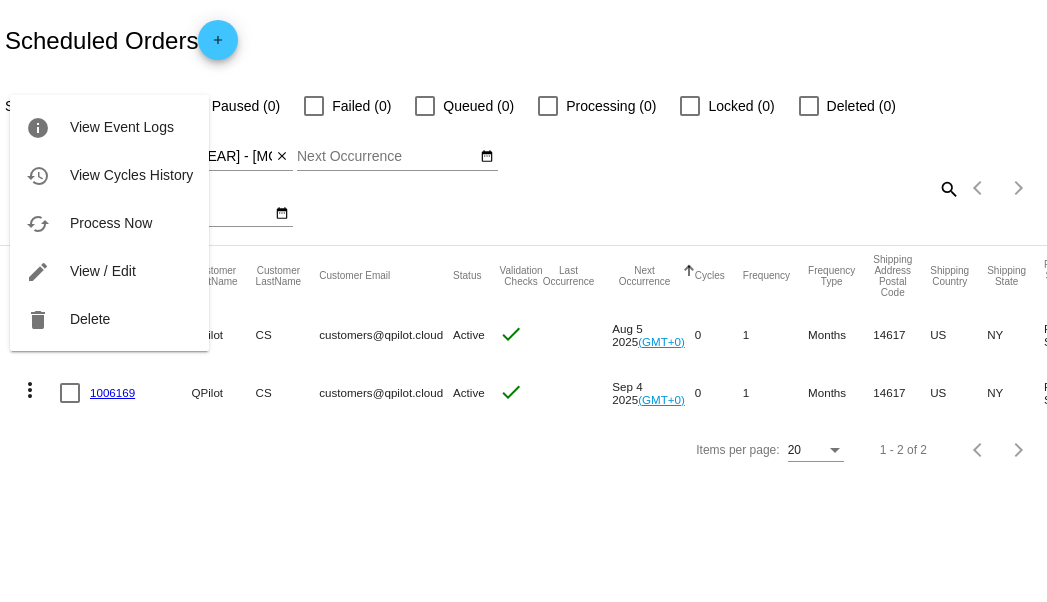 click at bounding box center (523, 301) 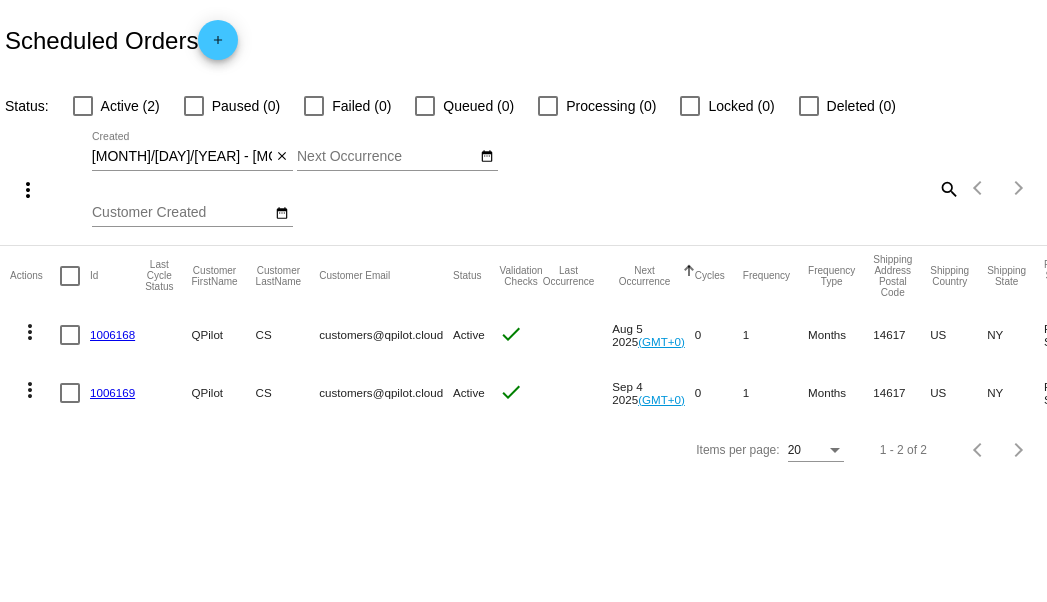 click on "1006168" 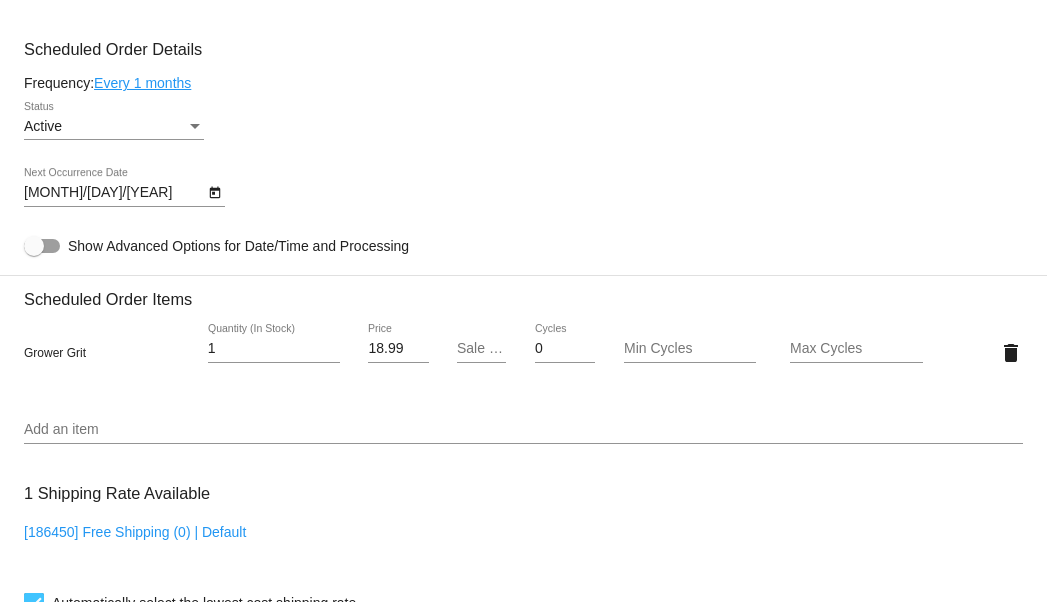 scroll, scrollTop: 1000, scrollLeft: 0, axis: vertical 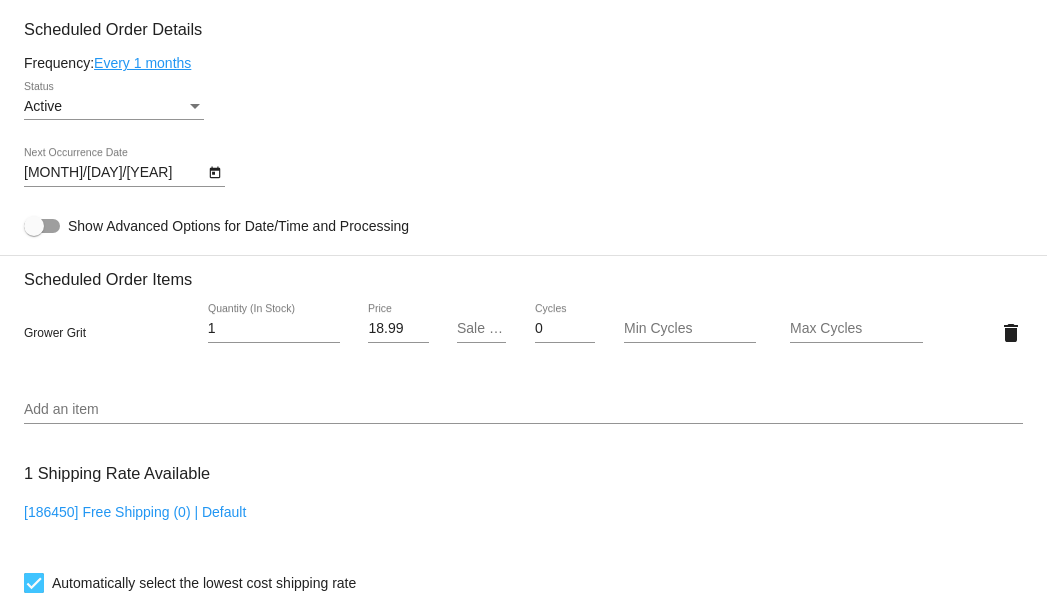 click on "Active" at bounding box center (105, 107) 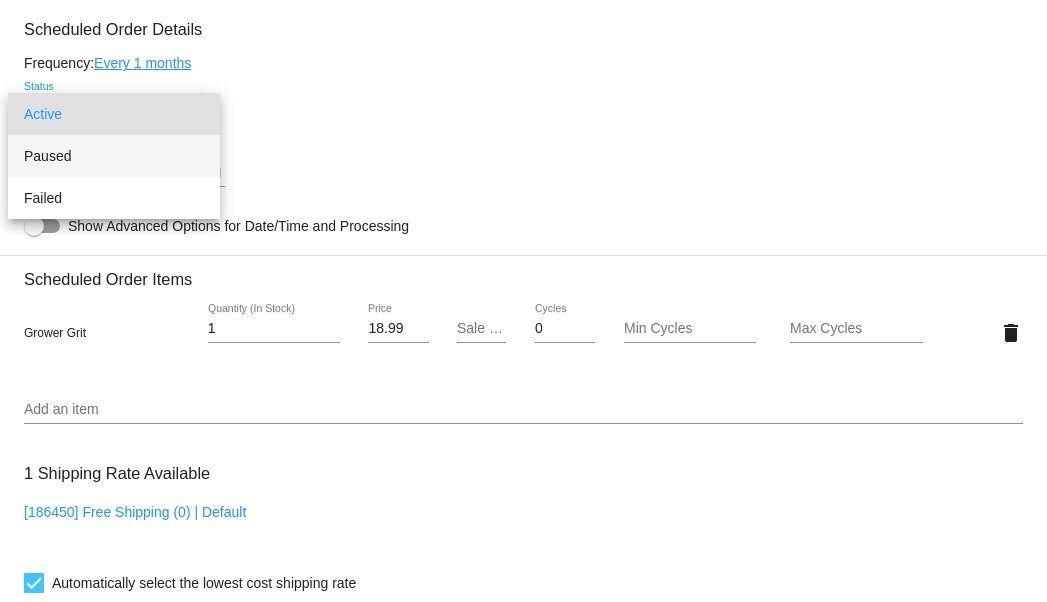 click on "Paused" at bounding box center [114, 156] 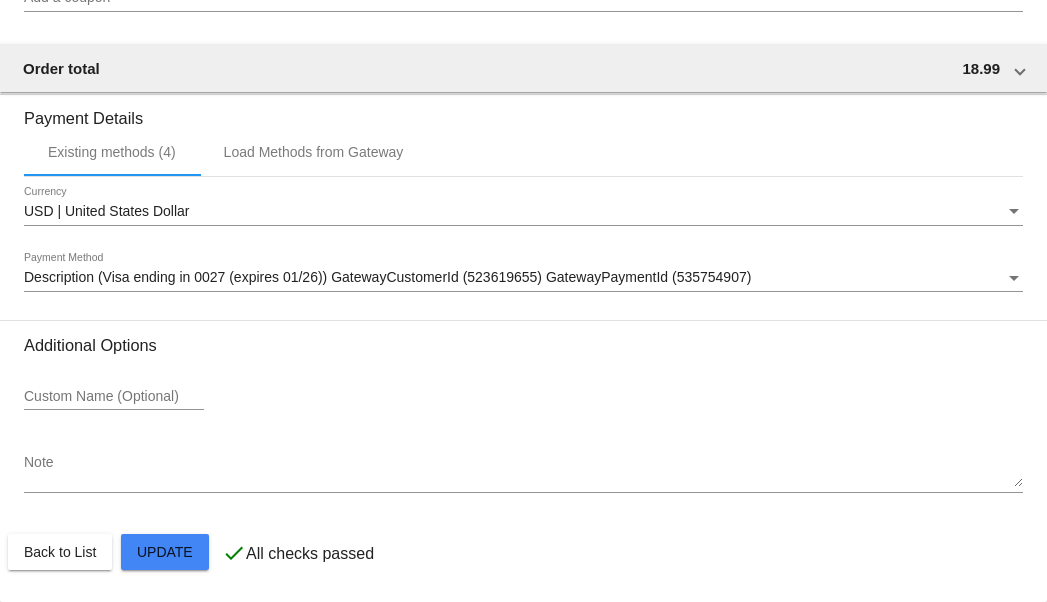 scroll, scrollTop: 1694, scrollLeft: 0, axis: vertical 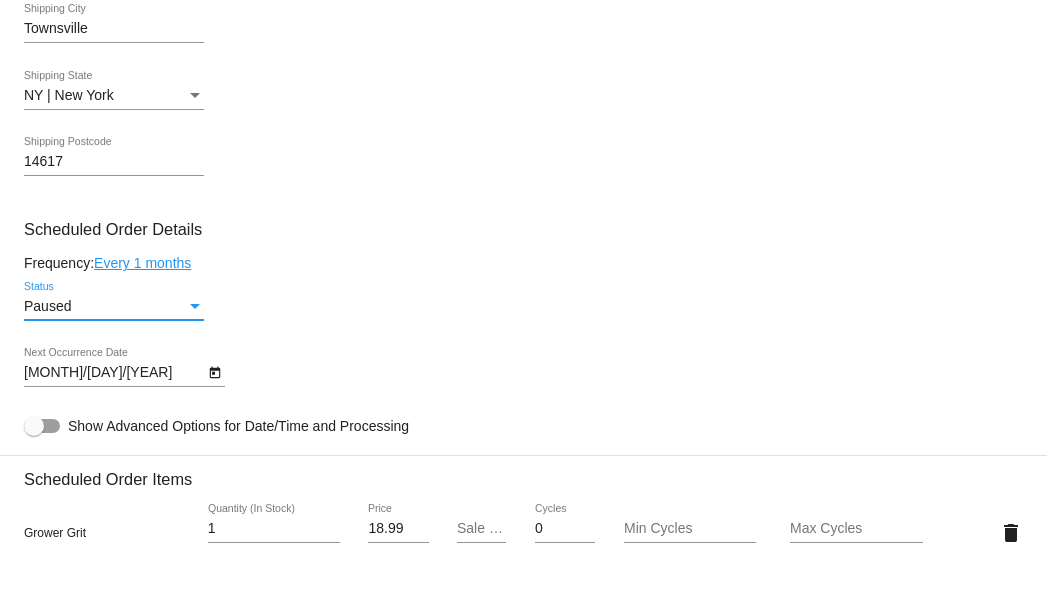 click on "Paused" at bounding box center [105, 307] 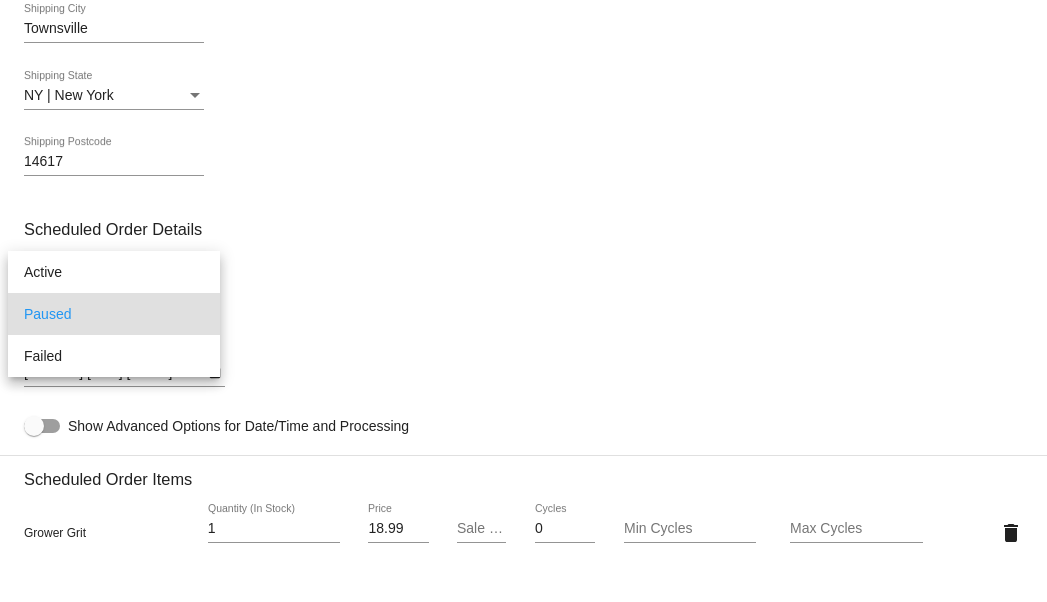 click at bounding box center [523, 301] 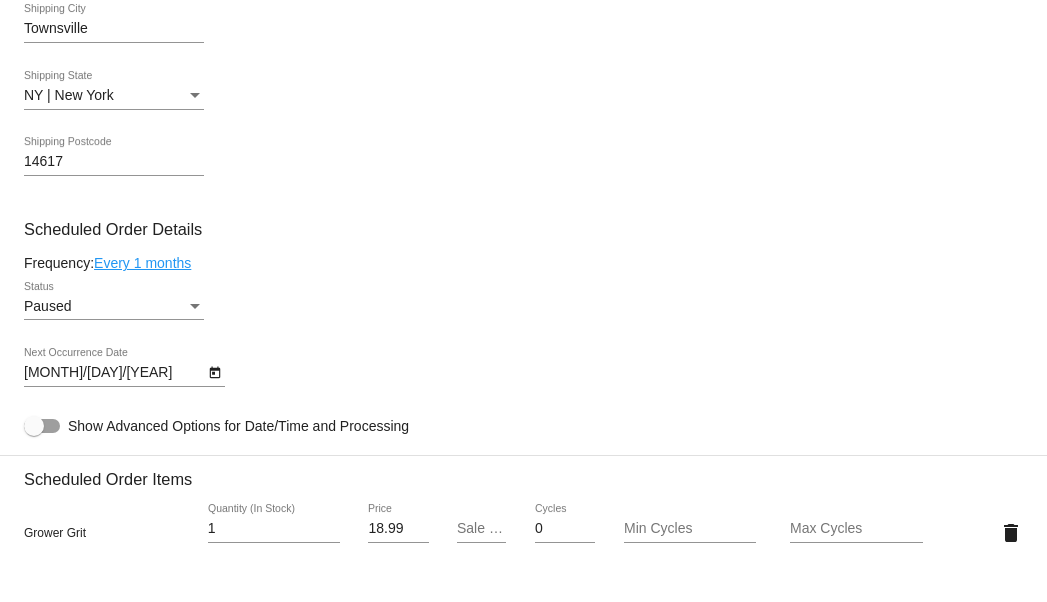 click on "Paused
Status" 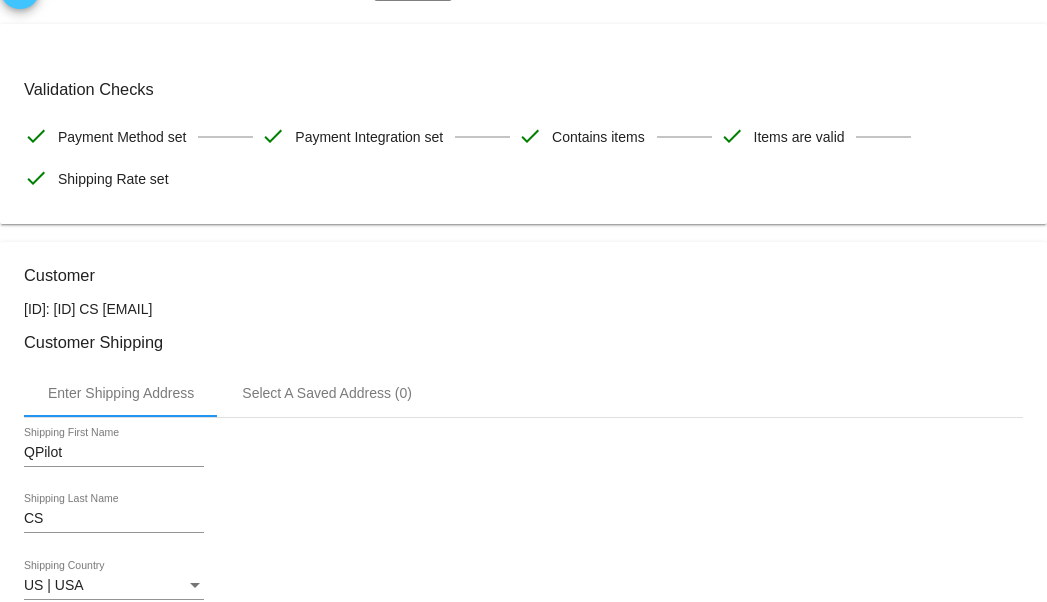 scroll, scrollTop: 0, scrollLeft: 0, axis: both 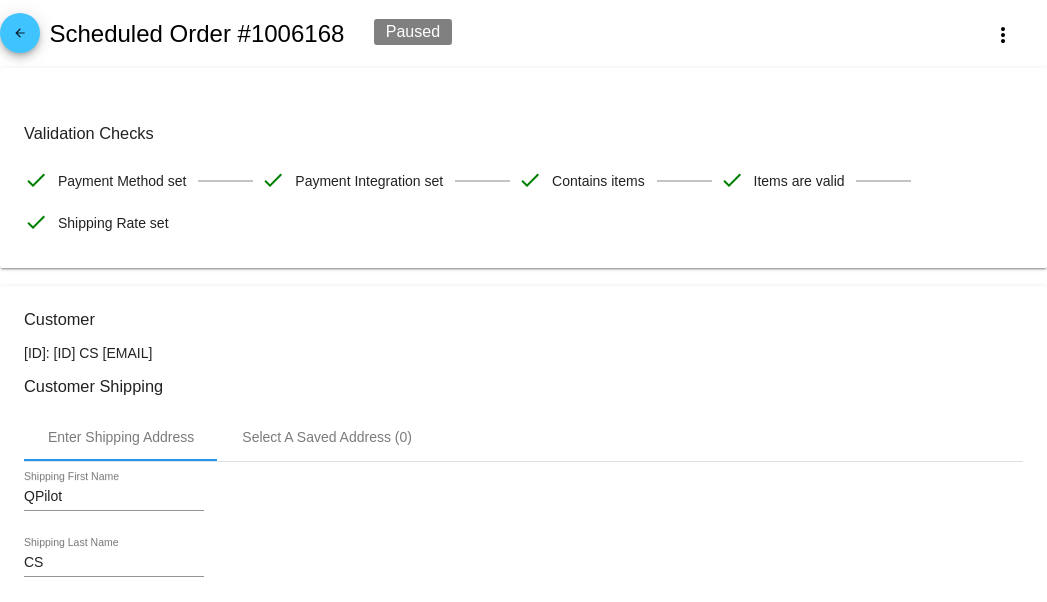 click on "5826859: QPilot CS
customers@qpilot.cloud" 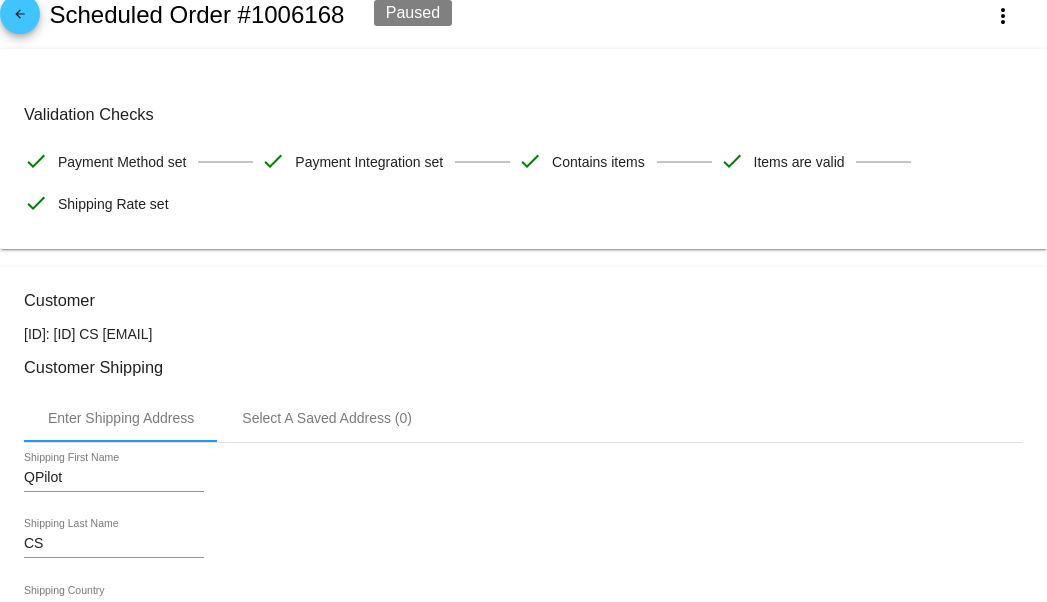 scroll, scrollTop: 0, scrollLeft: 0, axis: both 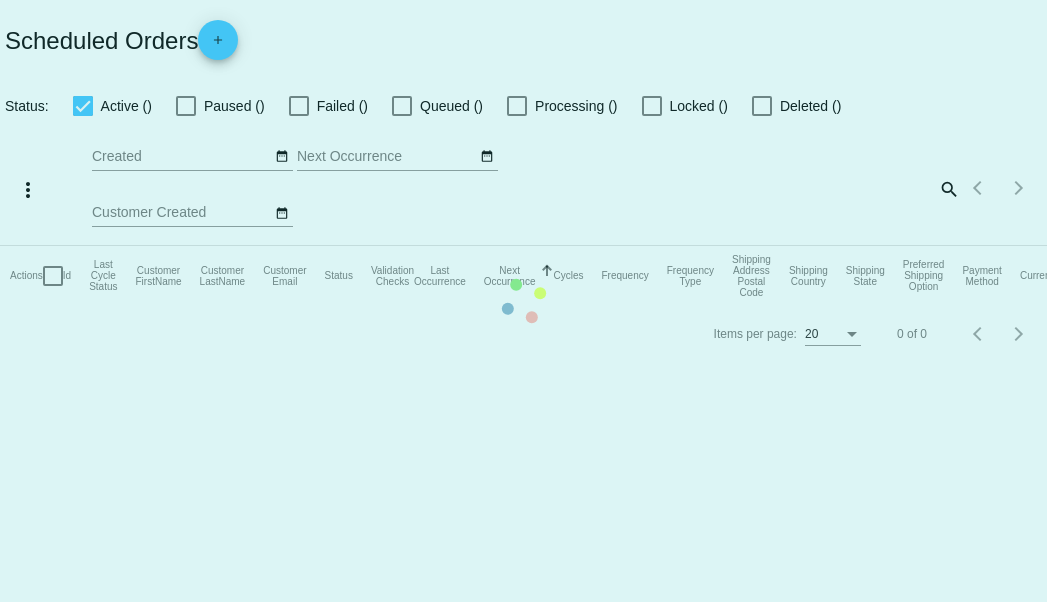 checkbox on "false" 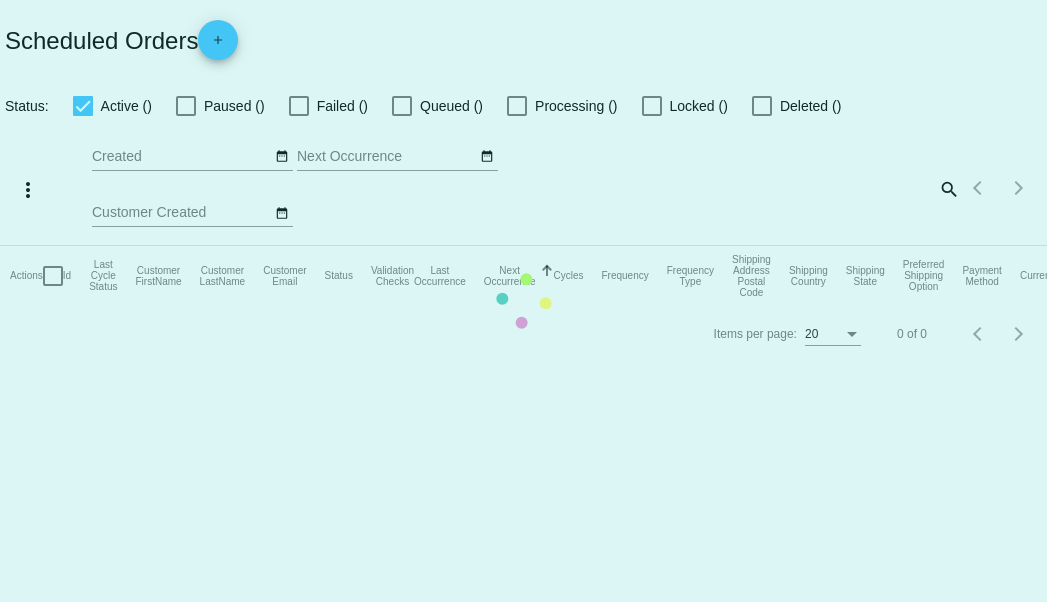 type on "08/04/2025 - 08/05/2025" 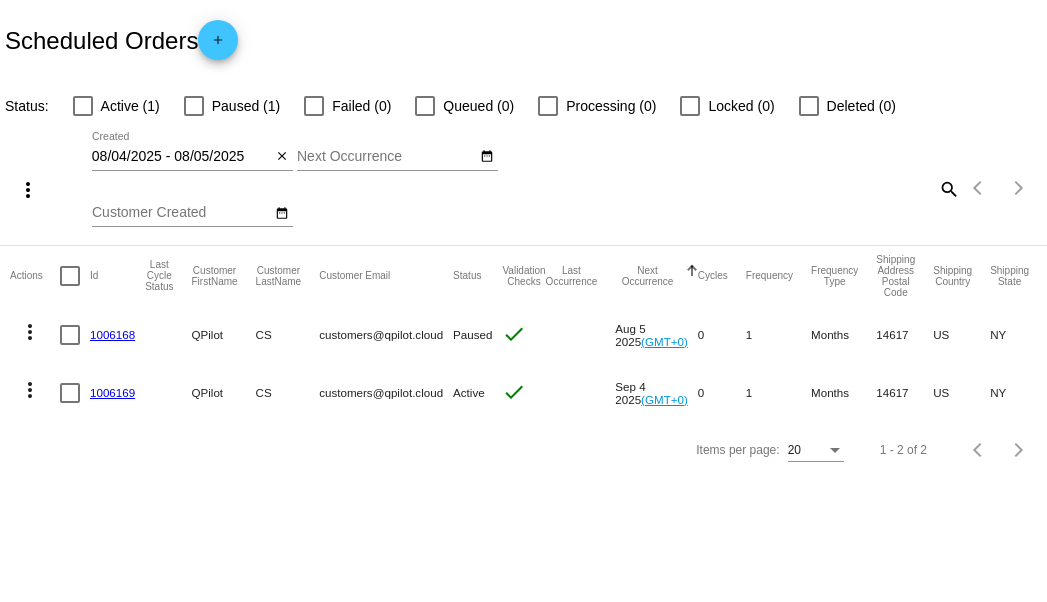 click on "[MONTH]/[DAY]/[YEAR] - [MONTH]/[DAY]/[YEAR]" at bounding box center (523, 301) 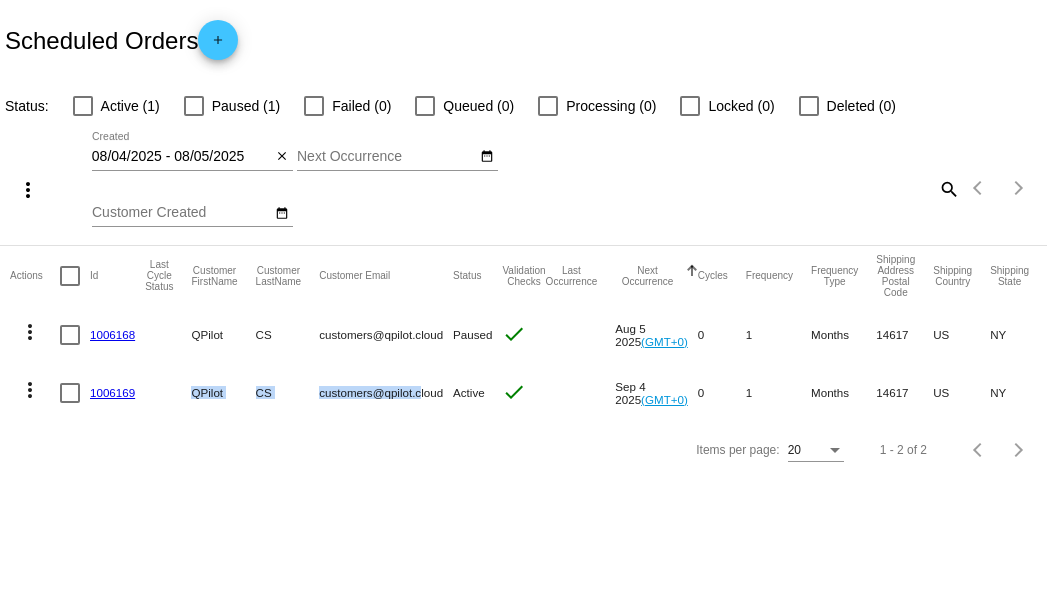 drag, startPoint x: 220, startPoint y: 399, endPoint x: 380, endPoint y: 388, distance: 160.37769 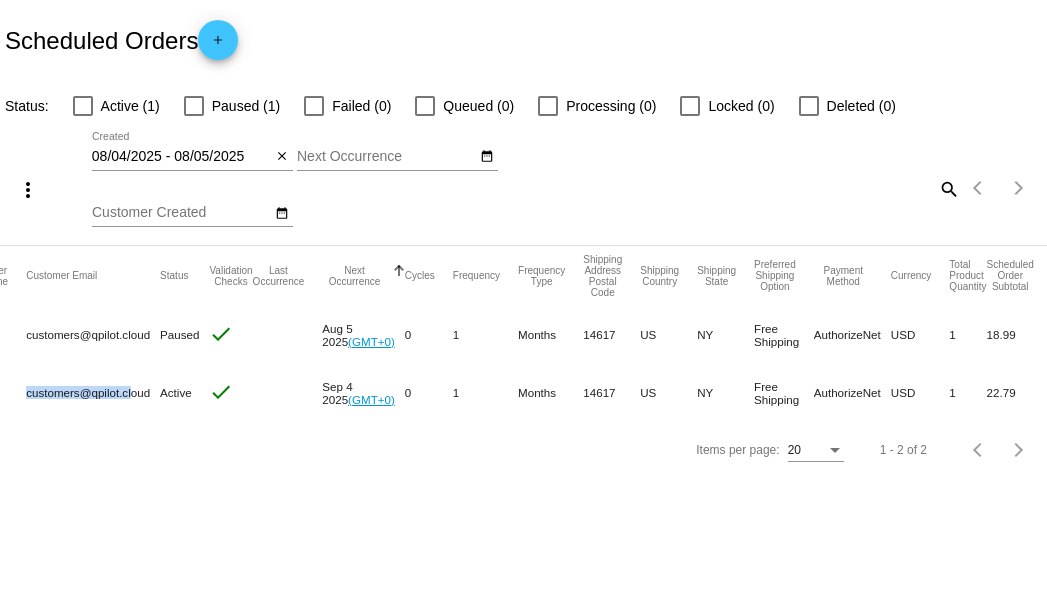 scroll, scrollTop: 0, scrollLeft: 345, axis: horizontal 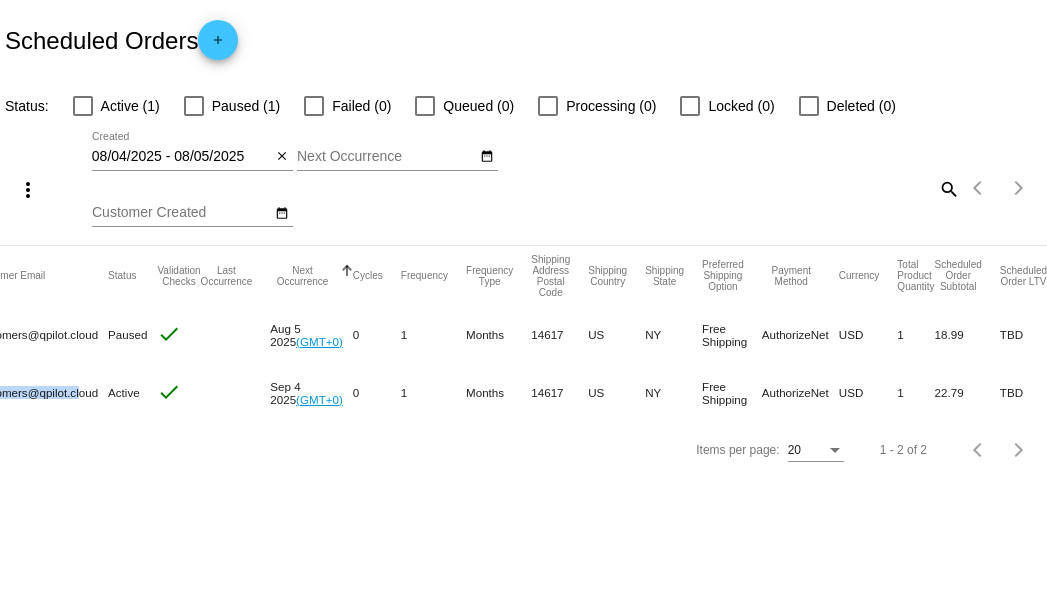 drag, startPoint x: 786, startPoint y: 340, endPoint x: 877, endPoint y: 338, distance: 91.02197 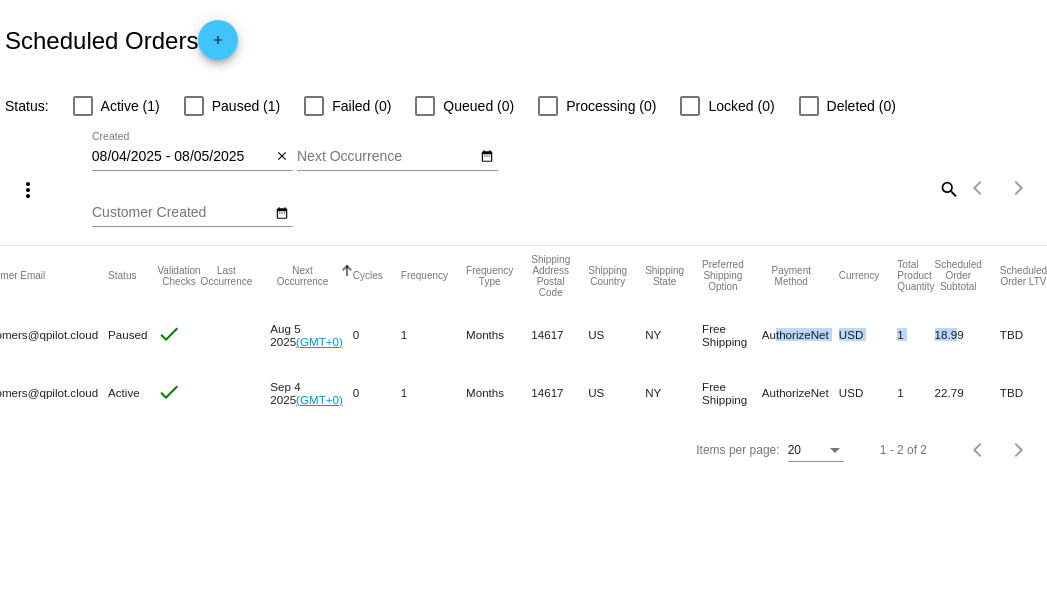 drag, startPoint x: 756, startPoint y: 347, endPoint x: 968, endPoint y: 349, distance: 212.00943 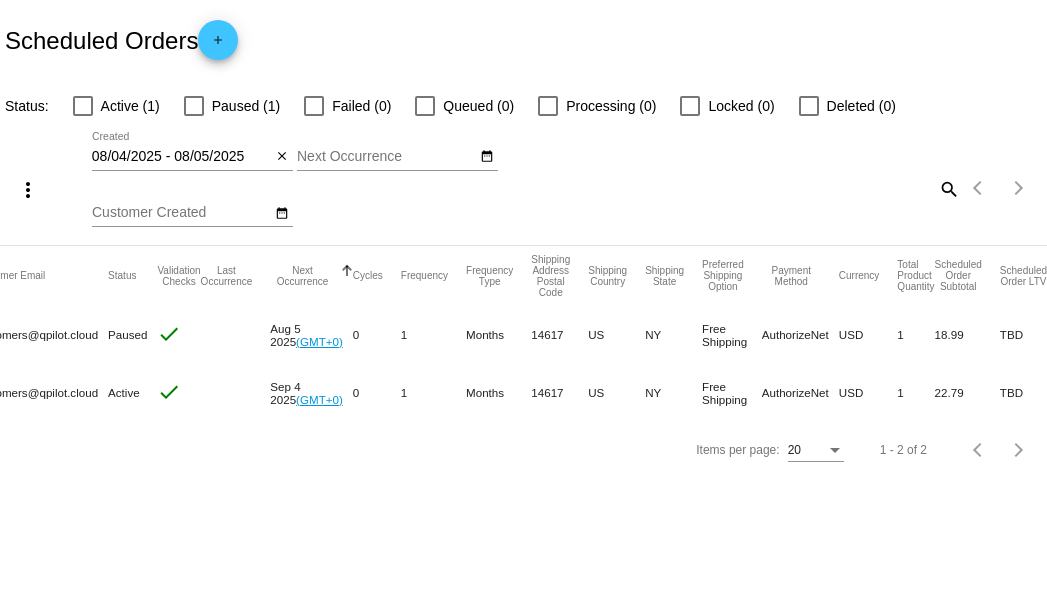 click on "1 - 2 of 2" 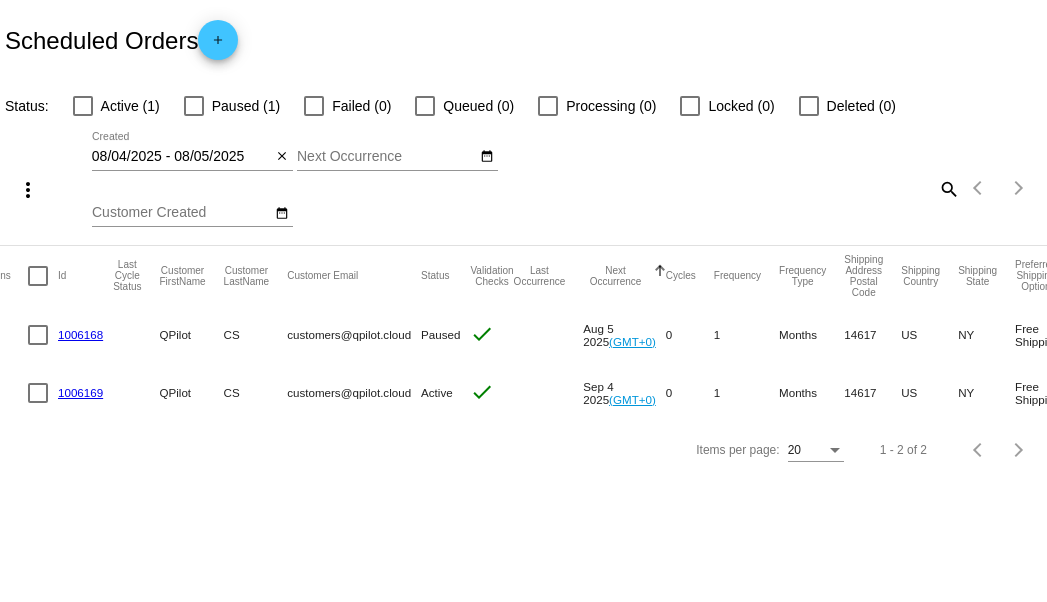 scroll, scrollTop: 0, scrollLeft: 0, axis: both 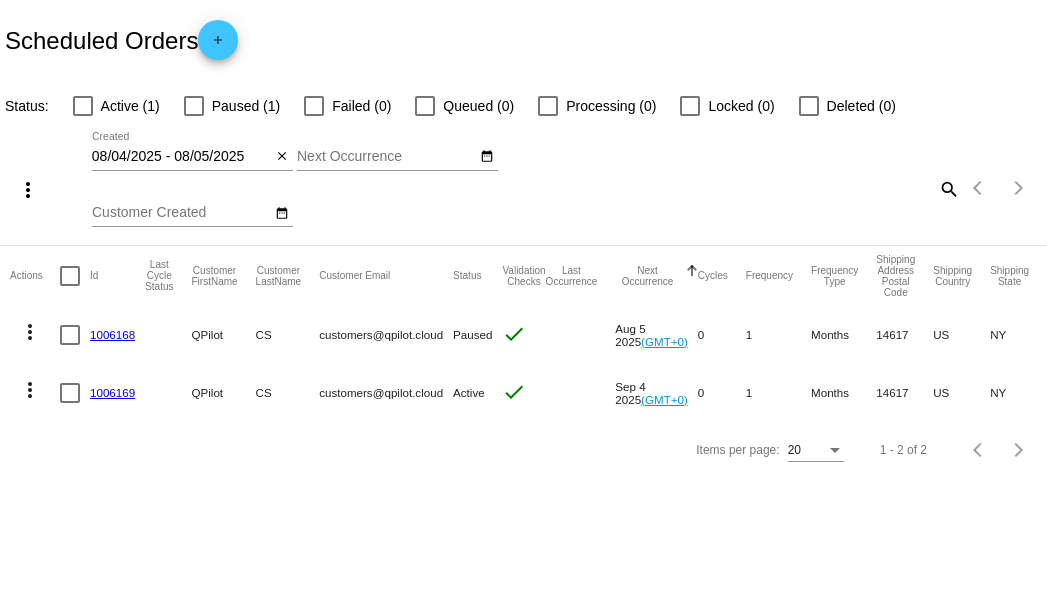 click on "[MONTH]/[DAY]/[YEAR] - [MONTH]/[DAY]/[YEAR]" at bounding box center (523, 301) 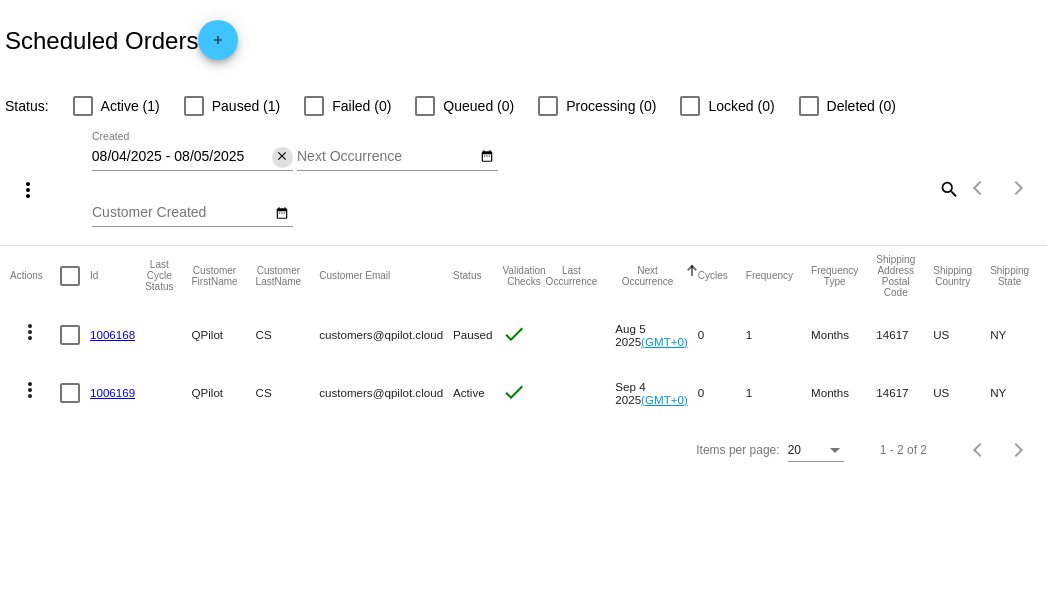 click on "close" 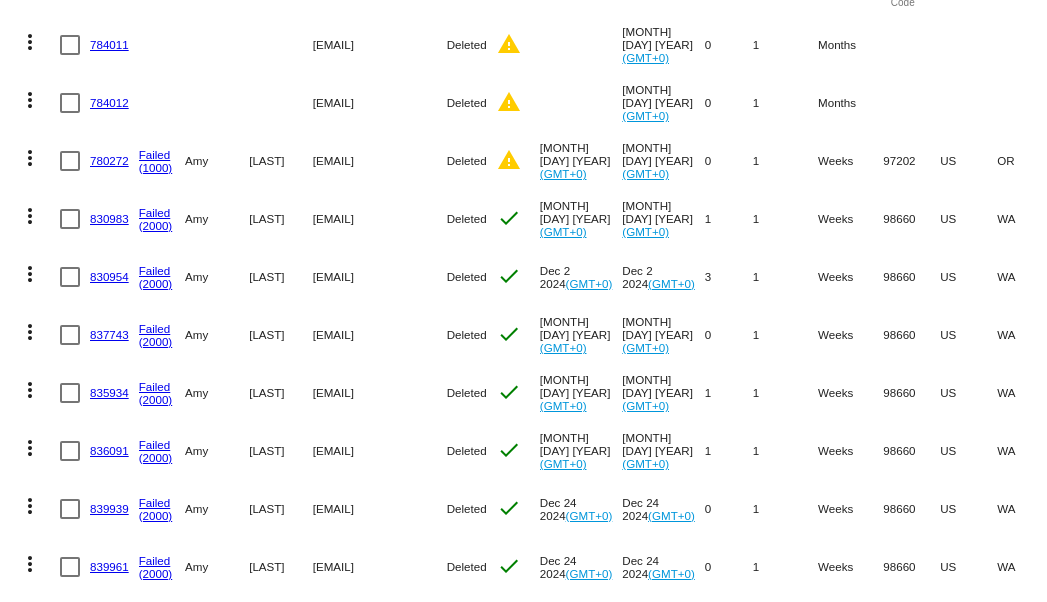 scroll, scrollTop: 400, scrollLeft: 0, axis: vertical 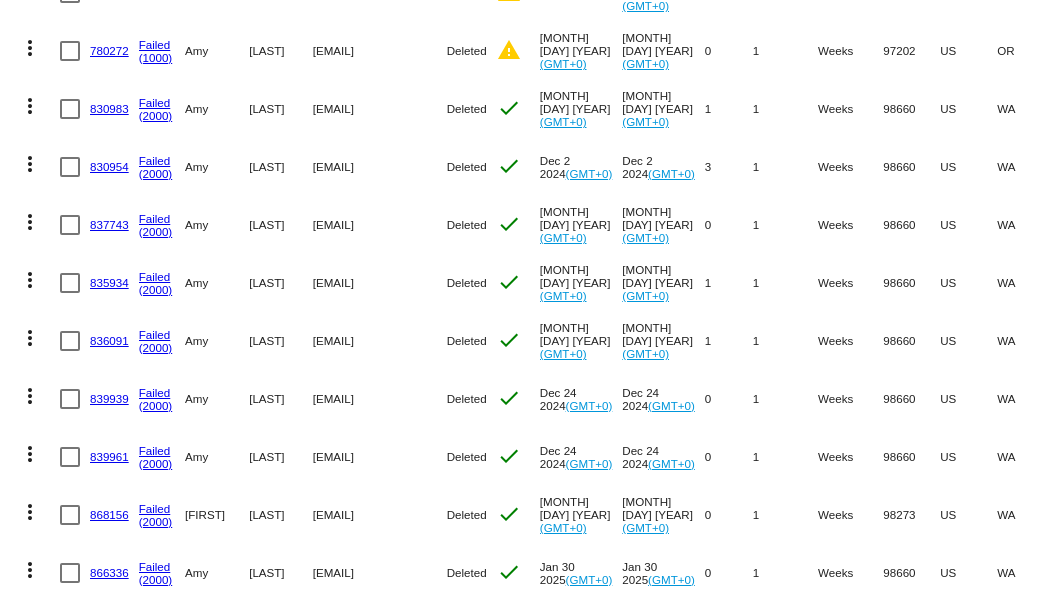 drag, startPoint x: 242, startPoint y: 110, endPoint x: 354, endPoint y: 110, distance: 112 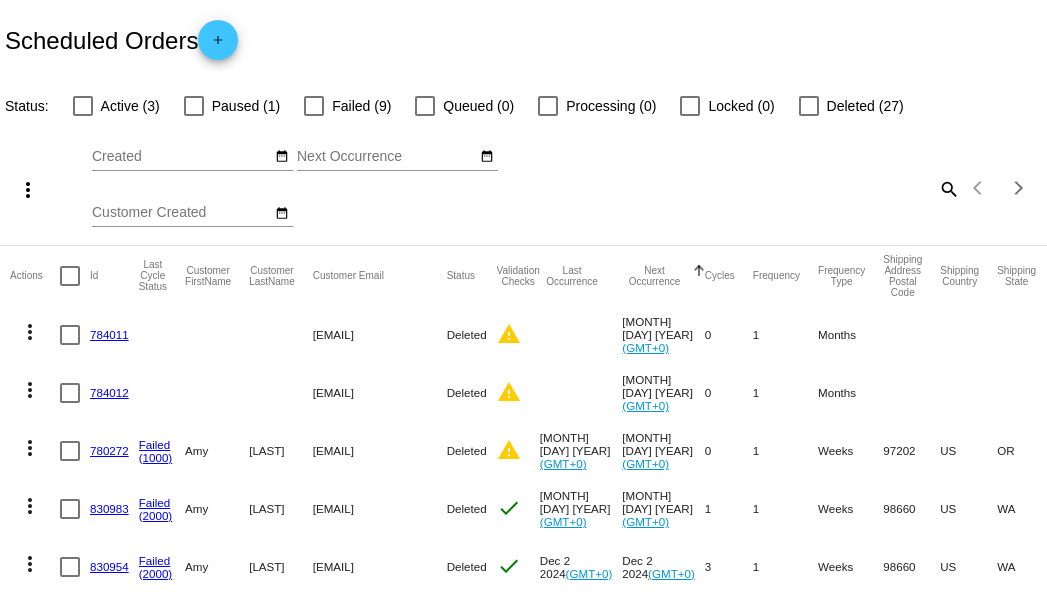 scroll, scrollTop: 200, scrollLeft: 0, axis: vertical 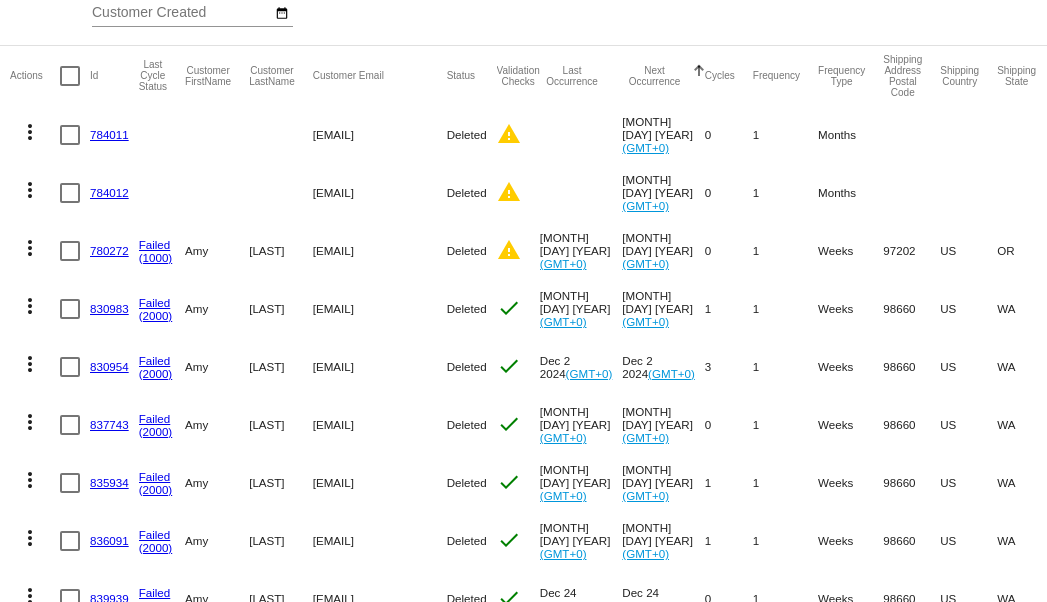 drag, startPoint x: 264, startPoint y: 423, endPoint x: 369, endPoint y: 440, distance: 106.36729 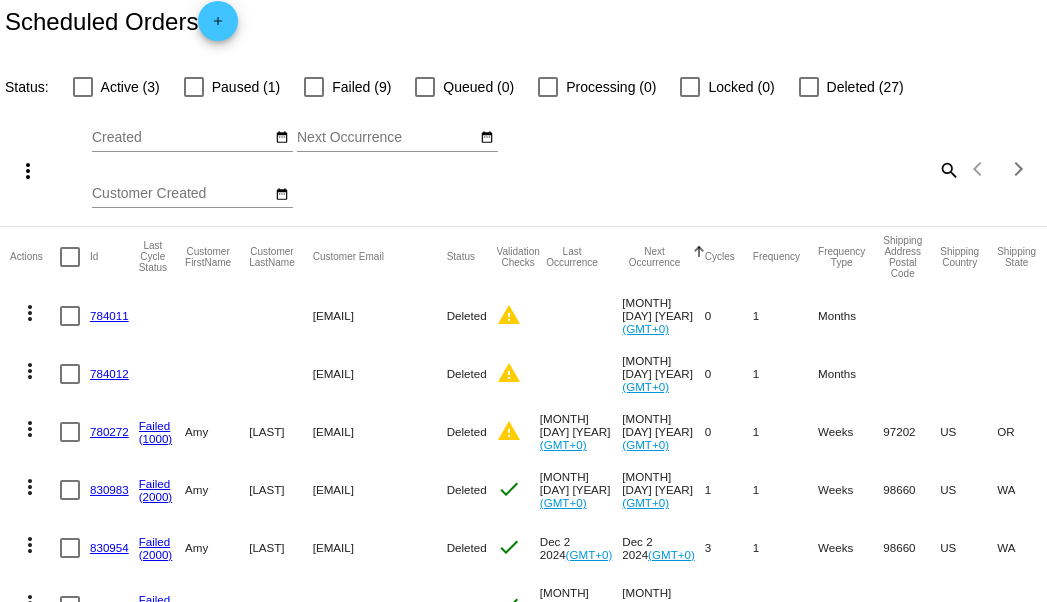 scroll, scrollTop: 0, scrollLeft: 0, axis: both 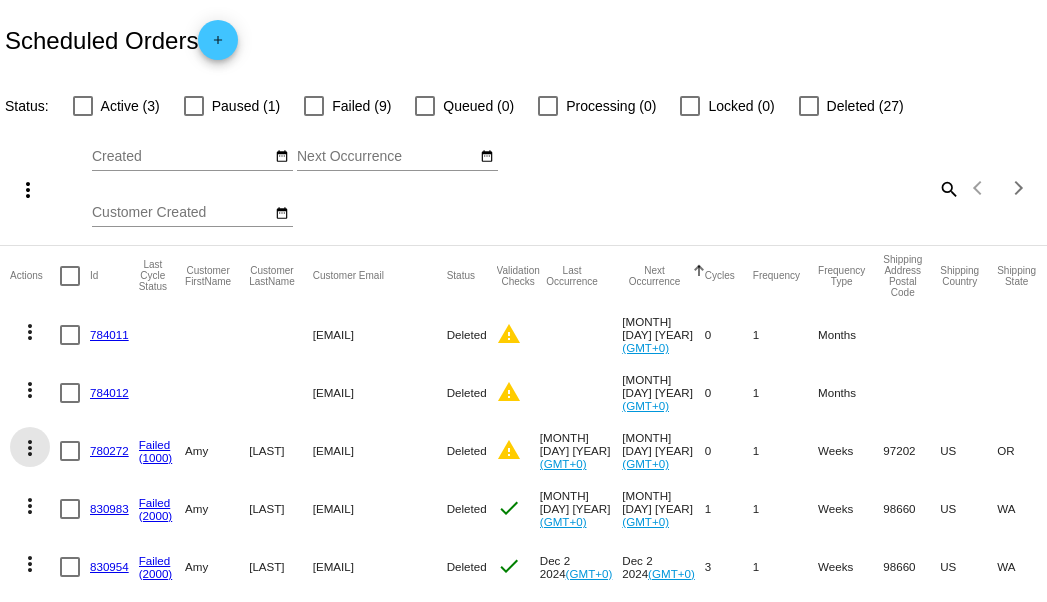 click on "more_vert" 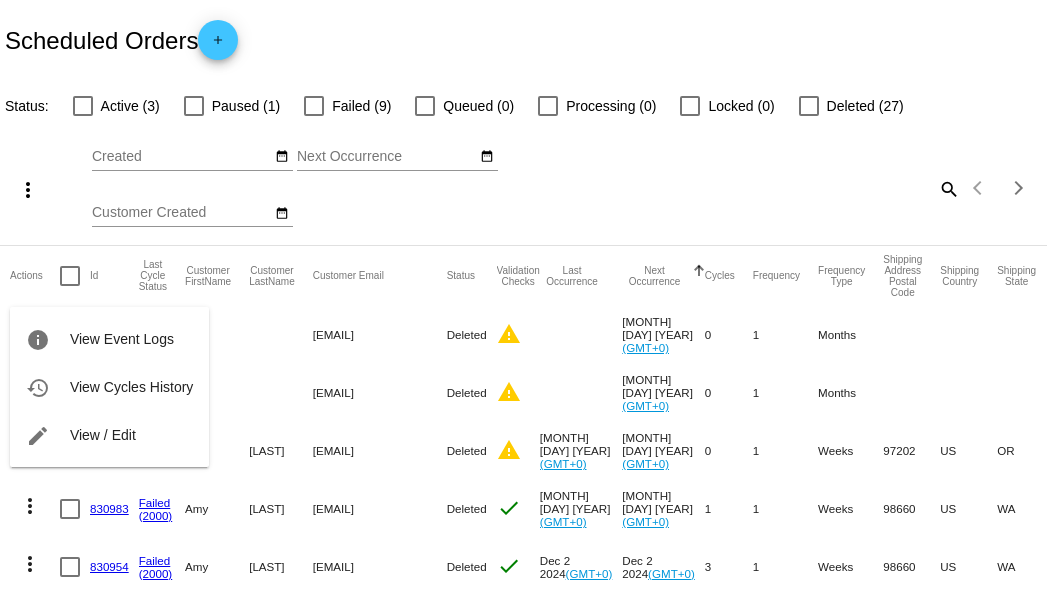 click at bounding box center [523, 301] 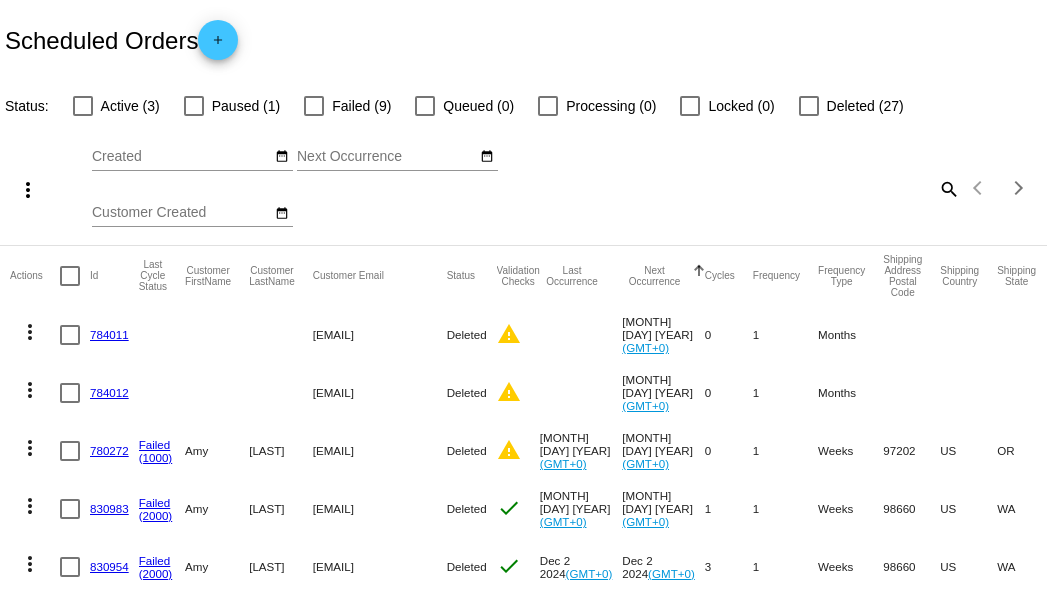 click on "780272" 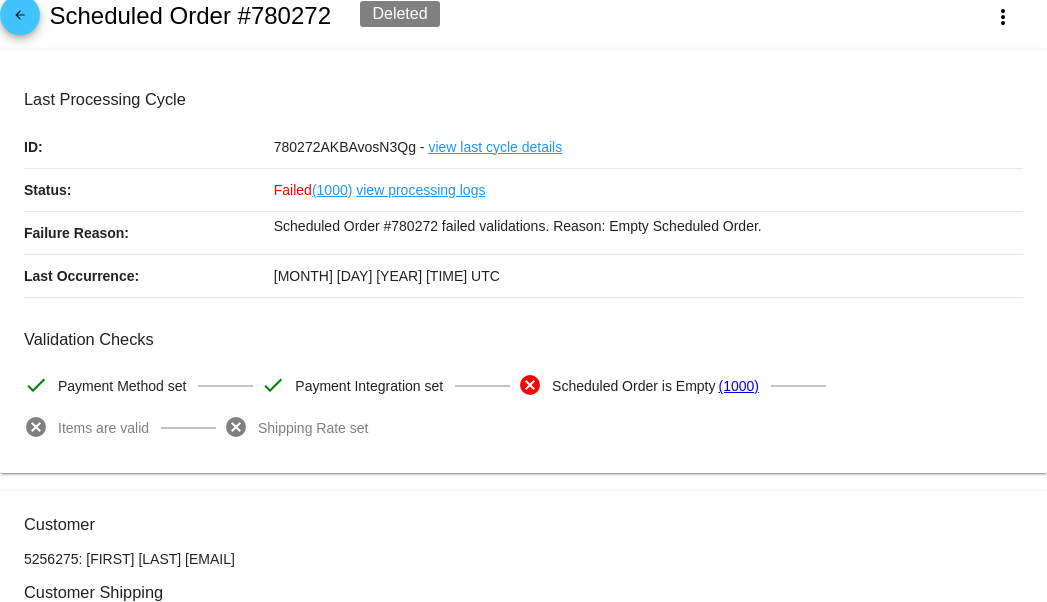 scroll, scrollTop: 0, scrollLeft: 0, axis: both 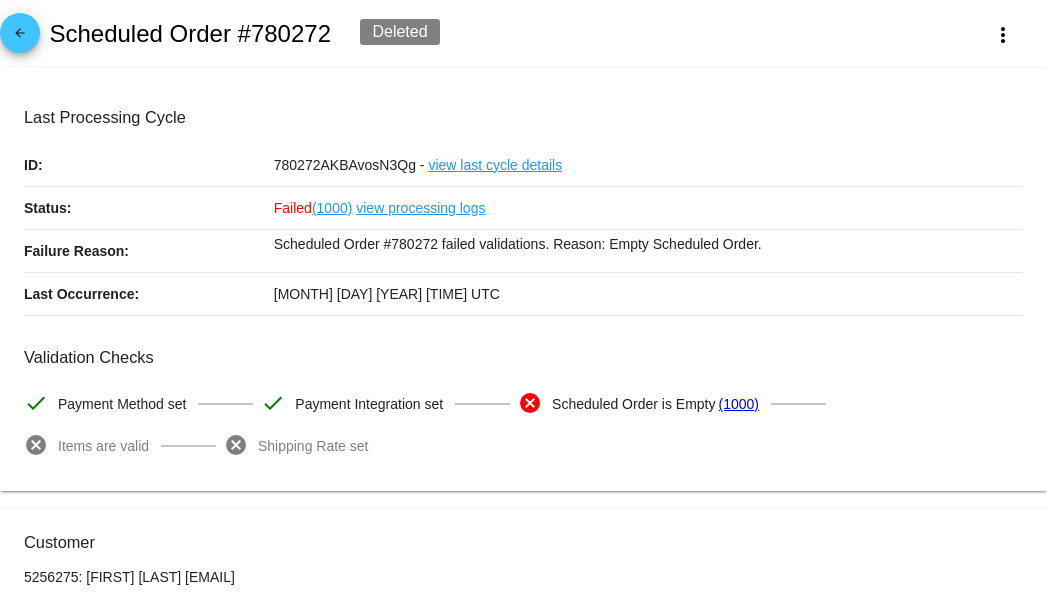 drag, startPoint x: 355, startPoint y: 232, endPoint x: 627, endPoint y: 239, distance: 272.09006 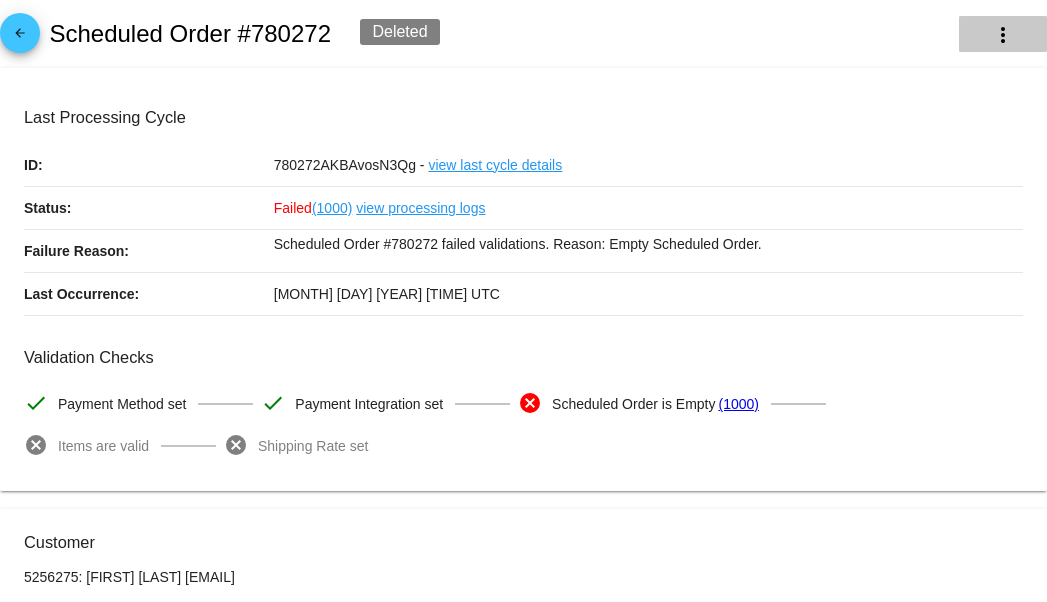 click on "more_vert" 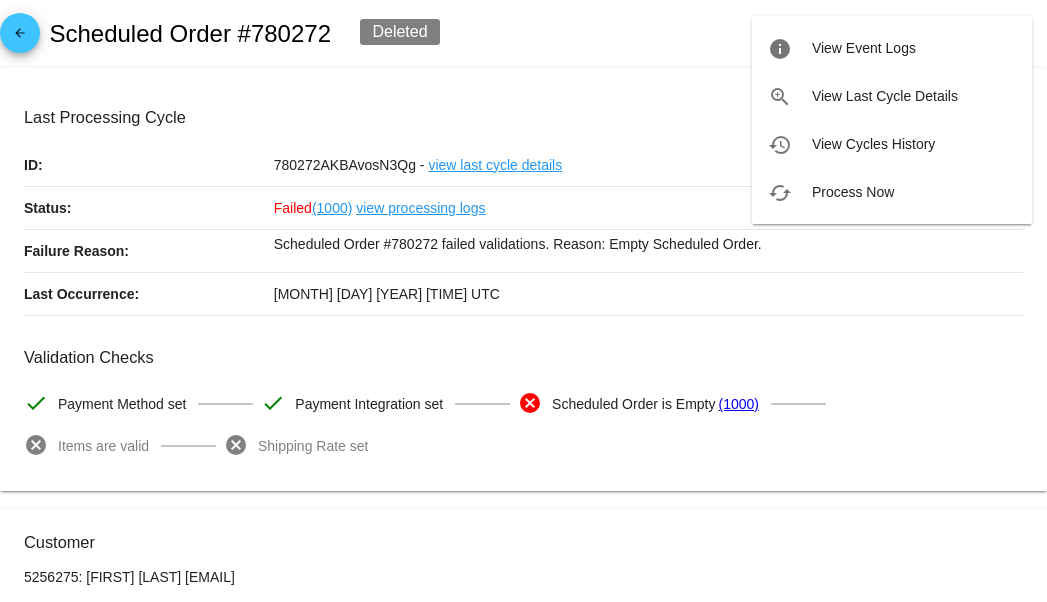 click at bounding box center [523, 301] 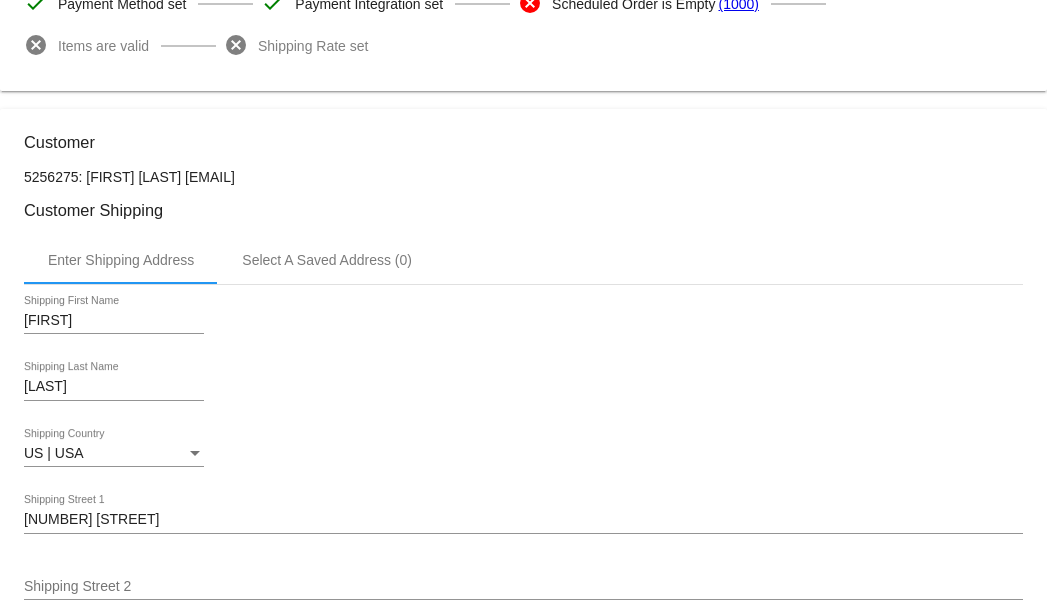 scroll, scrollTop: 0, scrollLeft: 0, axis: both 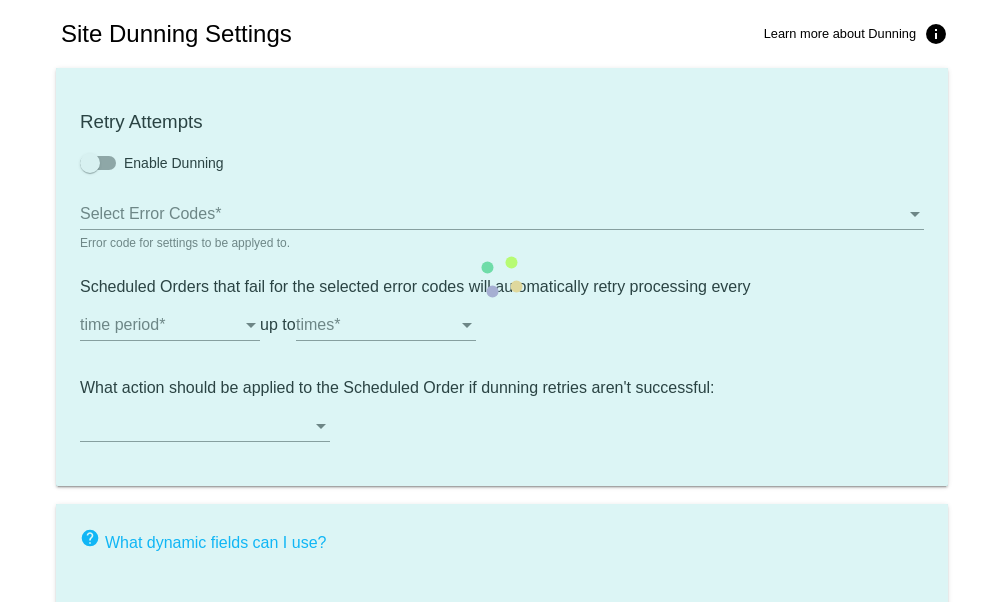 checkbox on "true" 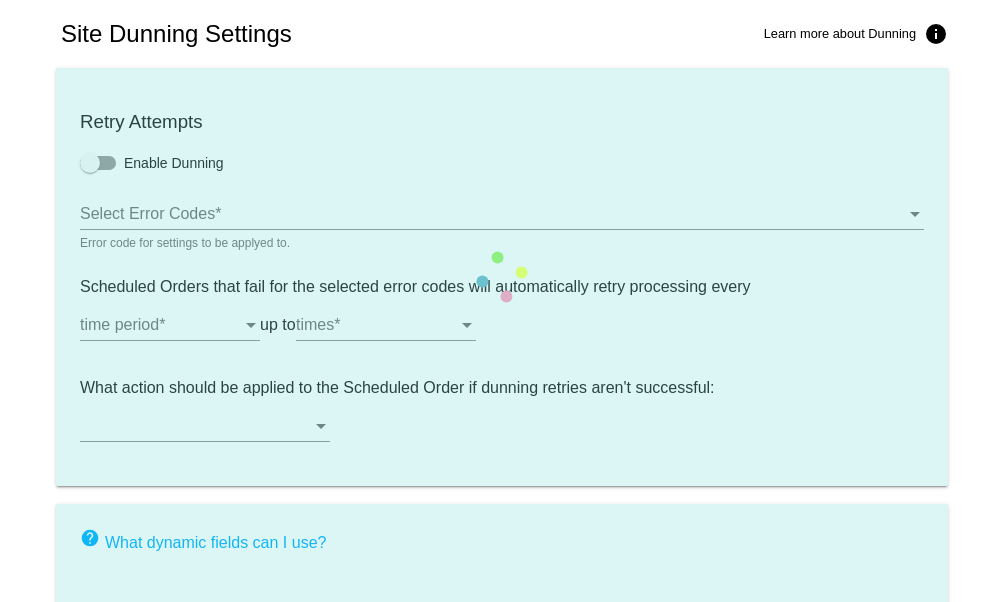 type on "If no changes are made, we will automatically retry processing your {{ScheduledOrder}} in {{NextDunningHours}} hours." 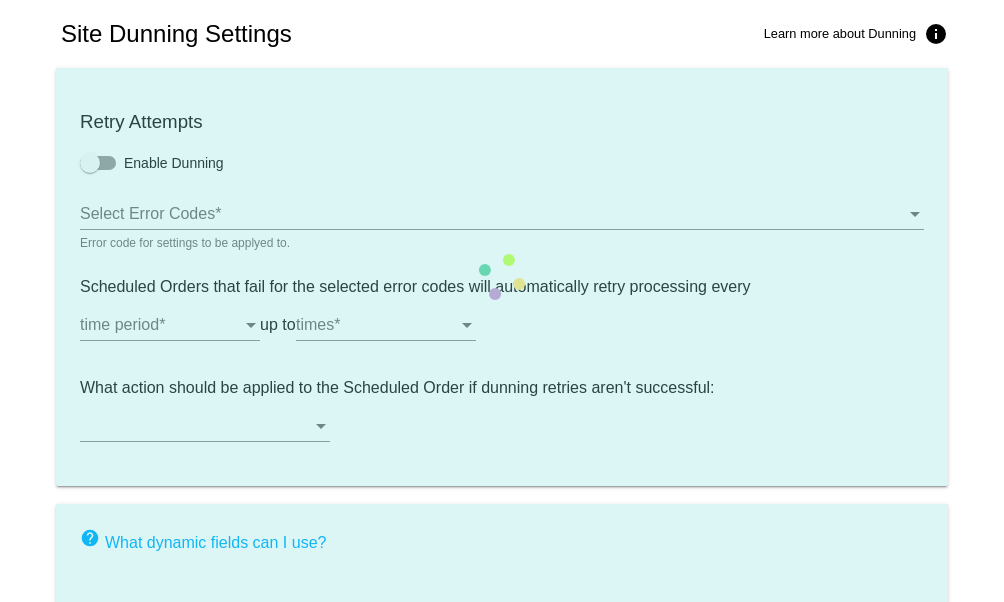 type on "If no changes are made, we will automatically retry processing your {{ScheduledOrder}} in {{NextDunningHours}} hours for {{RetryCountLeft}} more attempts." 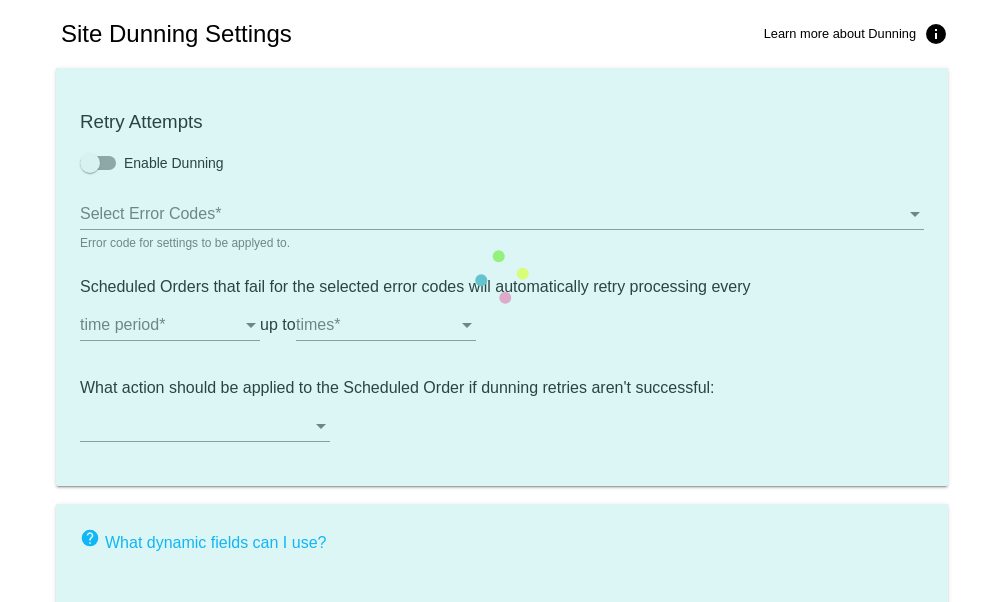 type on "If no changes are made, we will automatically {{DunningAction}} your {{ScheduledOrder}}." 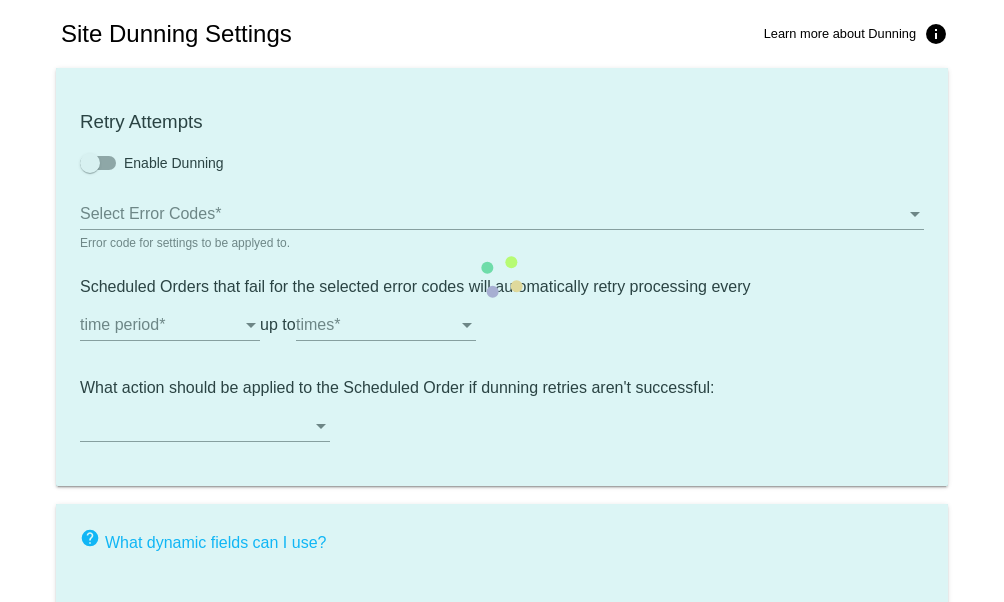 type on "Your {{ScheduledOrder}} was {{DunningAction}}." 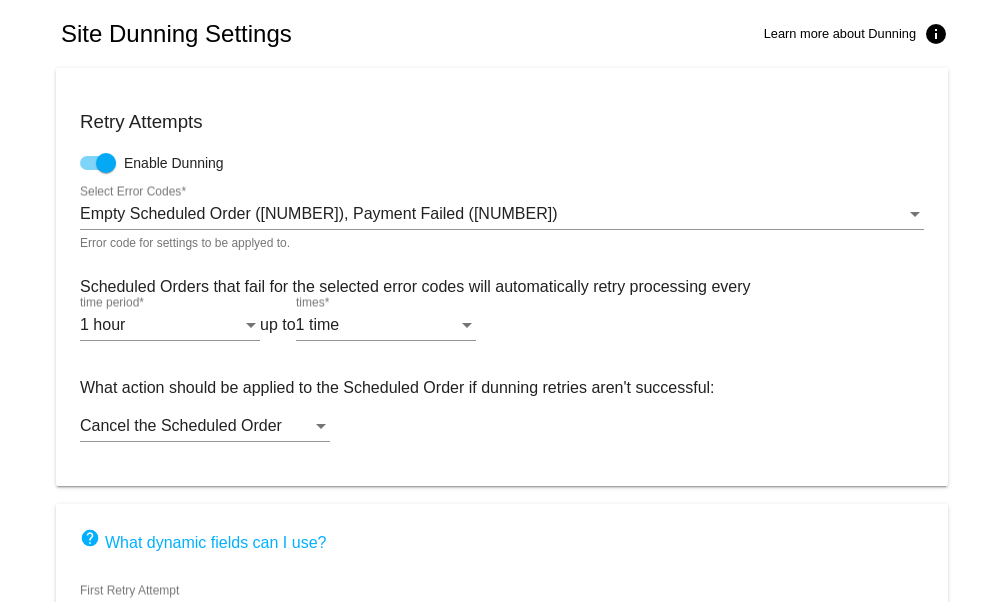 scroll, scrollTop: 200, scrollLeft: 0, axis: vertical 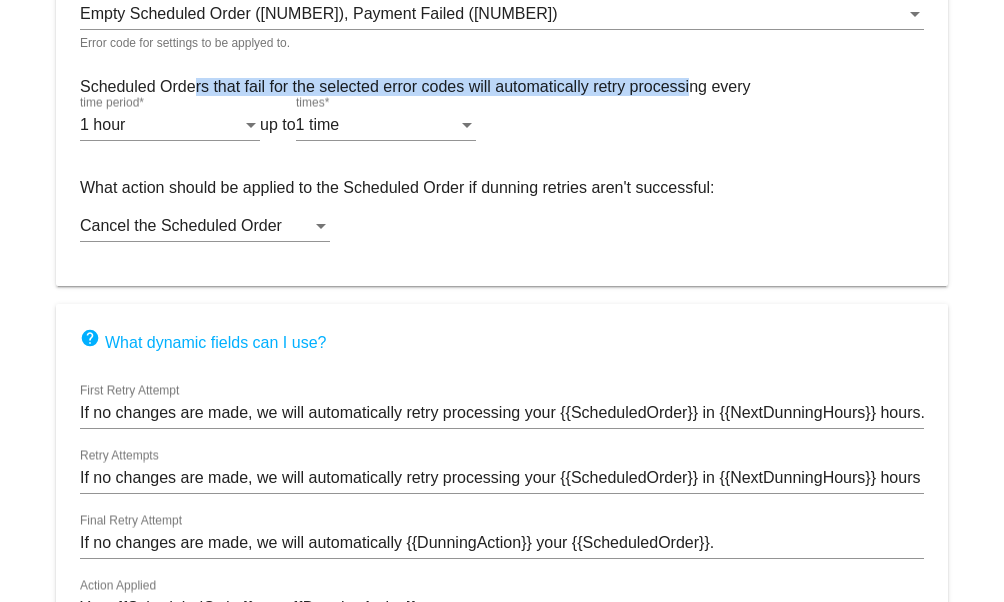 drag, startPoint x: 402, startPoint y: 78, endPoint x: 115, endPoint y: 86, distance: 287.11148 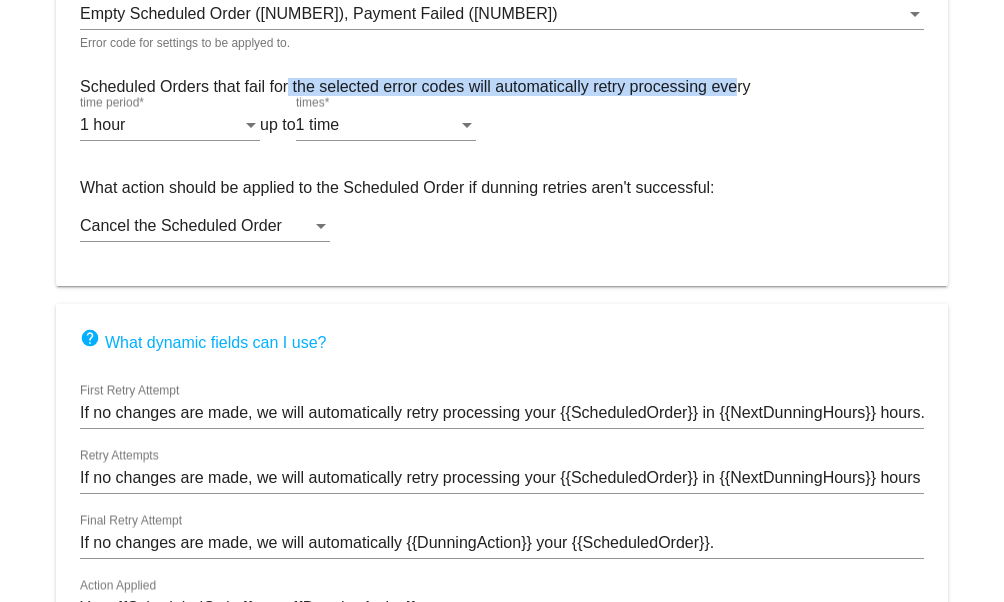 drag, startPoint x: 592, startPoint y: 96, endPoint x: 212, endPoint y: 96, distance: 380 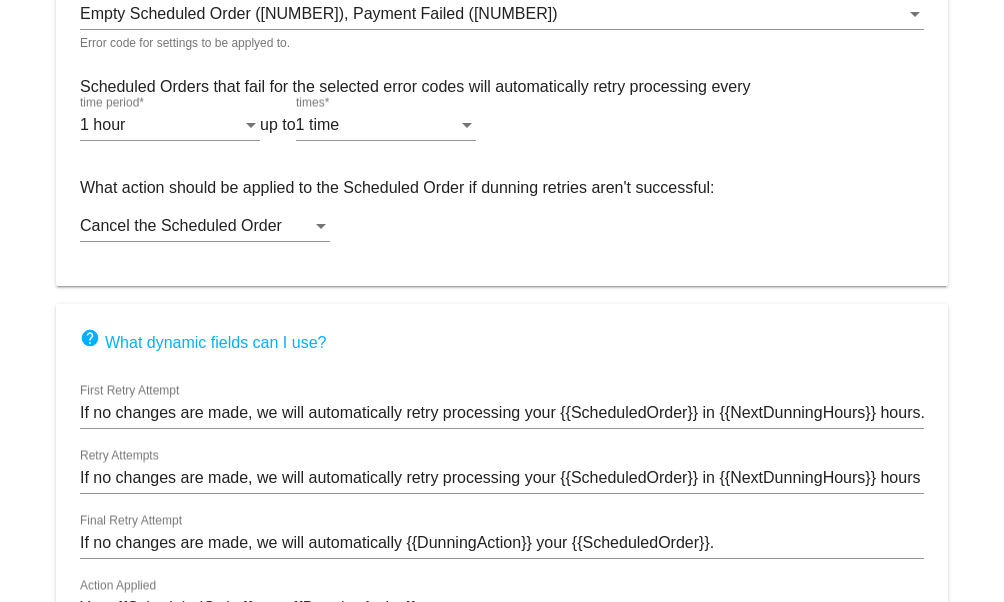 click on "Scheduled Orders that fail for the selected error codes will automatically retry processing every
[NUMBER]
hour
time period  *
up to
[NUMBER]
time
times  *" 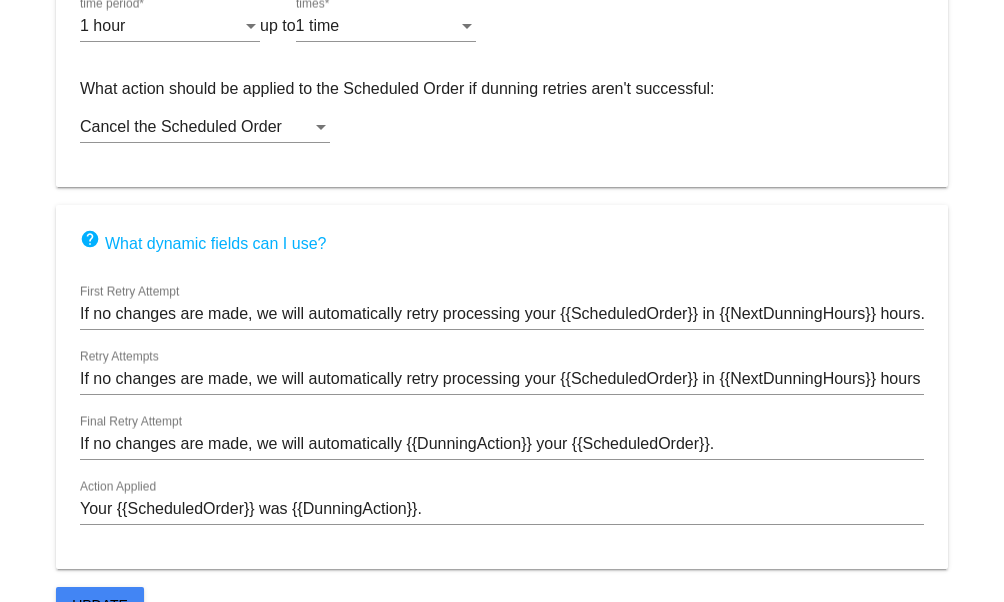 scroll, scrollTop: 332, scrollLeft: 0, axis: vertical 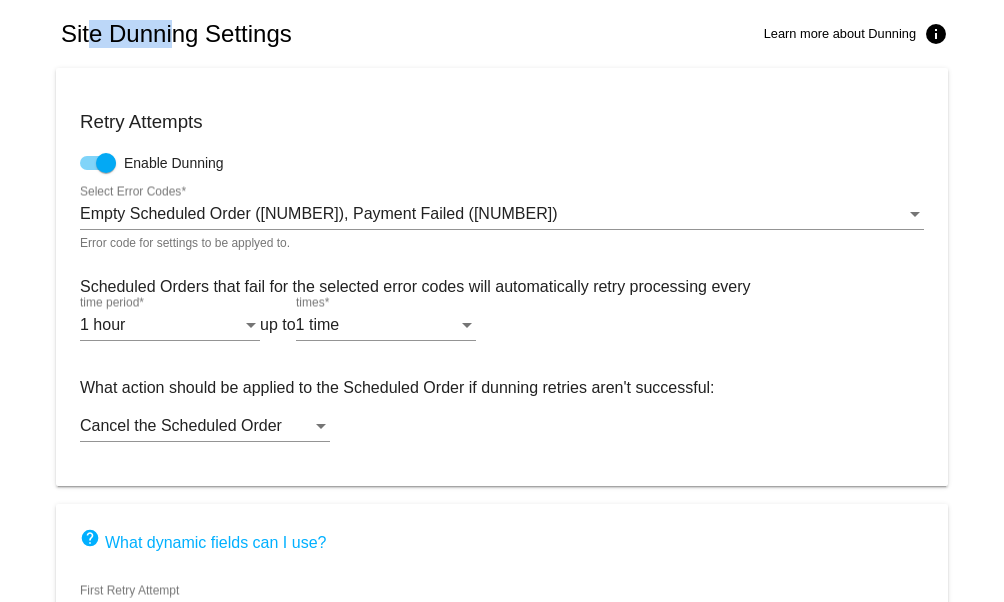 drag, startPoint x: 144, startPoint y: 53, endPoint x: 331, endPoint y: 53, distance: 187 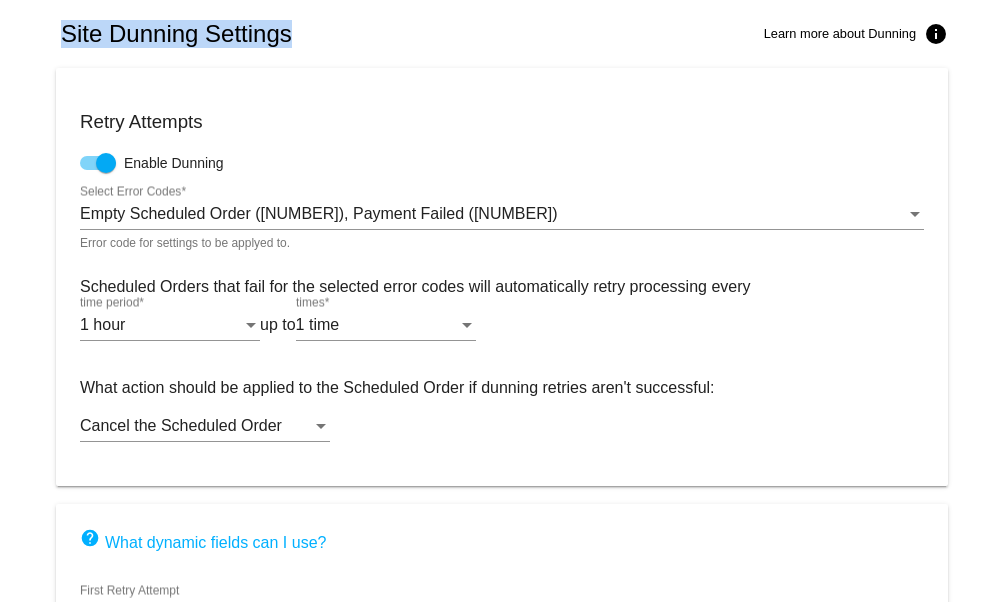 drag, startPoint x: 344, startPoint y: 42, endPoint x: 60, endPoint y: 38, distance: 284.02817 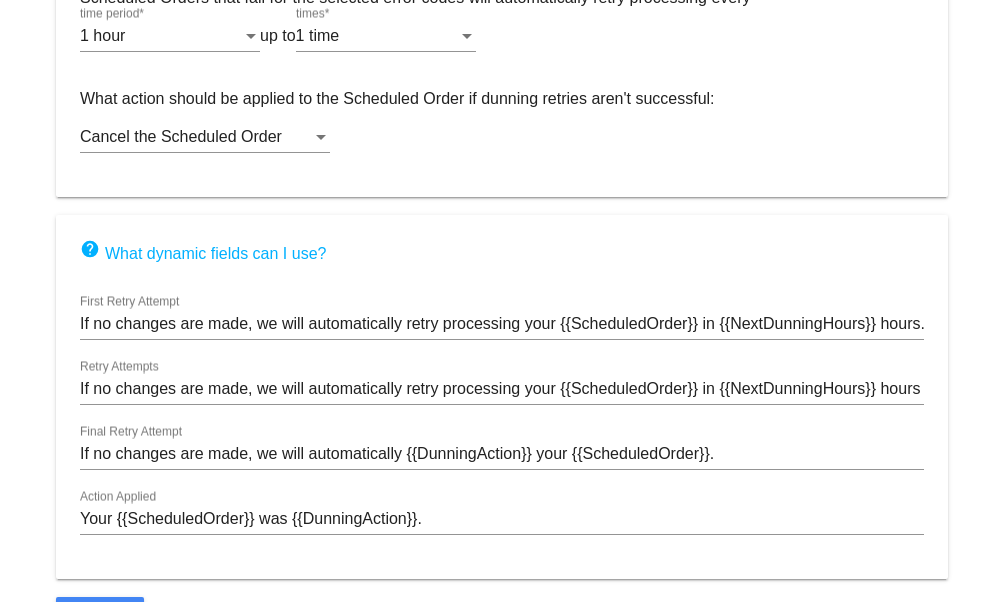 scroll, scrollTop: 332, scrollLeft: 0, axis: vertical 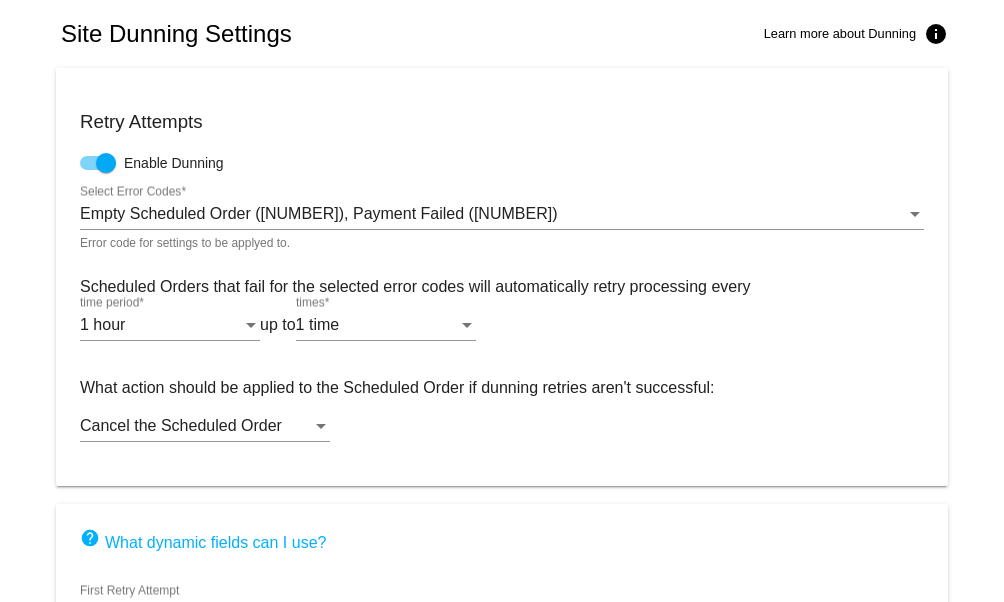 click on "Site Dunning Settings
Learn more about Dunning
info
Retry Attempts
Enable Dunning
Empty Scheduled Order ([NUMBER]), Payment Failed ([NUMBER])
Select Error Codes  * Error code for settings to be applyed to.
Scheduled Orders that fail for the selected error codes will automatically retry processing every
[NUMBER]
hour
time period  *
up to
[NUMBER]
time
times  *
What action should be applied to the Scheduled Order if dunning retries aren't successful:
Cancel the Scheduled Order
help
What dynamic fields can I use?" 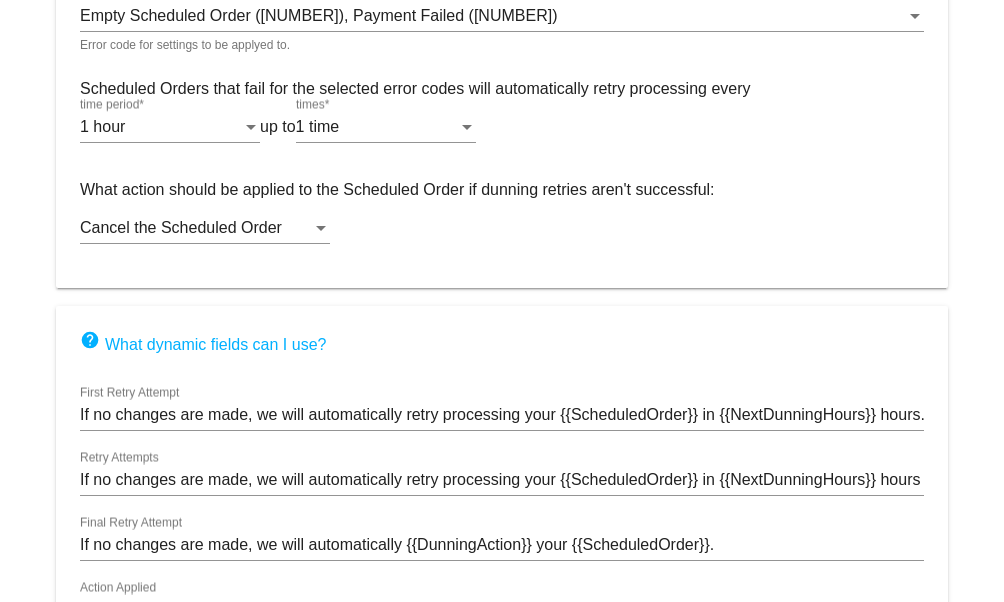 scroll, scrollTop: 332, scrollLeft: 0, axis: vertical 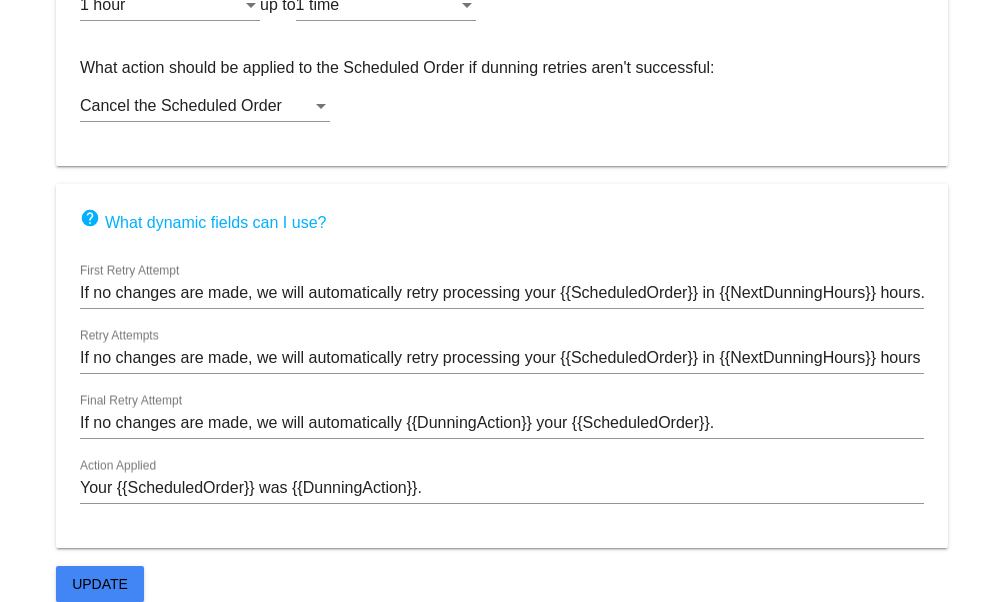 click on "Retry Attempts
Enable Dunning
Empty Scheduled Order ([NUMBER]), Payment Failed ([NUMBER])
Select Error Codes  * Error code for settings to be applyed to.
Scheduled Orders that fail for the selected error codes will automatically retry processing every
[NUMBER]
hour
time period  *
up to
[NUMBER]
time
times  *
What action should be applied to the Scheduled Order if dunning retries aren't successful:
Cancel the Scheduled Order
help
What dynamic fields can I use?
First Retry Attempt
Retry Attempts" 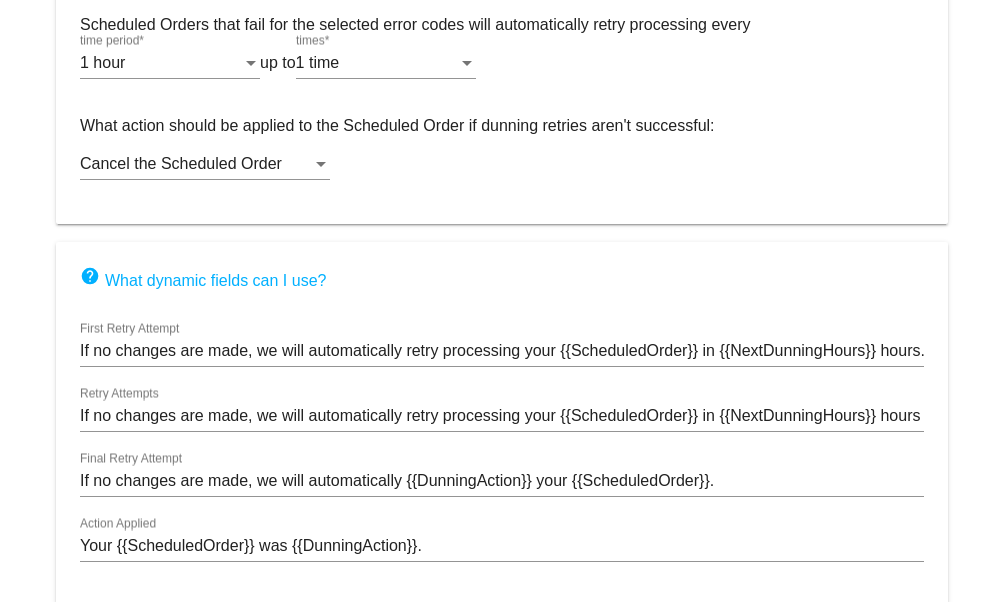 scroll, scrollTop: 332, scrollLeft: 0, axis: vertical 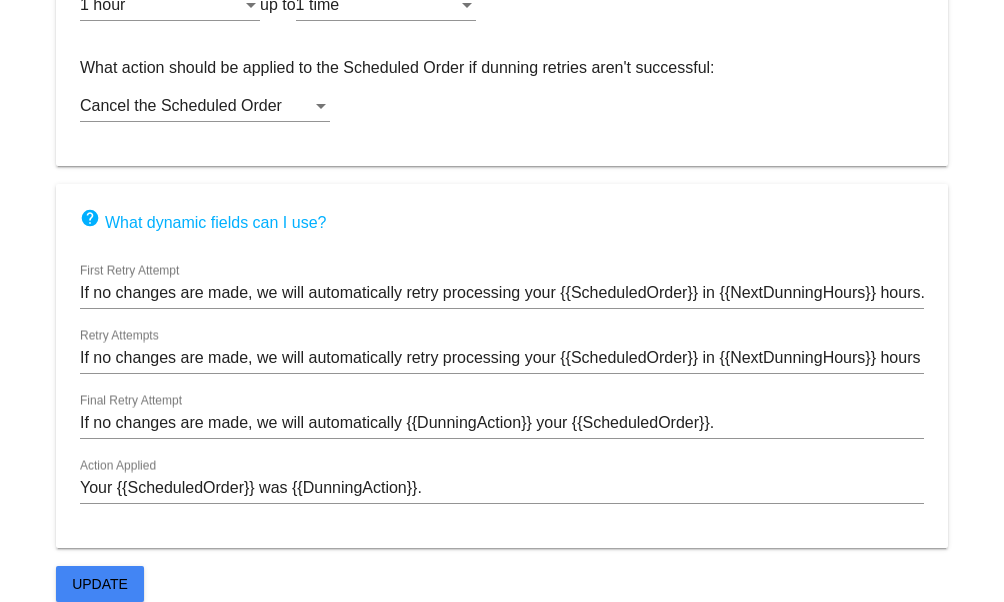 click on "Site Dunning Settings
Learn more about Dunning
info
Retry Attempts
Enable Dunning
Empty Scheduled Order ([NUMBER]), Payment Failed ([NUMBER])
Select Error Codes  * Error code for settings to be applyed to.
Scheduled Orders that fail for the selected error codes will automatically retry processing every
[NUMBER]
hour
time period  *
up to
[NUMBER]
time
times  *
What action should be applied to the Scheduled Order if dunning retries aren't successful:
Cancel the Scheduled Order
help
What dynamic fields can I use?" 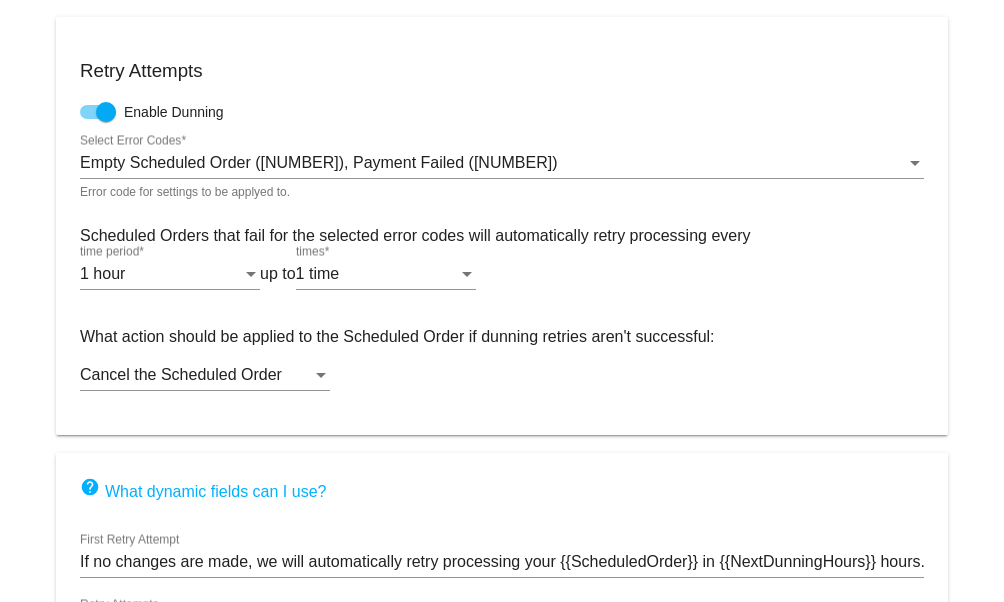 scroll, scrollTop: 0, scrollLeft: 0, axis: both 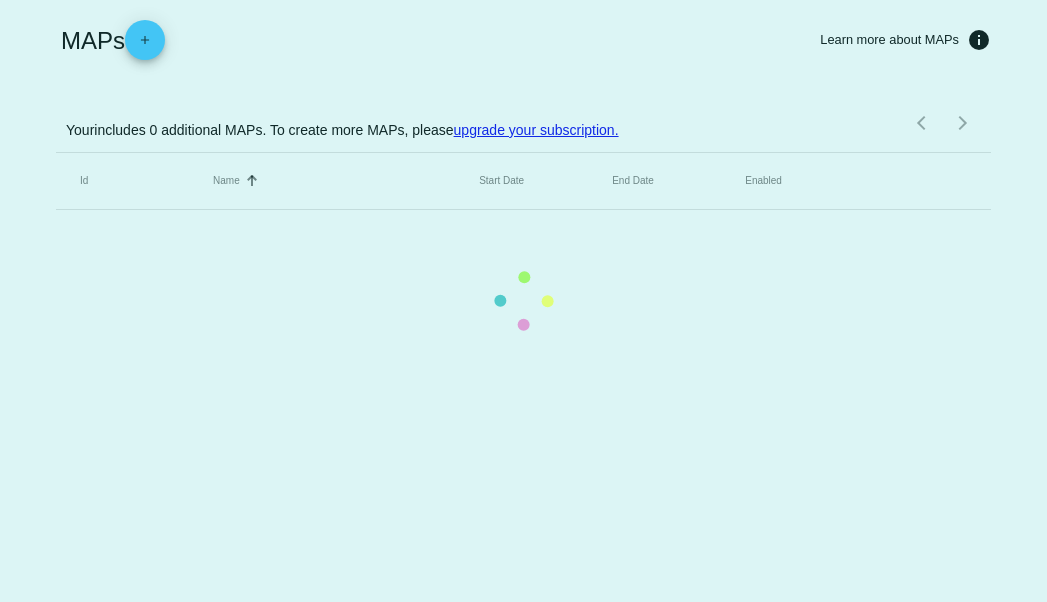 click on "MAPs
add
Learn more about MAPs
info" 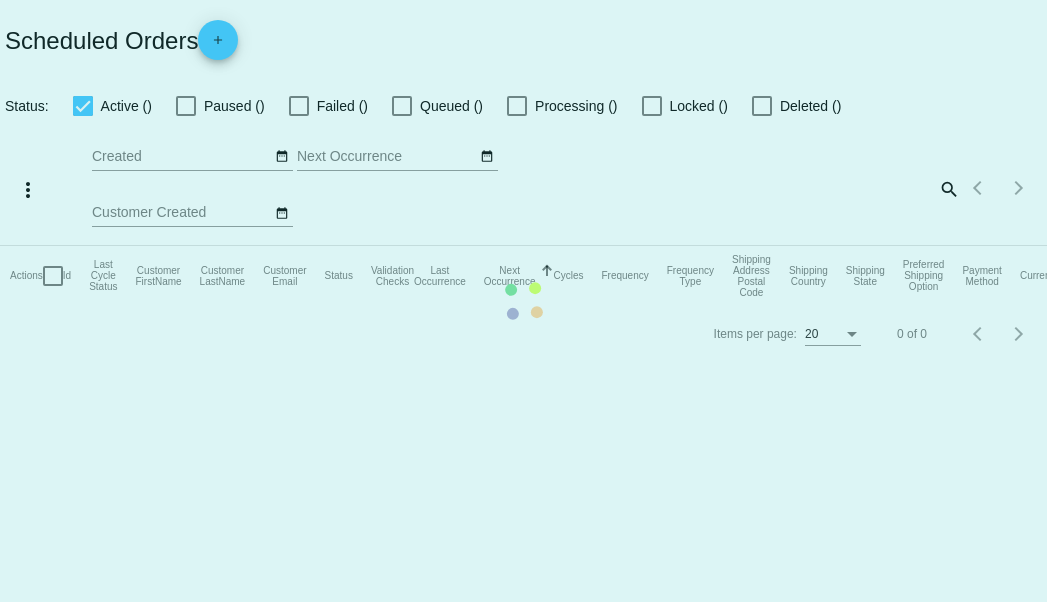 checkbox on "false" 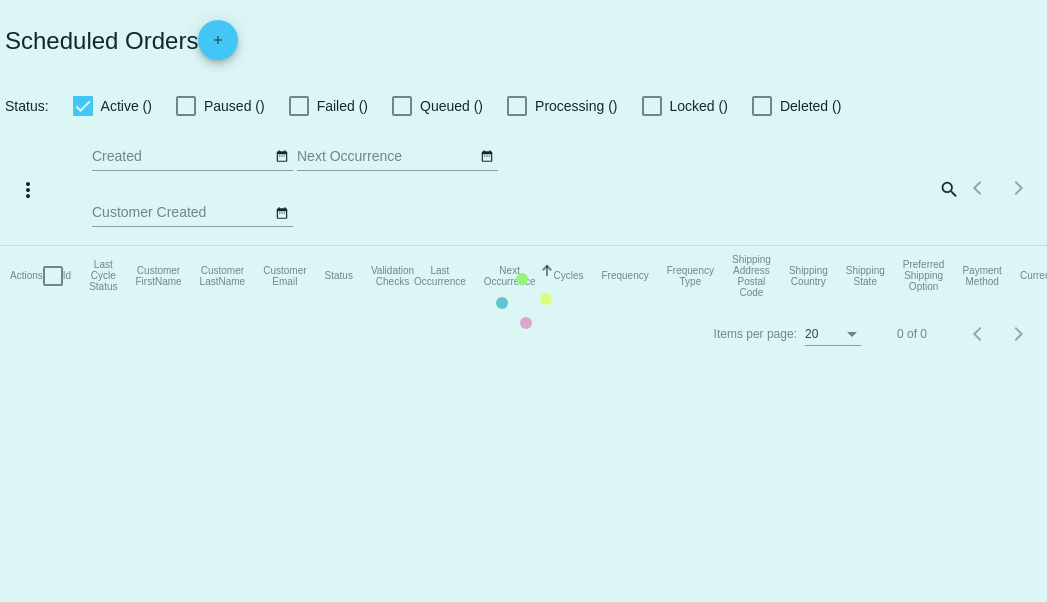 scroll, scrollTop: 0, scrollLeft: 0, axis: both 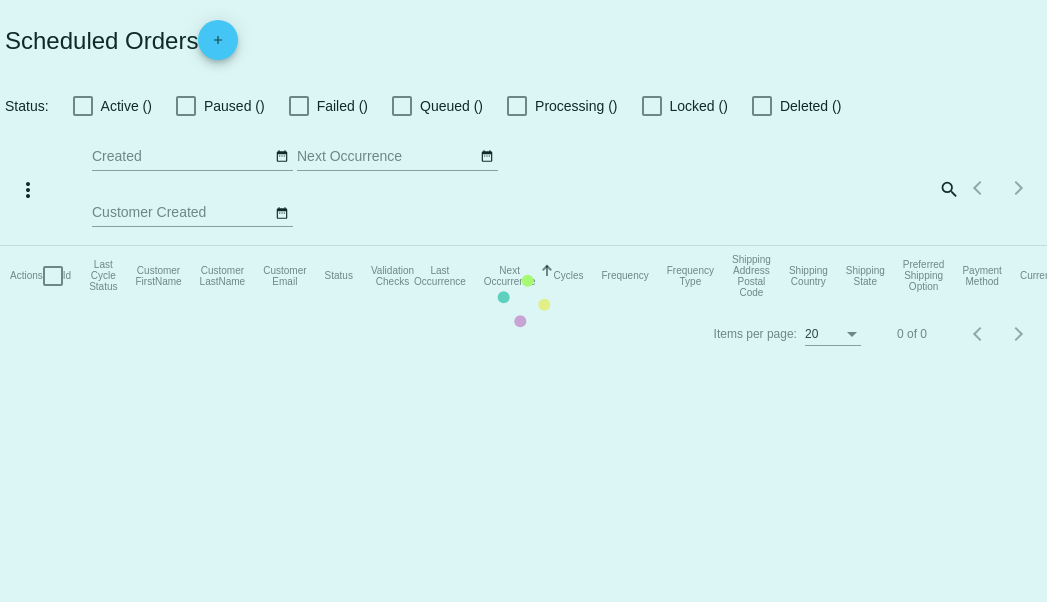 click on "Actions
Id   Last Cycle Status   Customer FirstName   Customer LastName   Customer Email   Status   Validation Checks   Last Occurrence   Next Occurrence   Sorted by NextOccurrenceUtc ascending  Cycles   Frequency   Frequency Type   Shipping Address Postal Code
Shipping Country
Shipping State
Preferred Shipping Option
Payment Method   Currency   Total Product Quantity   Scheduled Order Subtotal
Scheduled Order LTV" 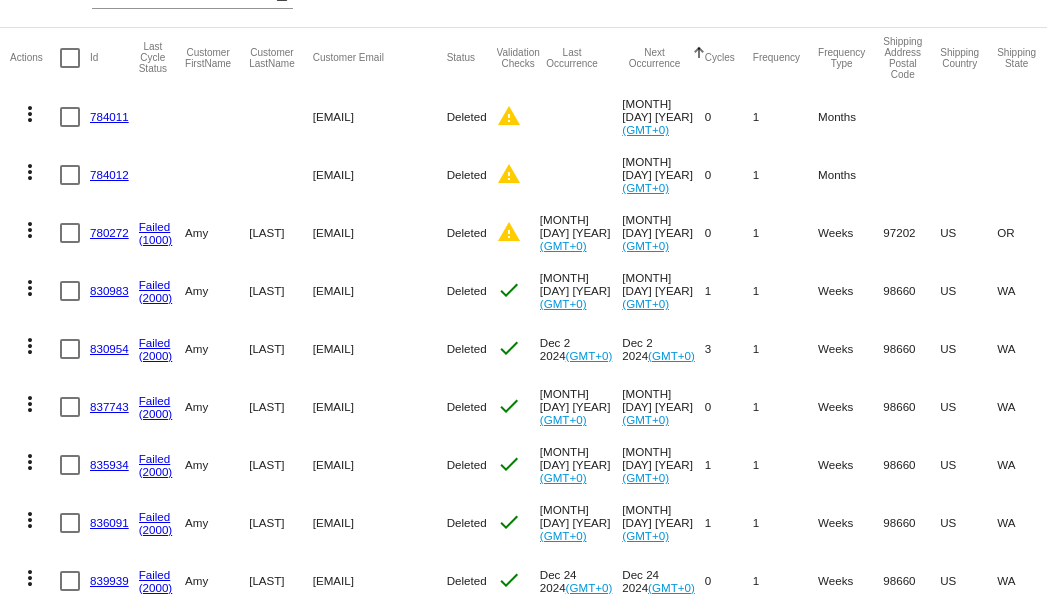 scroll, scrollTop: 200, scrollLeft: 0, axis: vertical 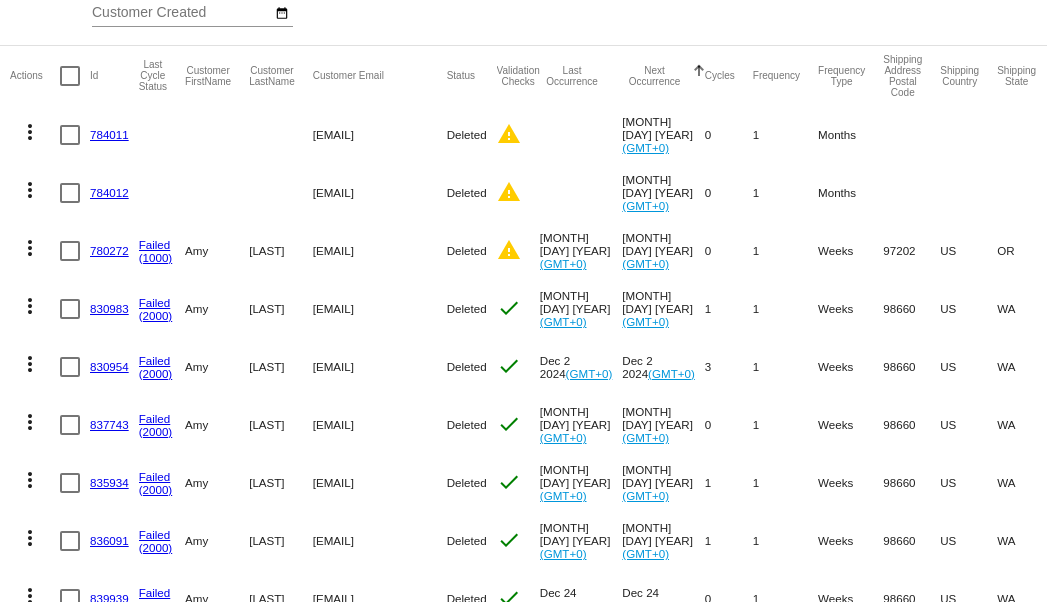 drag, startPoint x: 335, startPoint y: 144, endPoint x: 428, endPoint y: 157, distance: 93.904205 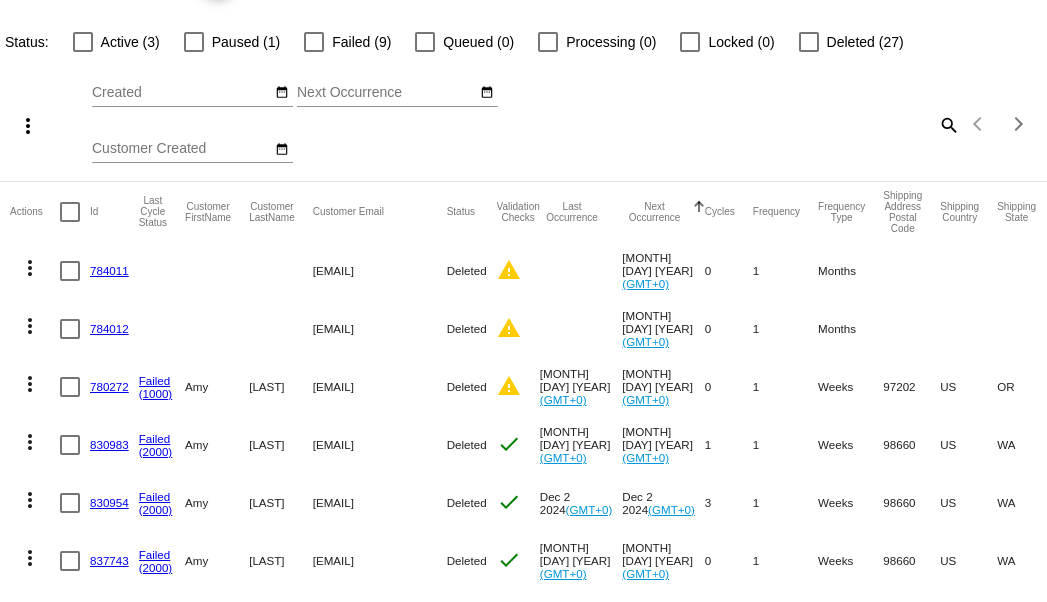 scroll, scrollTop: 0, scrollLeft: 0, axis: both 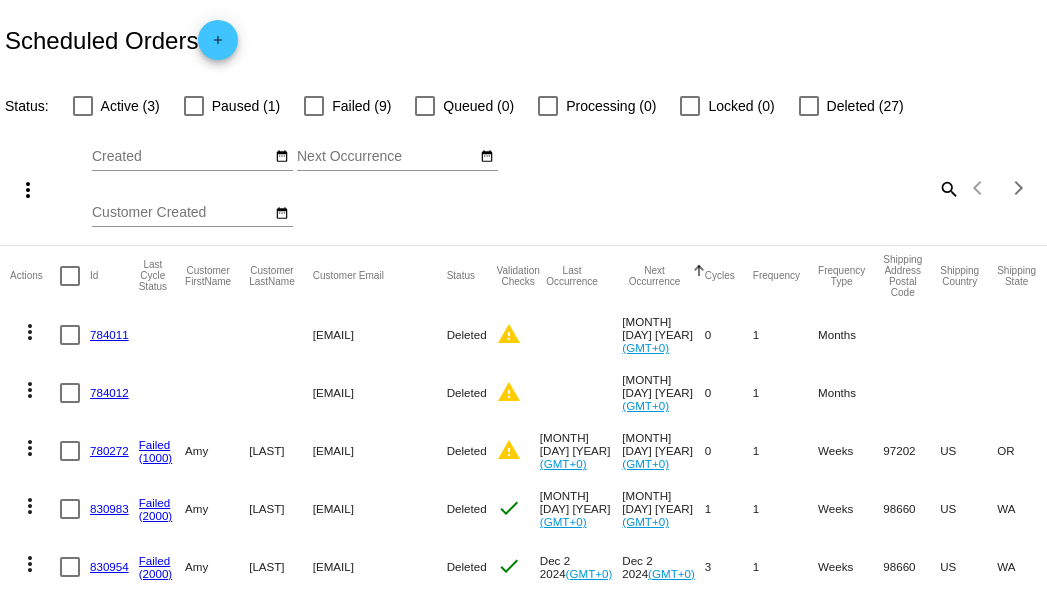 click at bounding box center (809, 106) 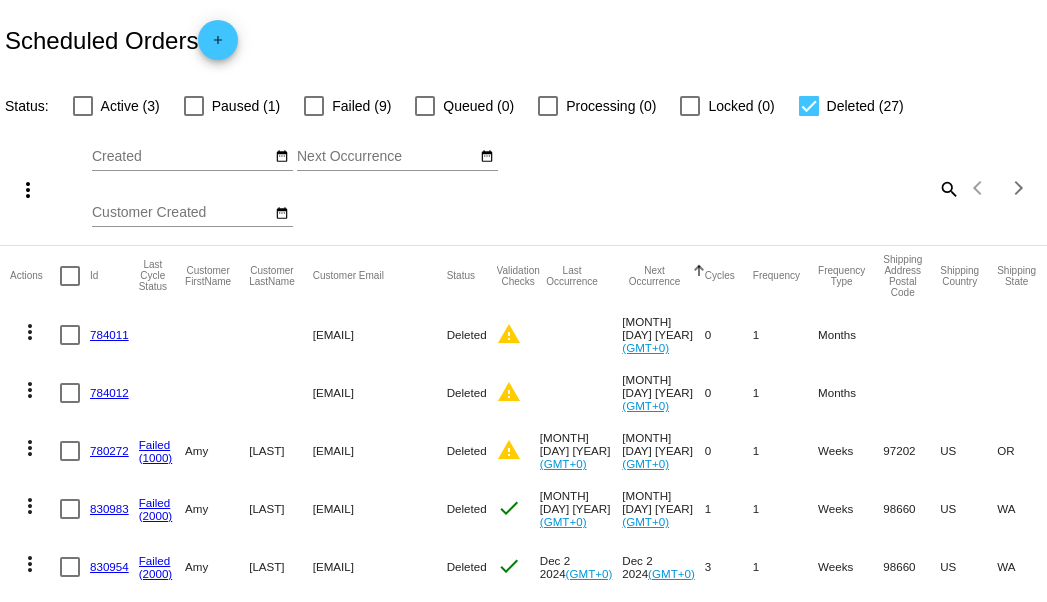 click on "Deleted (27)" at bounding box center [839, 106] 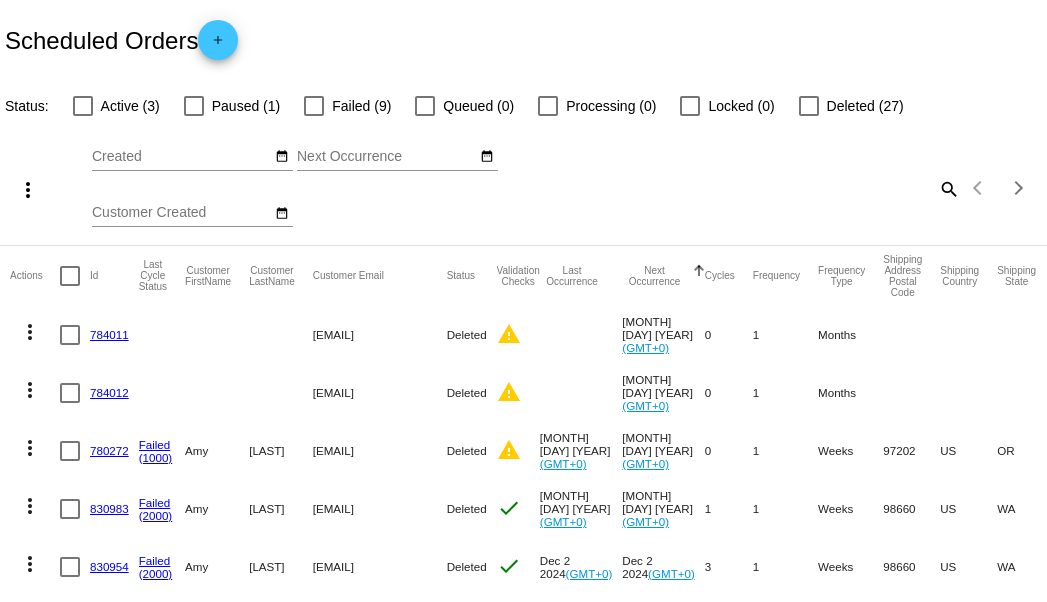 click on "Failed (9)" at bounding box center (361, 106) 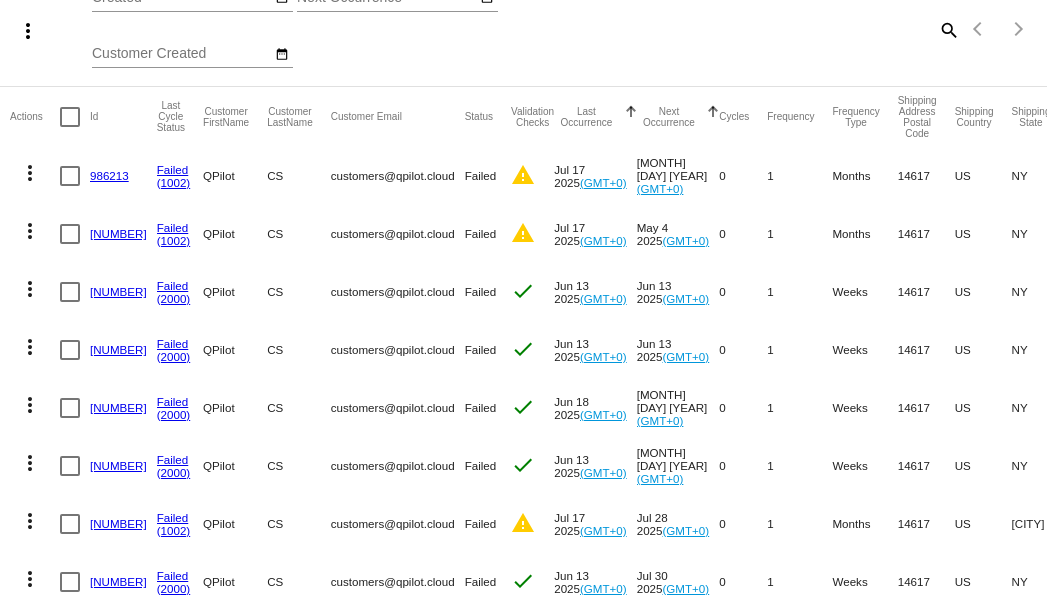 scroll, scrollTop: 336, scrollLeft: 0, axis: vertical 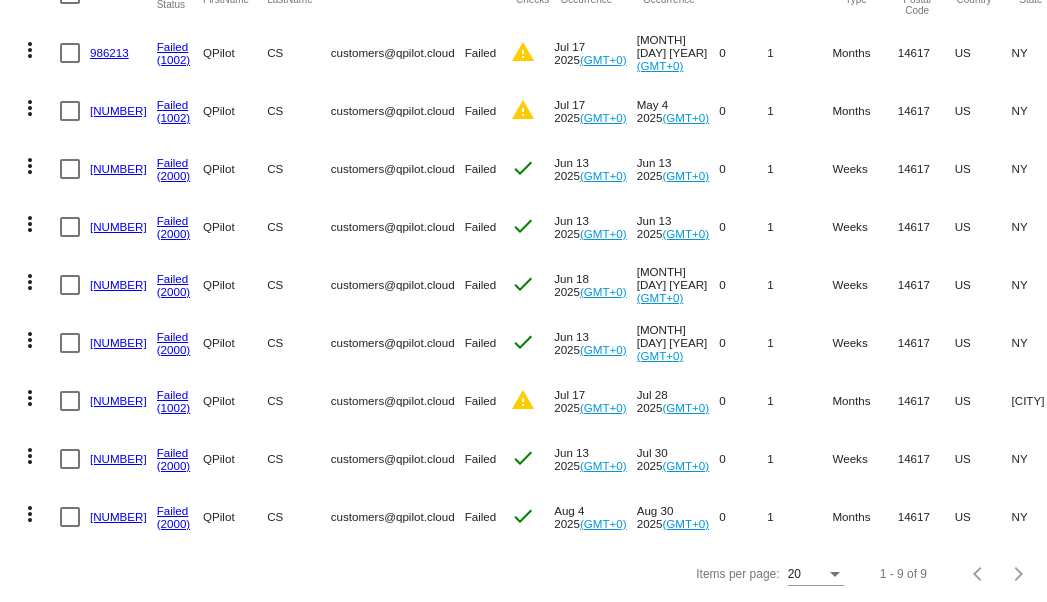 drag, startPoint x: 324, startPoint y: 505, endPoint x: 428, endPoint y: 506, distance: 104.00481 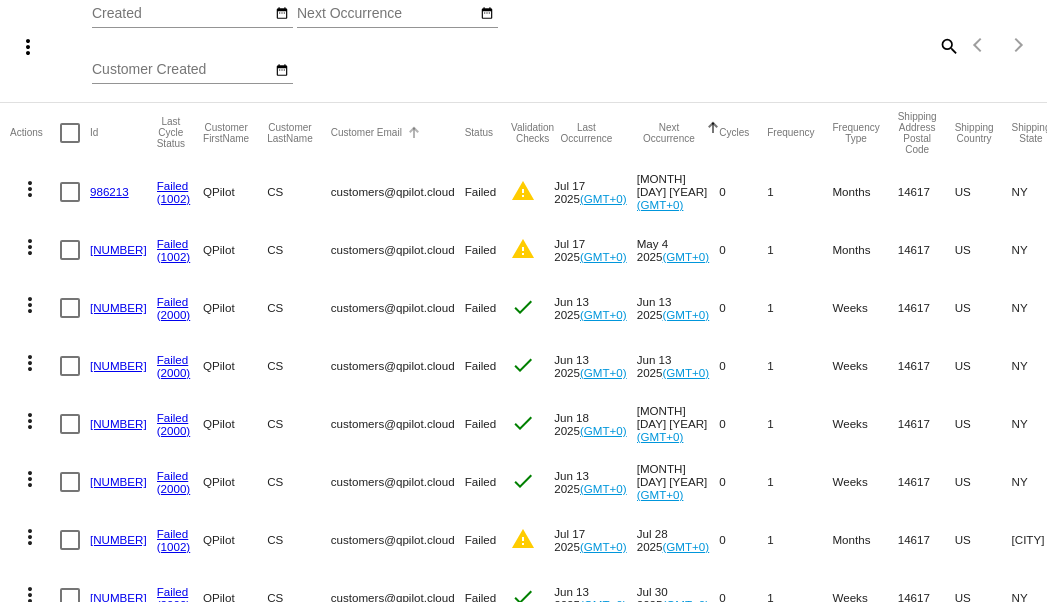 scroll, scrollTop: 200, scrollLeft: 0, axis: vertical 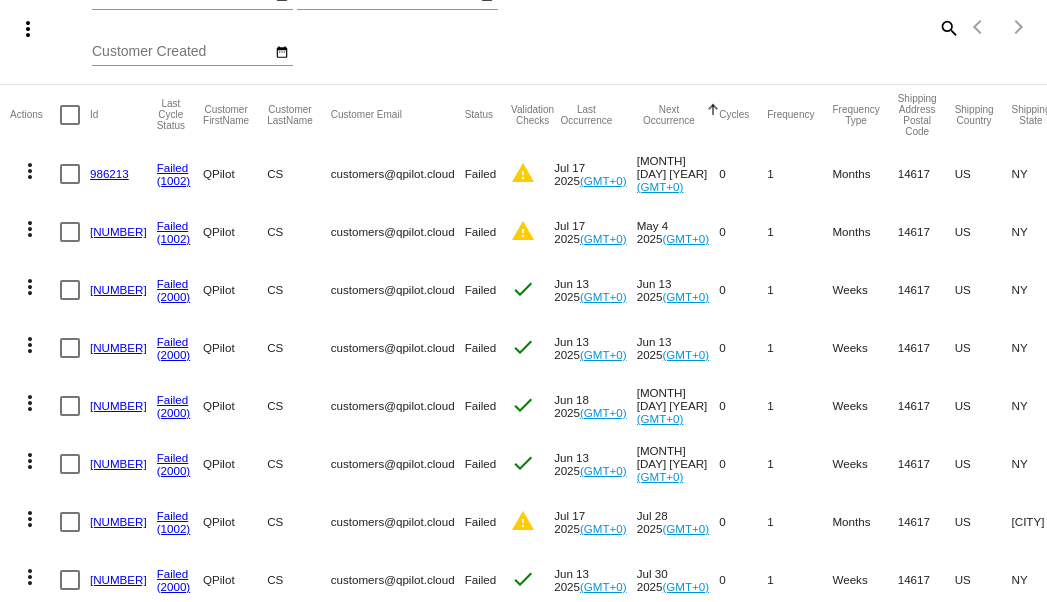 drag, startPoint x: 382, startPoint y: 229, endPoint x: 370, endPoint y: 545, distance: 316.22775 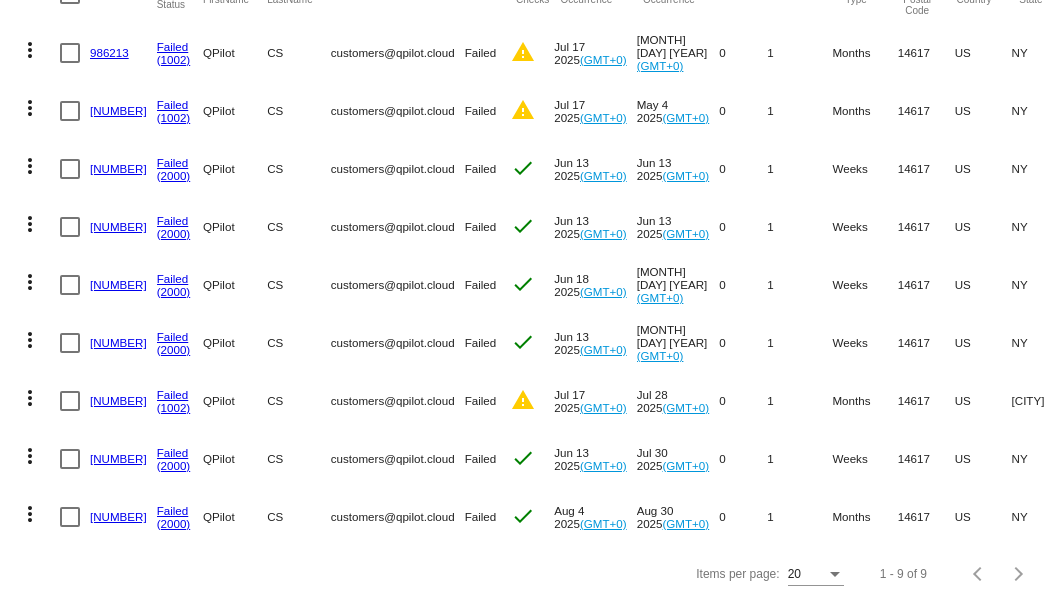 scroll, scrollTop: 0, scrollLeft: 0, axis: both 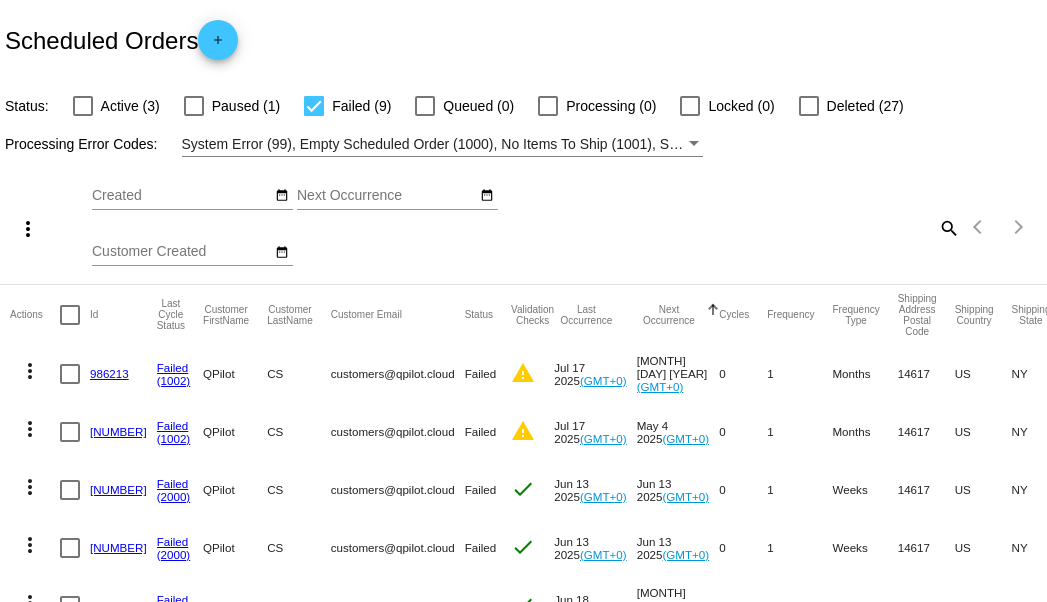 drag, startPoint x: 301, startPoint y: 368, endPoint x: 396, endPoint y: 371, distance: 95.047356 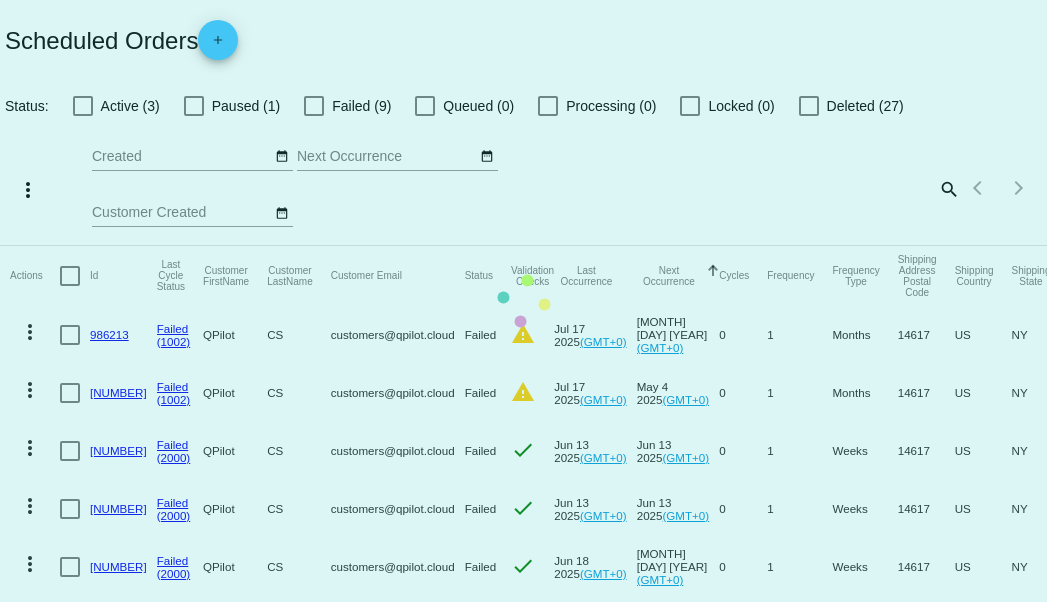 click on "Actions
Id   Last Cycle Status   Customer FirstName   Customer LastName   Customer Email   Status   Validation Checks   Last Occurrence   Next Occurrence   Sorted by NextOccurrenceUtc ascending  Cycles   Frequency   Frequency Type   Shipping Address Postal Code
Shipping Country
Shipping State
Preferred Shipping Option
Payment Method   Currency   Total Product Quantity   Scheduled Order Subtotal
Scheduled Order LTV
more_vert
[NUMBER]
Failed
(1002)
QPilot
CS
[EMAIL]
Failed
warning
[MONTH] [DAY] [YEAR]
(GMT+0)
[MONTH] [DAY] [YEAR]
(GMT+0)
0  1  Months  [POSTAL_CODE]  US  NY  Free Shipping  AuthorizeNet  USD  8  111.12  TBD
more_vert" 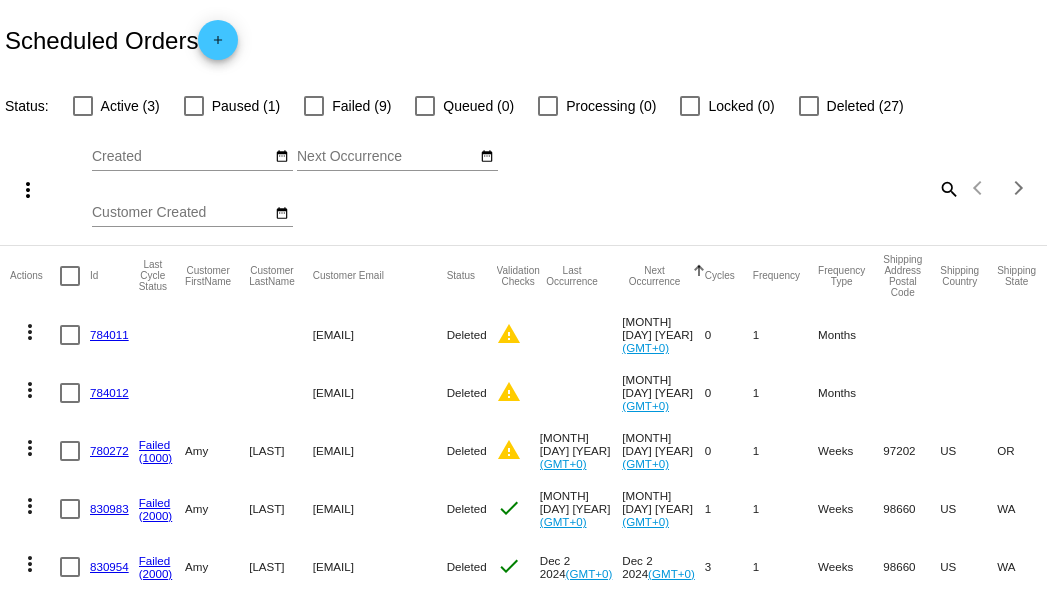 click on "Active (3)" at bounding box center (130, 106) 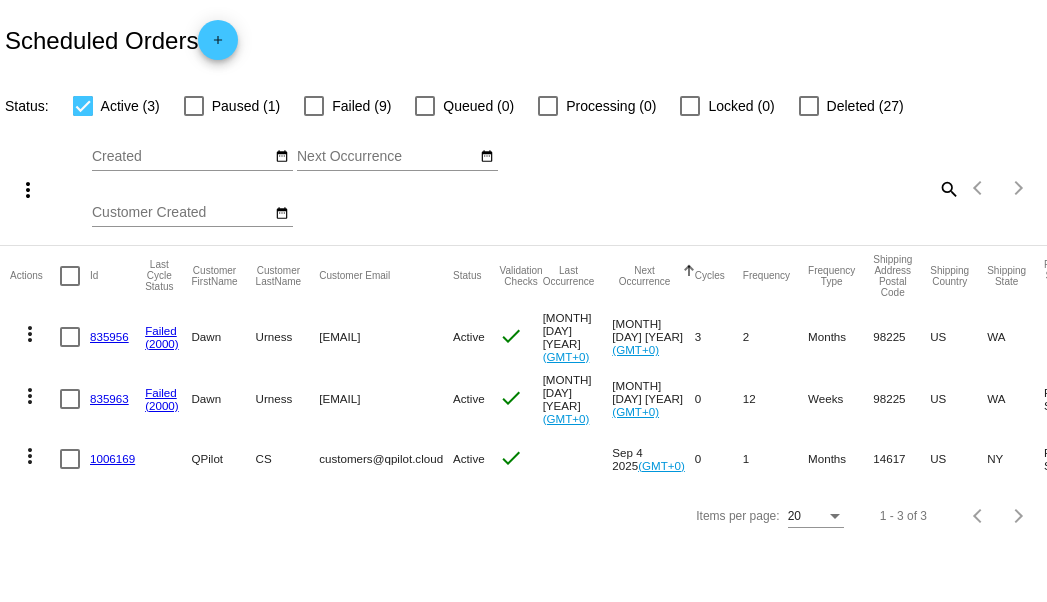 click on "Actions
Id   Last Cycle Status   Customer FirstName   Customer LastName   Customer Email   Status   Validation Checks   Last Occurrence   Next Occurrence   Sorted by NextOccurrenceUtc ascending  Cycles   Frequency   Frequency Type   Shipping Address Postal Code
Shipping Country
Shipping State
Preferred Shipping Option
Payment Method   Currency   Total Product Quantity   Scheduled Order Subtotal
Scheduled Order LTV
more_vert
[NUMBER]
Failed
(2000)
[FIRST]
[LAST]
[EMAIL]
Active
check
[MONTH] [DAY] [YEAR]
(GMT+0)
[MONTH] [DAY] [YEAR]
(GMT+0)
3  2  Months  [POSTAL_CODE]  US  WA    AuthorizeNet  USD  2  89.28  153.00
more_vert" 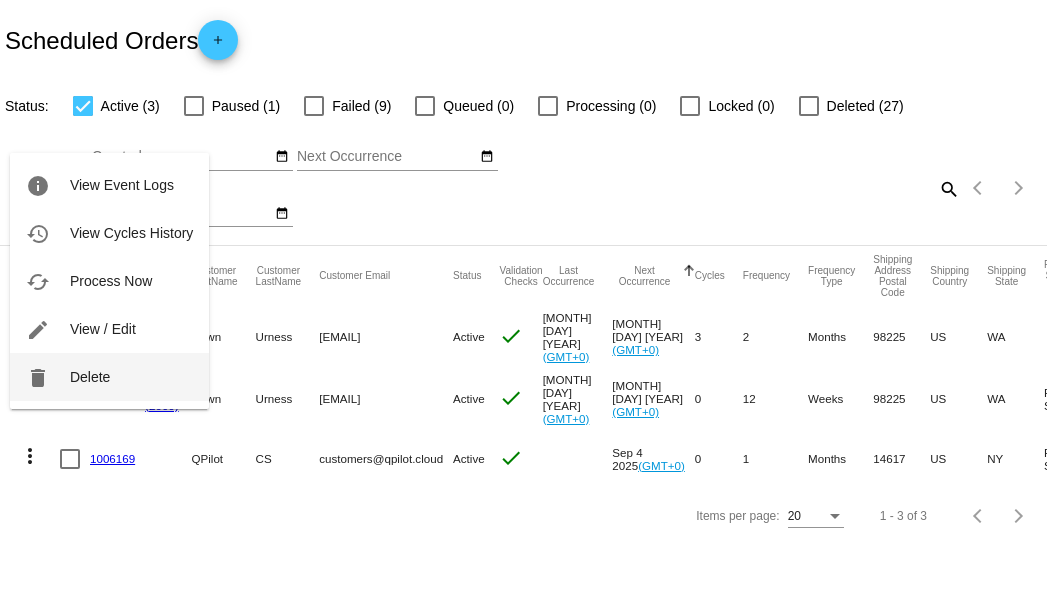 click on "Delete" at bounding box center (90, 377) 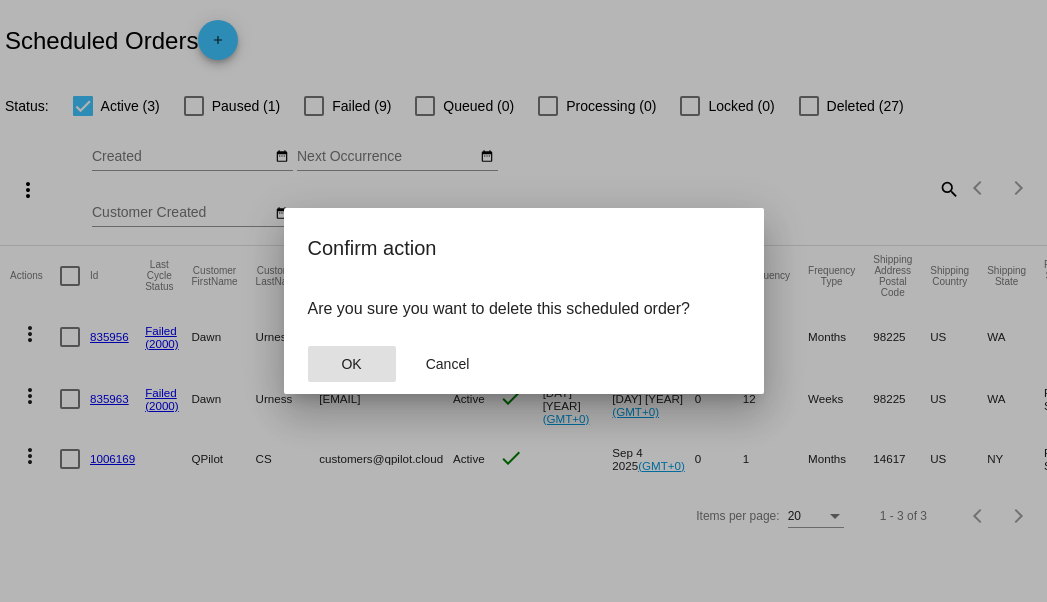 click on "OK" 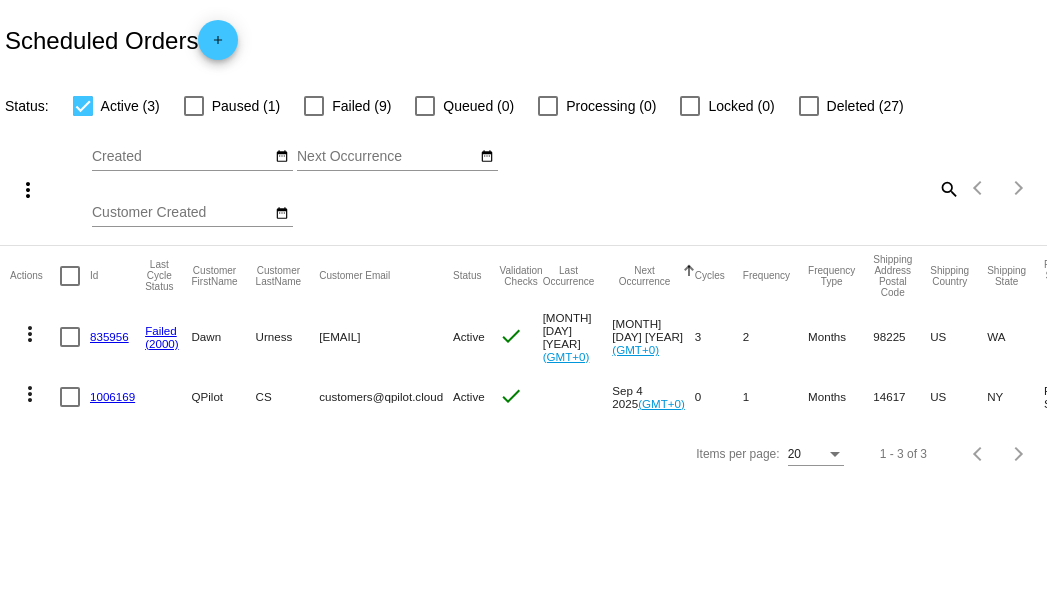 click on "Items per page: 20 1 - 3 of 3" 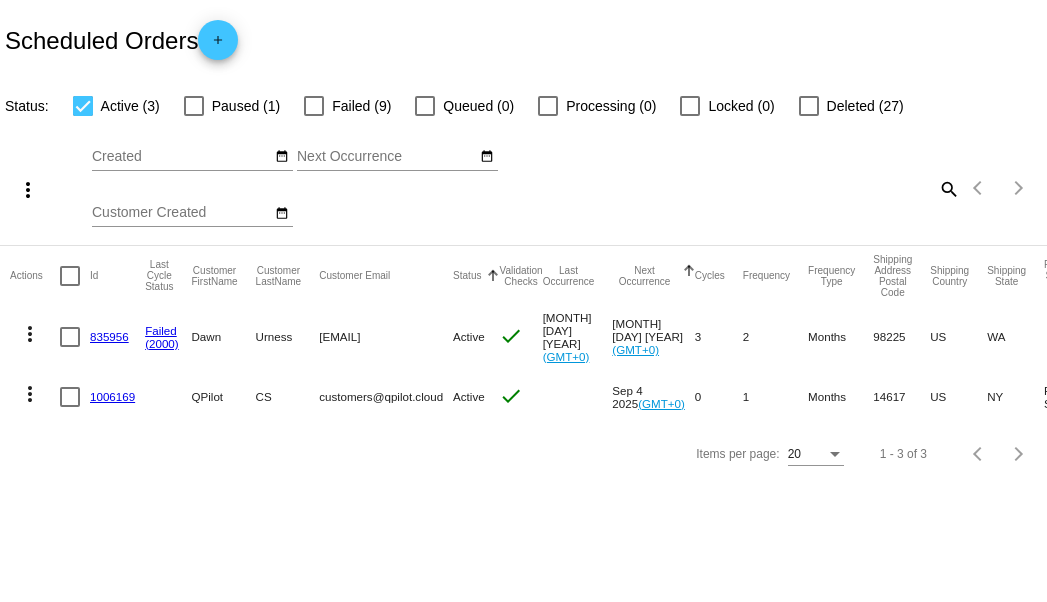 click on "Aug
Jan
Feb
Mar
Apr
Su Mo" 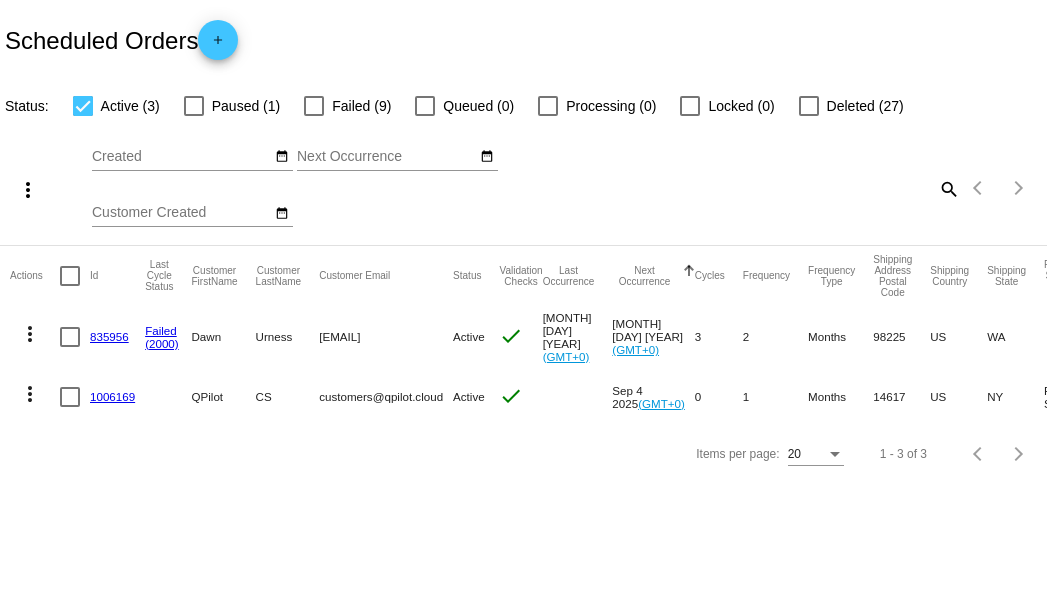 drag, startPoint x: 372, startPoint y: 334, endPoint x: 464, endPoint y: 352, distance: 93.74433 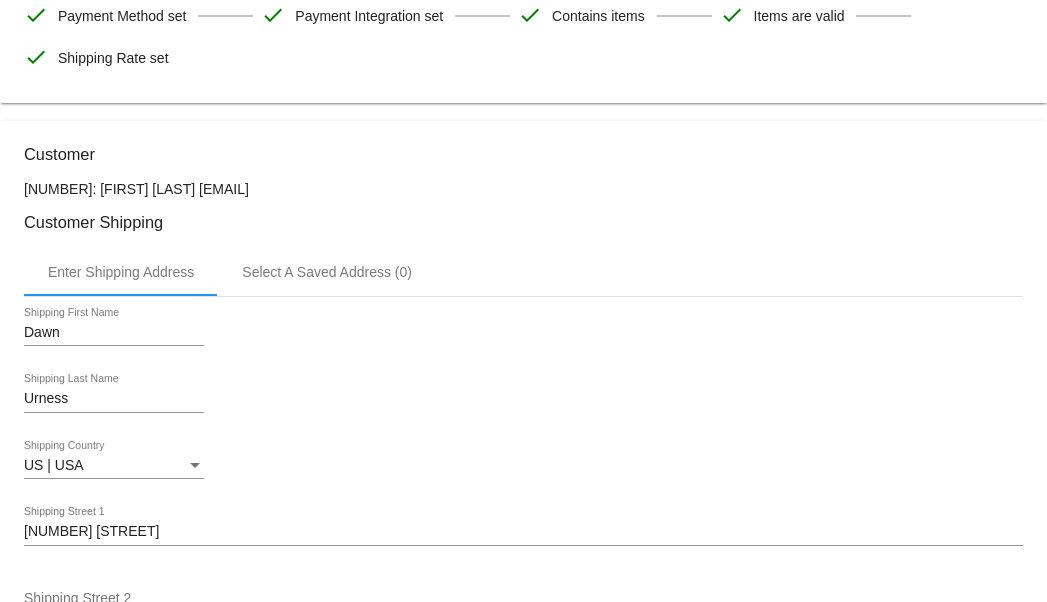 scroll, scrollTop: 800, scrollLeft: 0, axis: vertical 